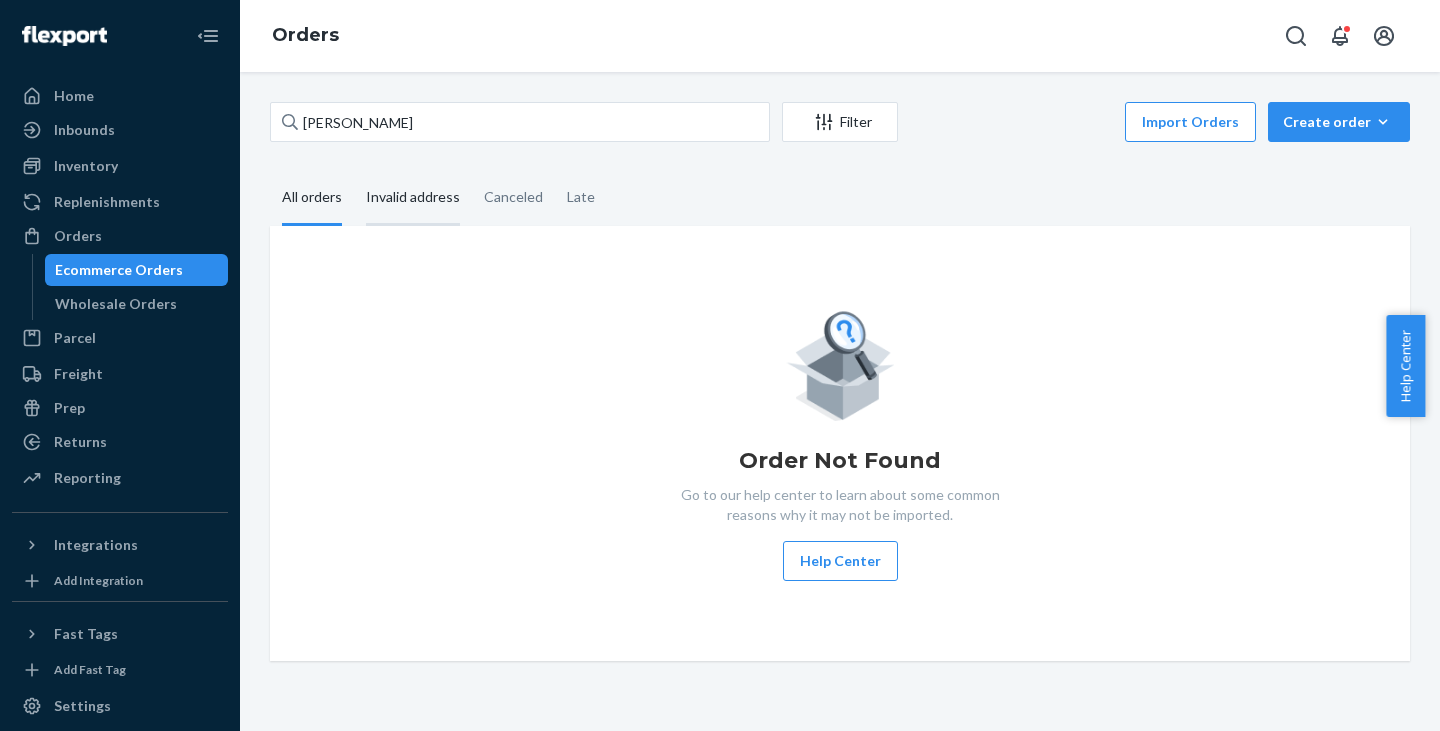 scroll, scrollTop: 0, scrollLeft: 0, axis: both 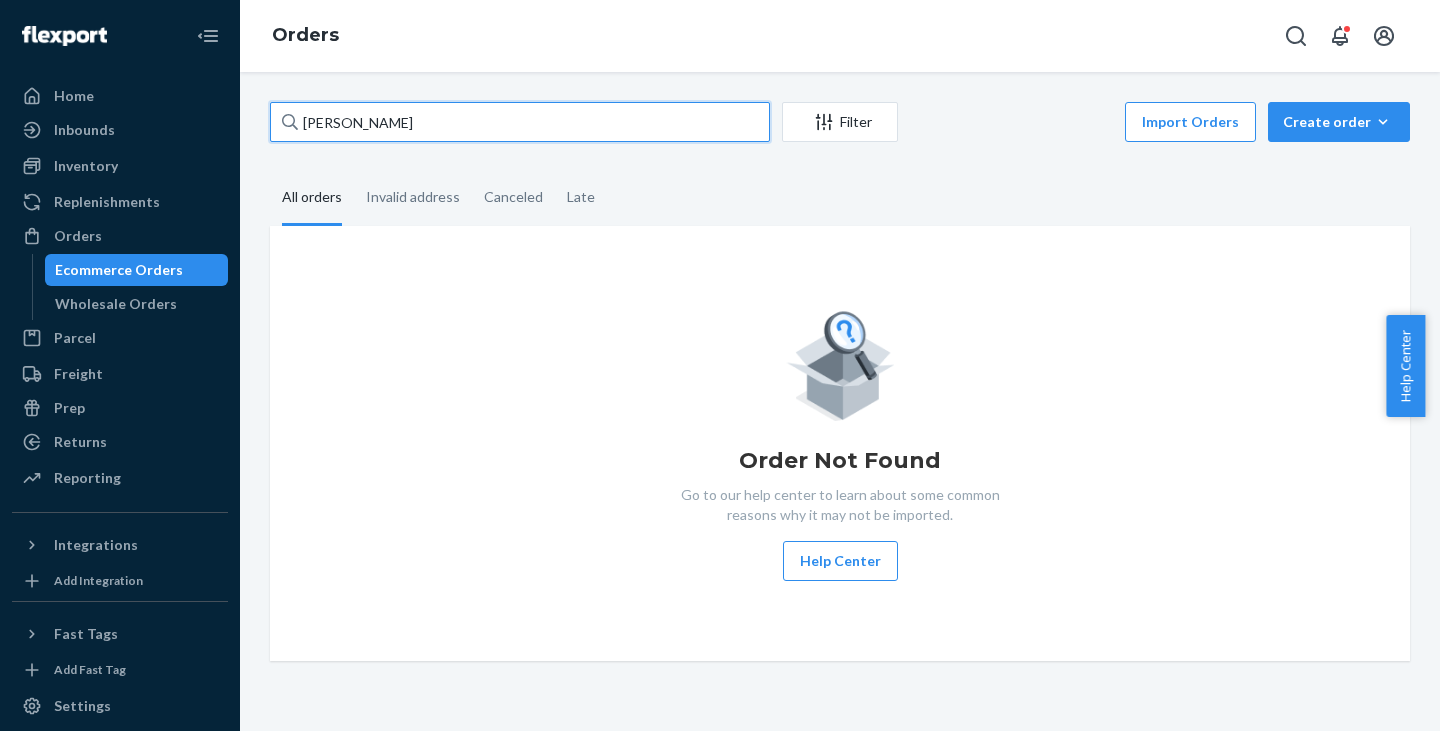 drag, startPoint x: 447, startPoint y: 114, endPoint x: 263, endPoint y: 103, distance: 184.3285 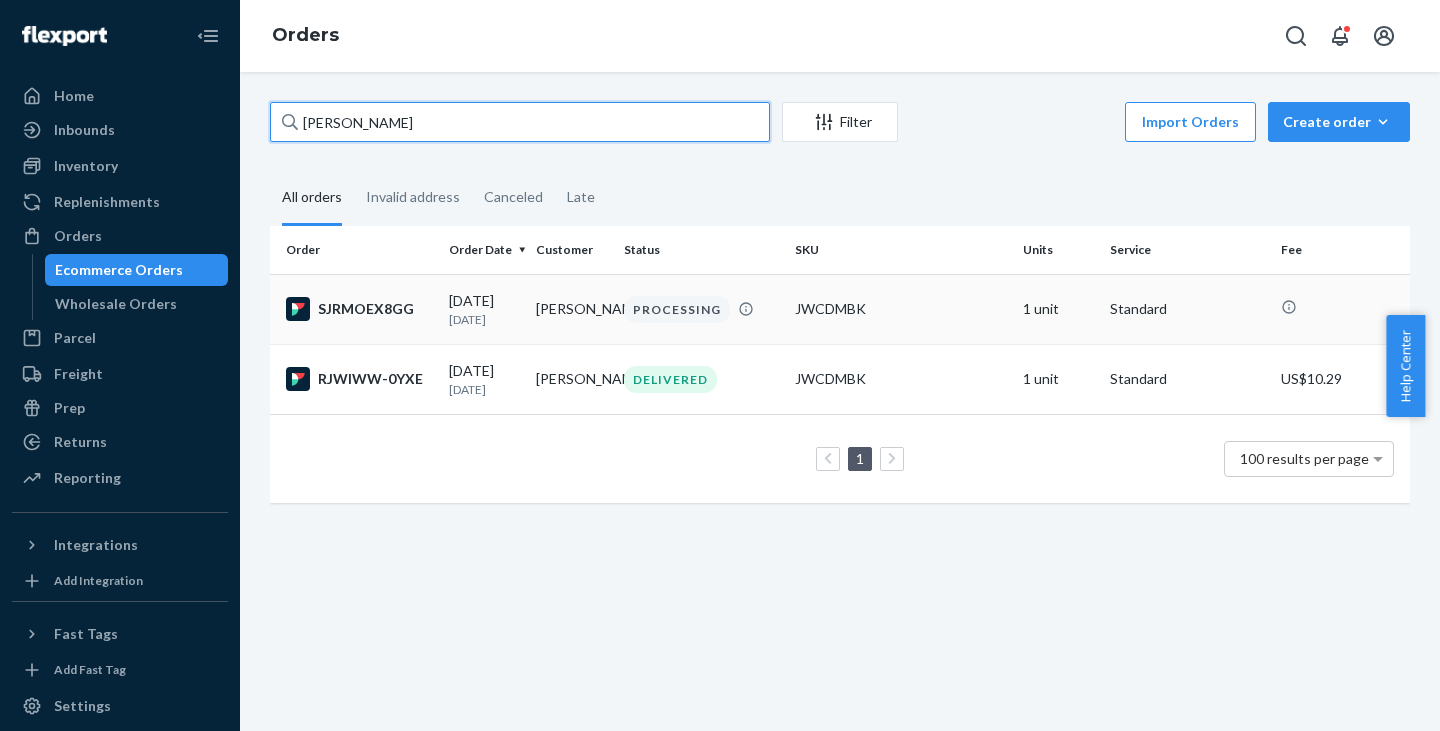 type on "[PERSON_NAME]" 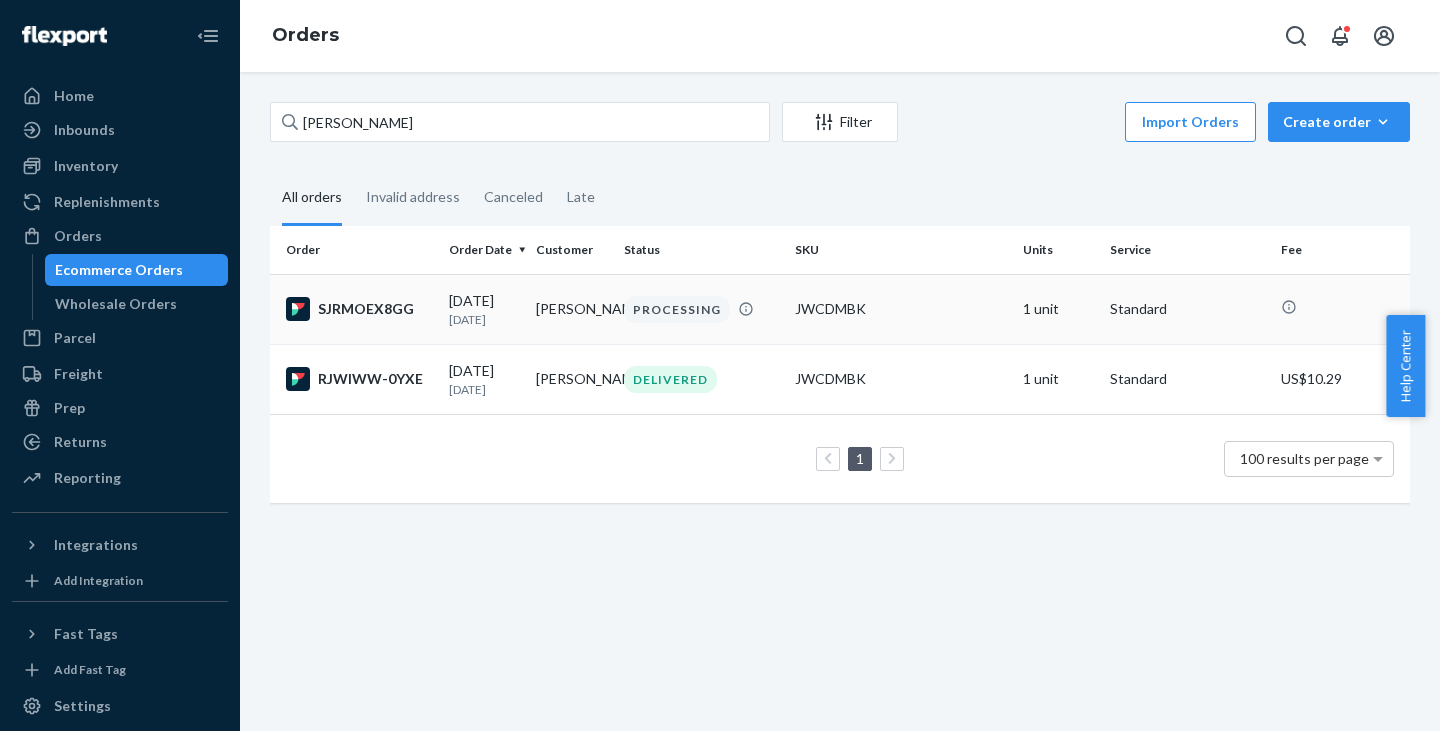 click on "[PERSON_NAME]" at bounding box center [571, 309] 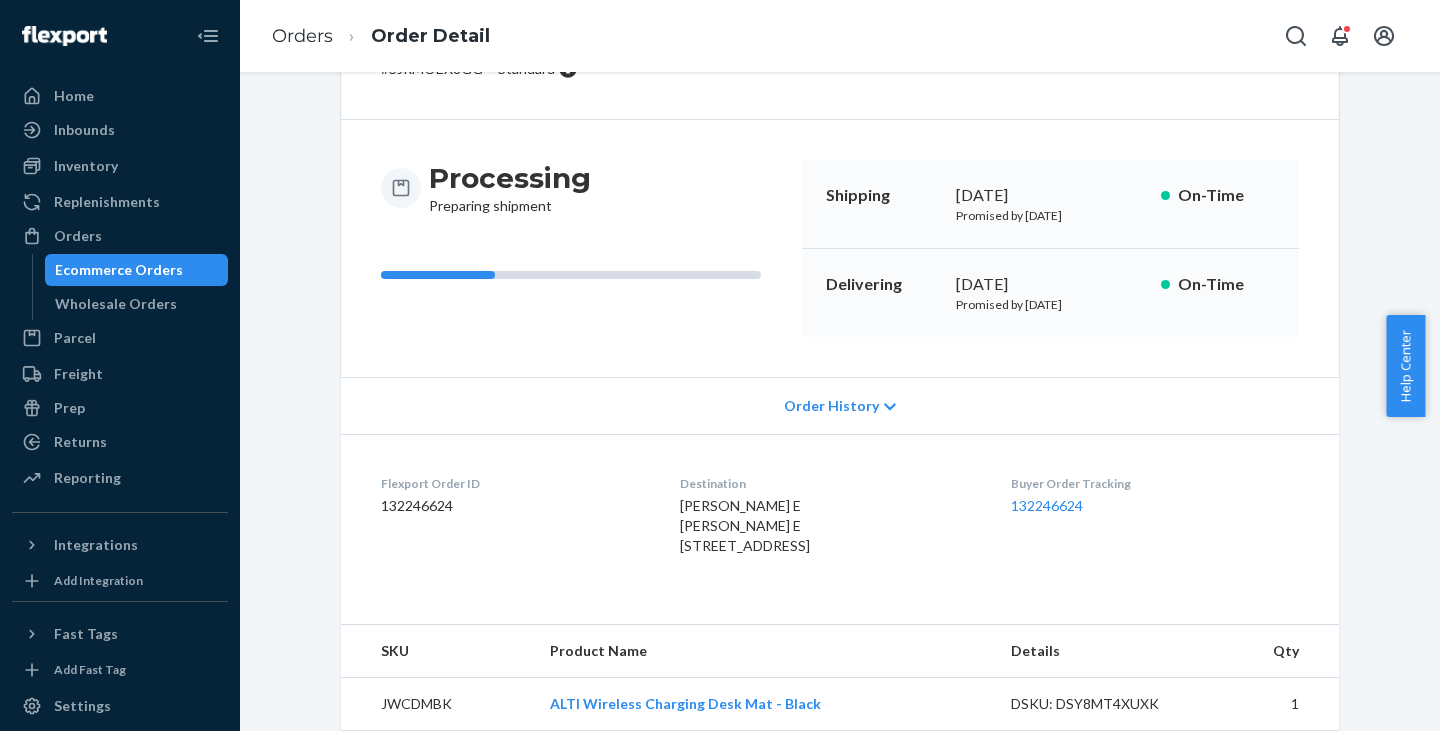 scroll, scrollTop: 200, scrollLeft: 0, axis: vertical 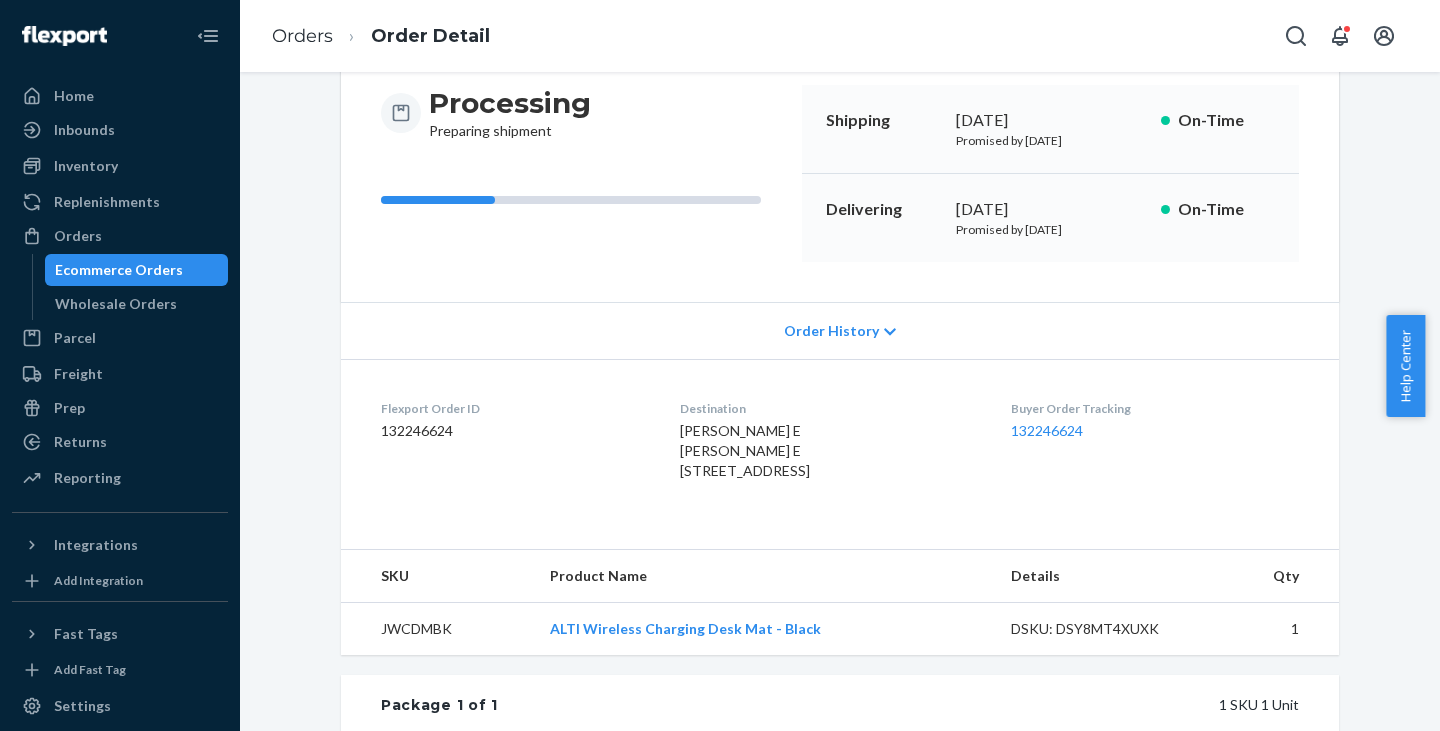 click on "Ecommerce Orders" at bounding box center (119, 270) 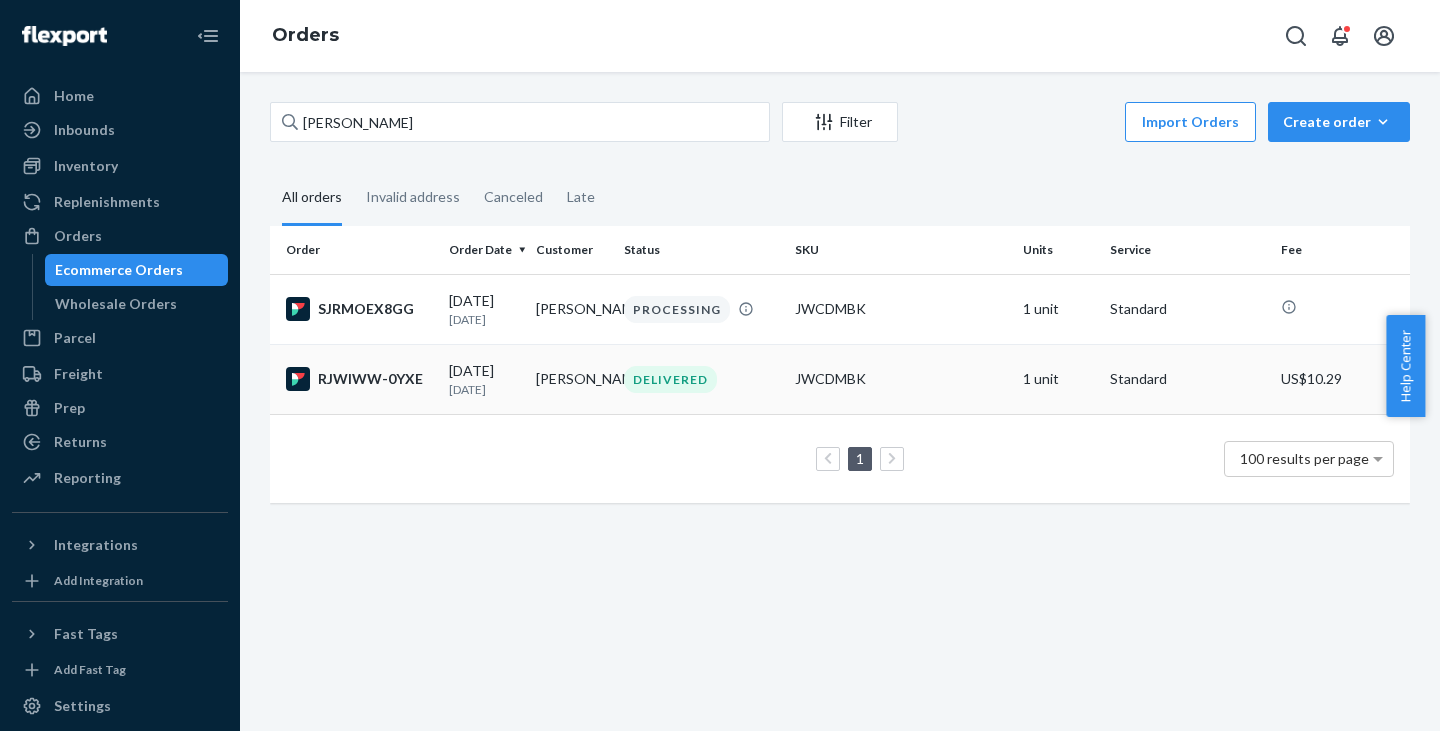 click on "[DATE]" at bounding box center (484, 389) 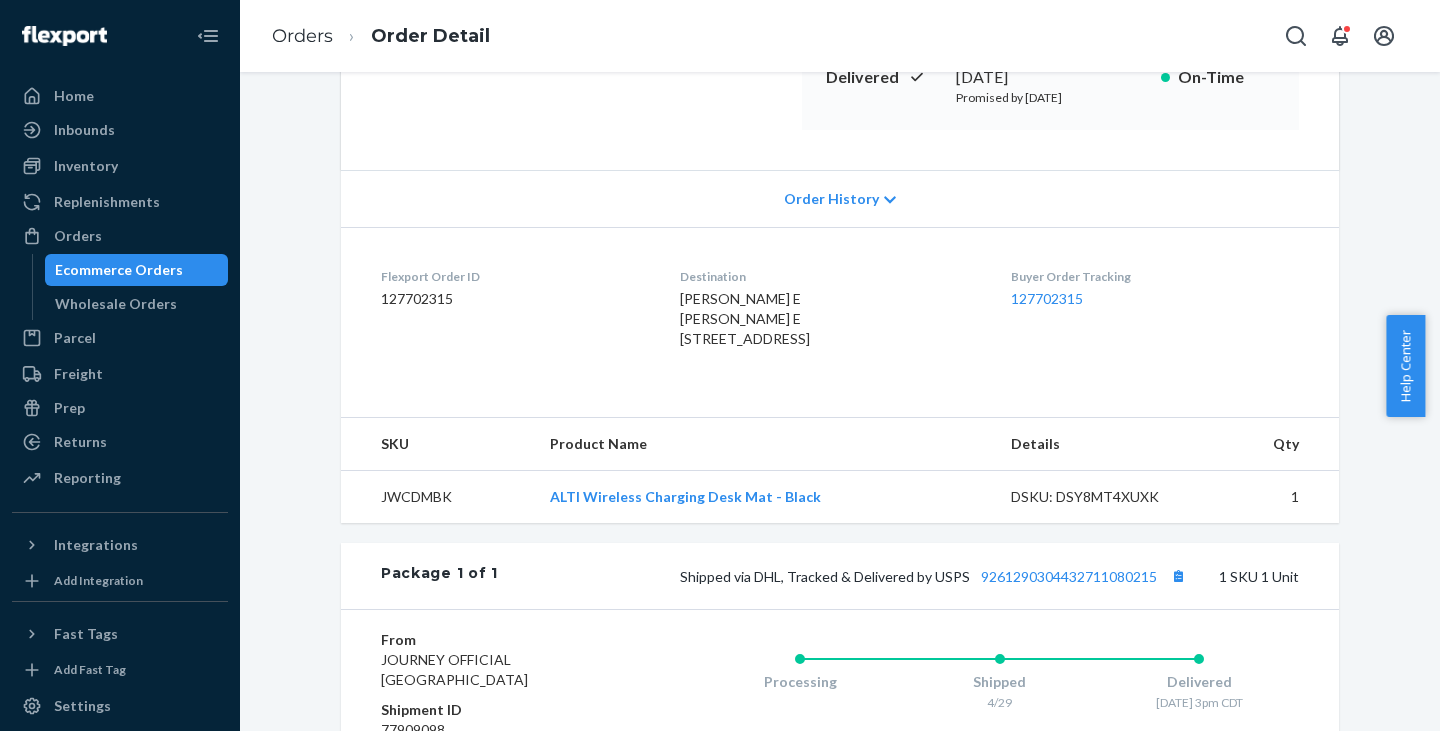 scroll, scrollTop: 400, scrollLeft: 0, axis: vertical 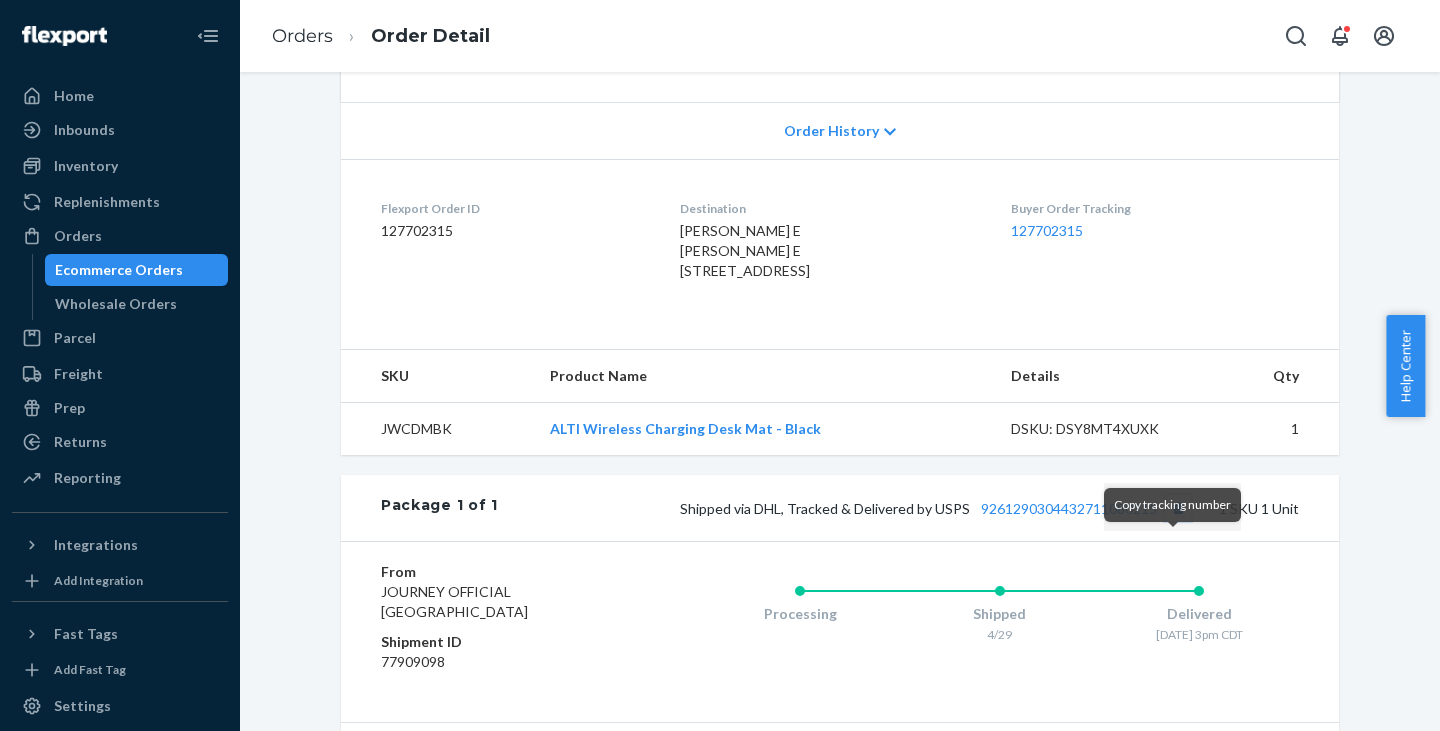click at bounding box center (1178, 508) 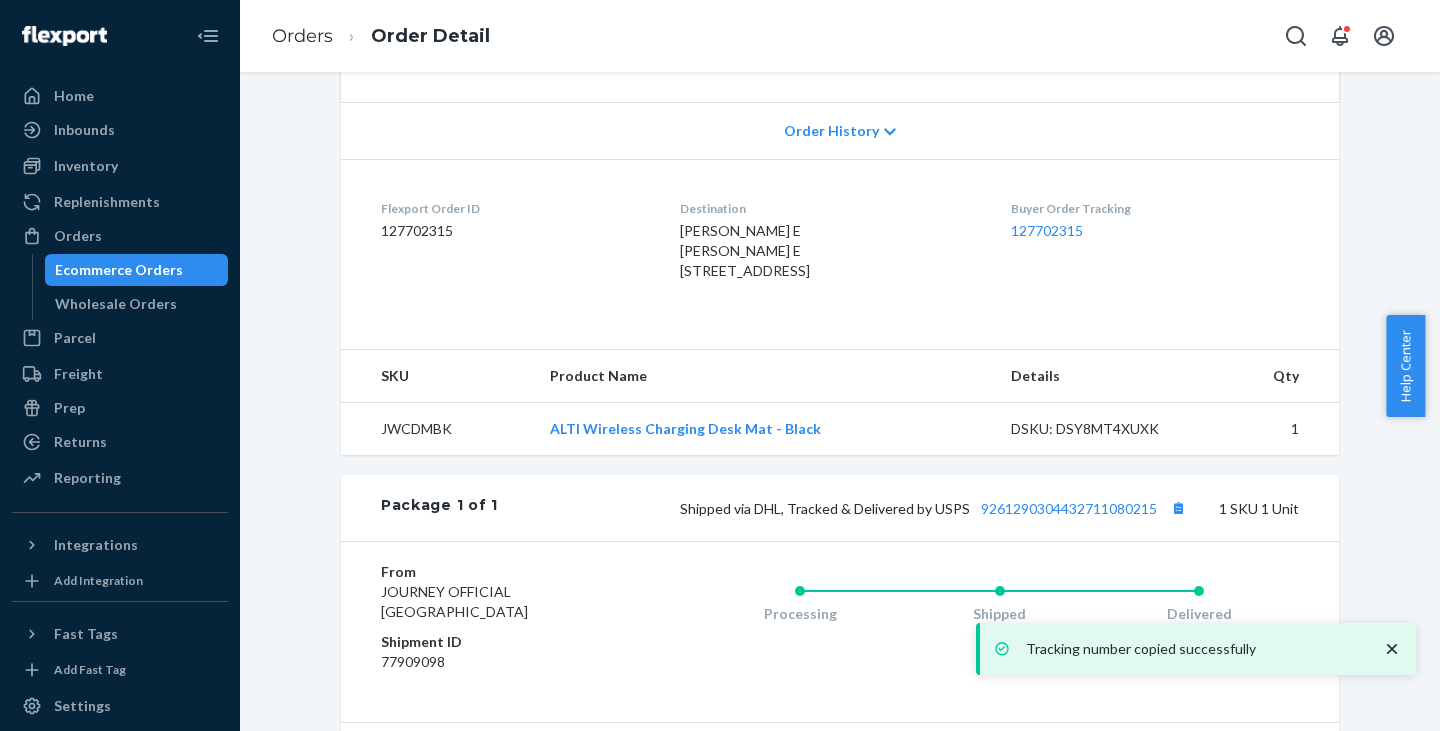 click on "Ecommerce Orders" at bounding box center (119, 270) 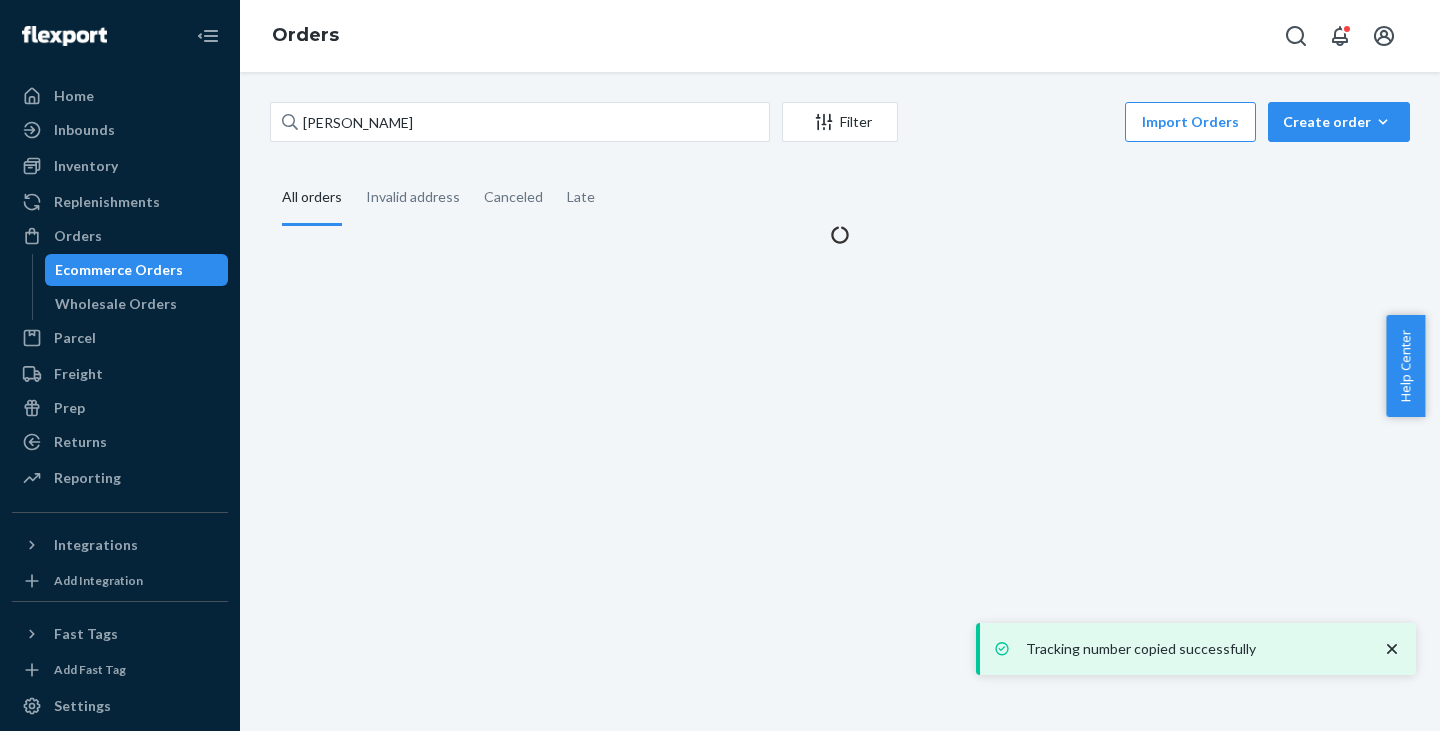 scroll, scrollTop: 0, scrollLeft: 0, axis: both 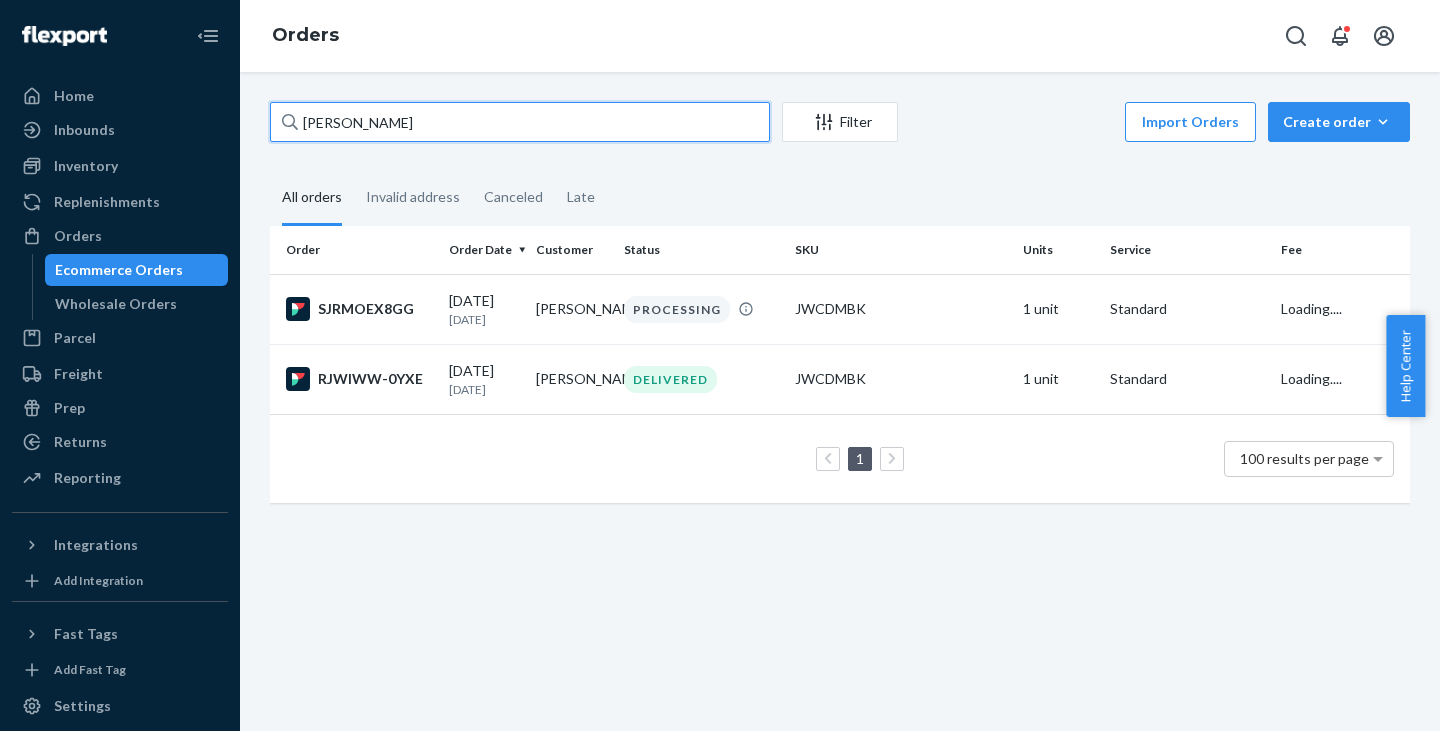 drag, startPoint x: 468, startPoint y: 129, endPoint x: 303, endPoint y: 129, distance: 165 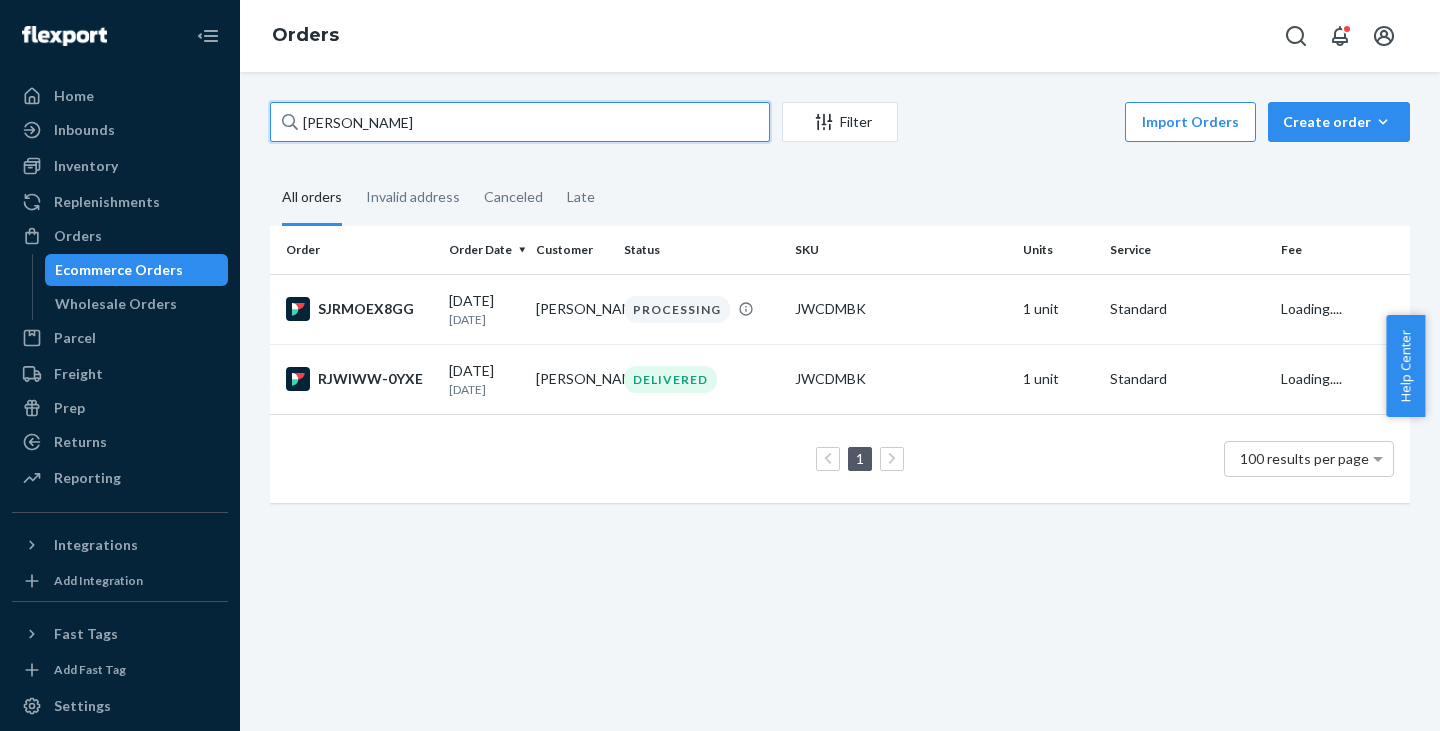 click on "[PERSON_NAME]" at bounding box center (520, 122) 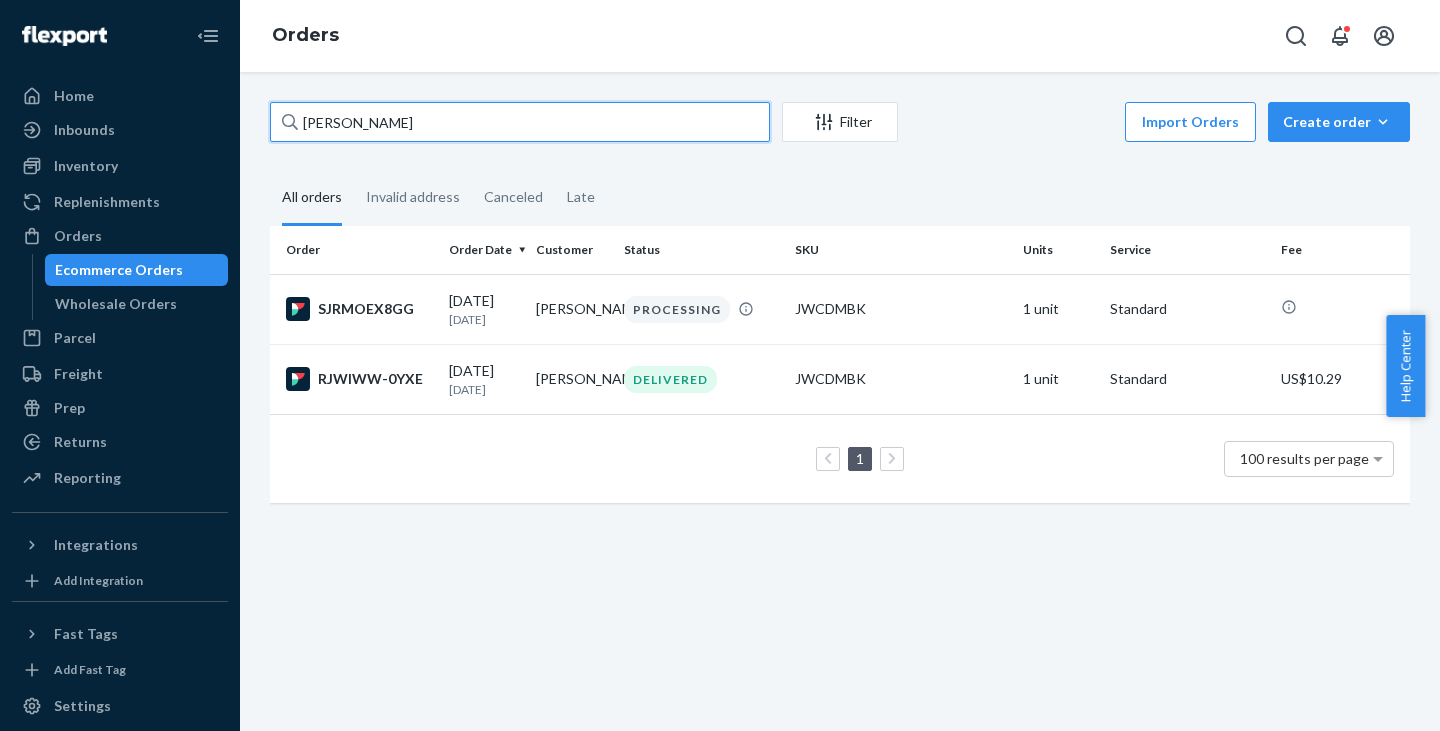 paste on "[PERSON_NAME]" 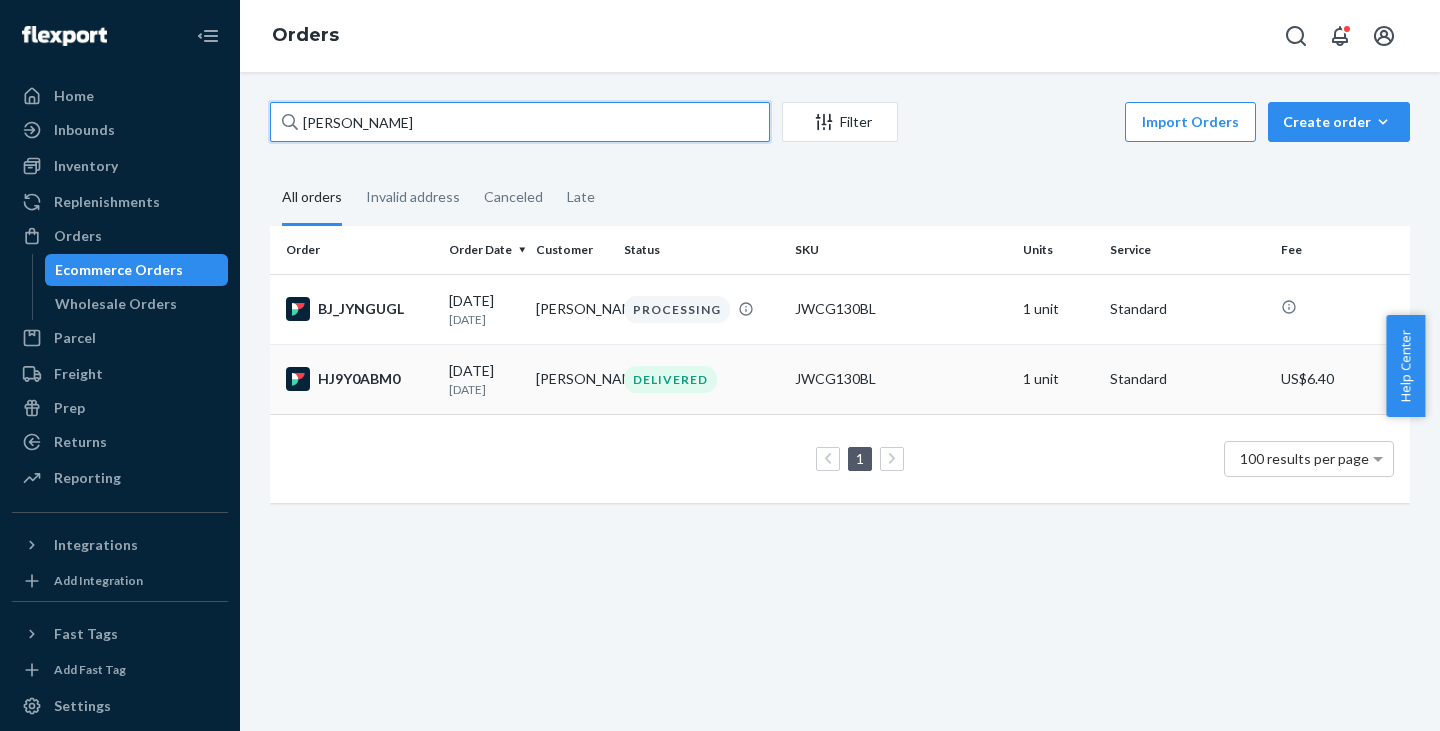 type on "[PERSON_NAME]" 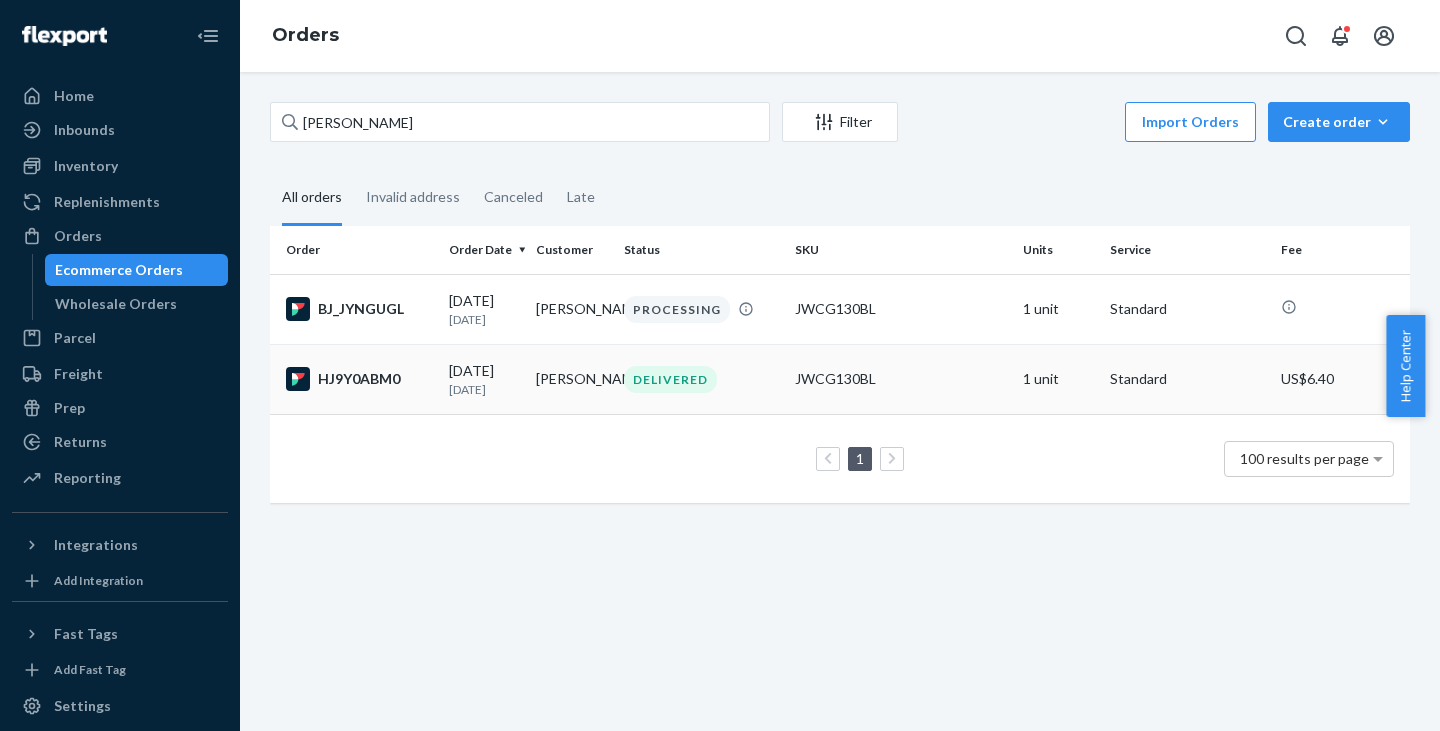 click on "[PERSON_NAME]" at bounding box center (571, 379) 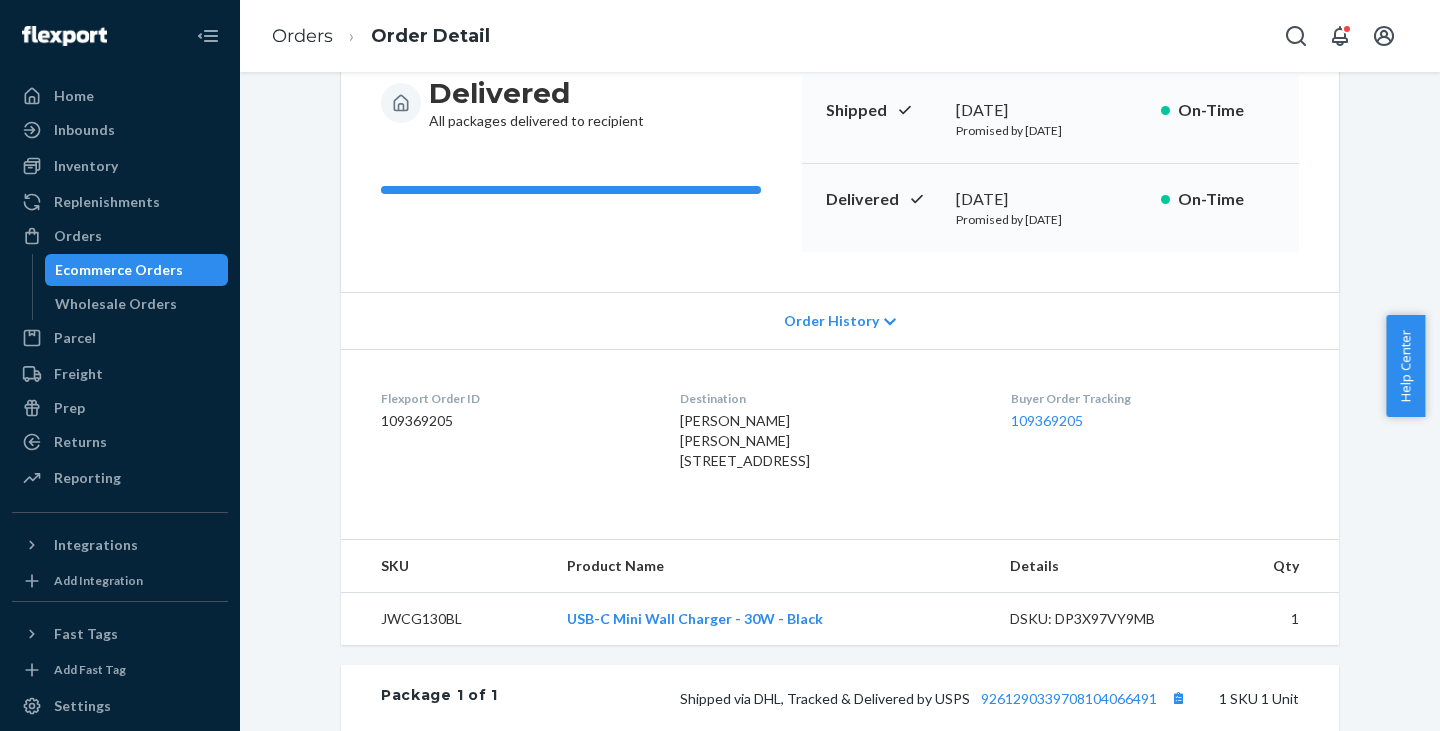 scroll, scrollTop: 500, scrollLeft: 0, axis: vertical 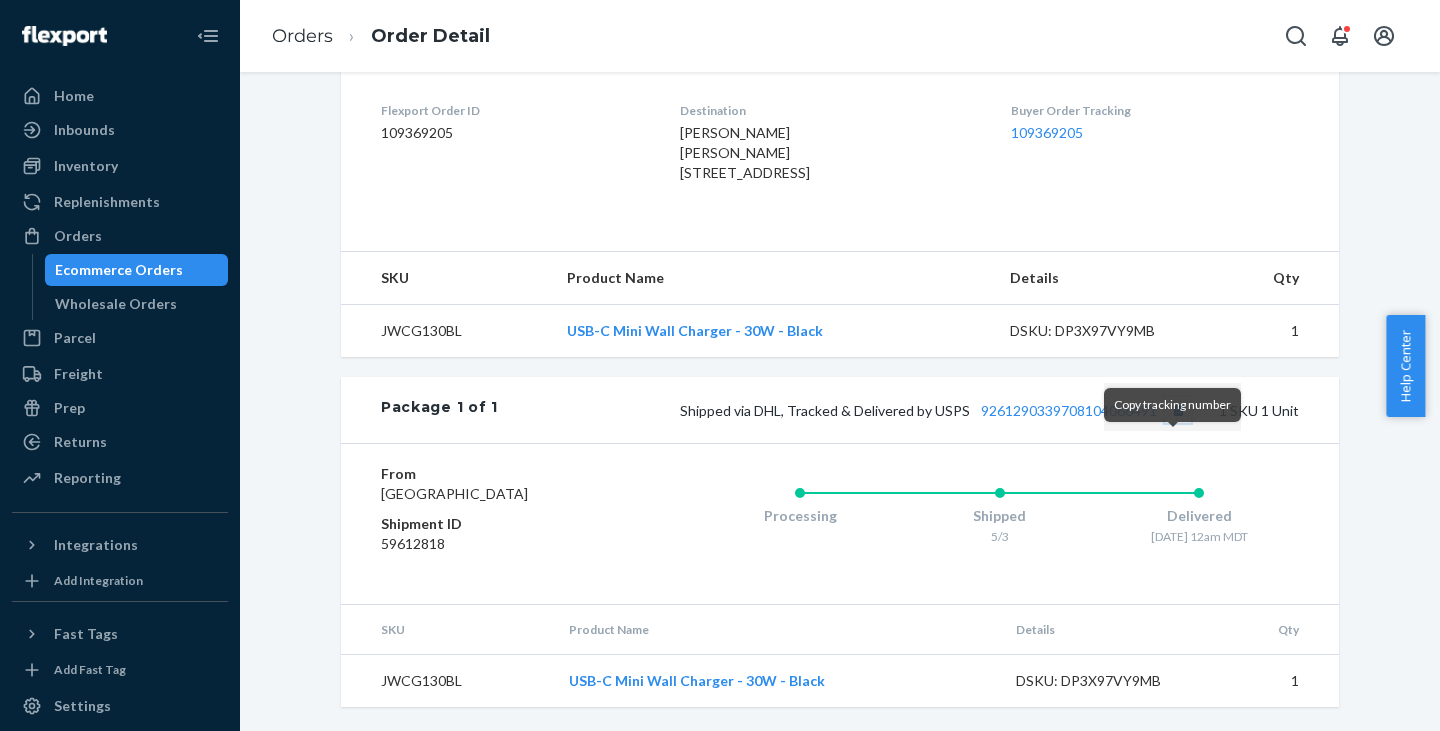 click at bounding box center [1178, 410] 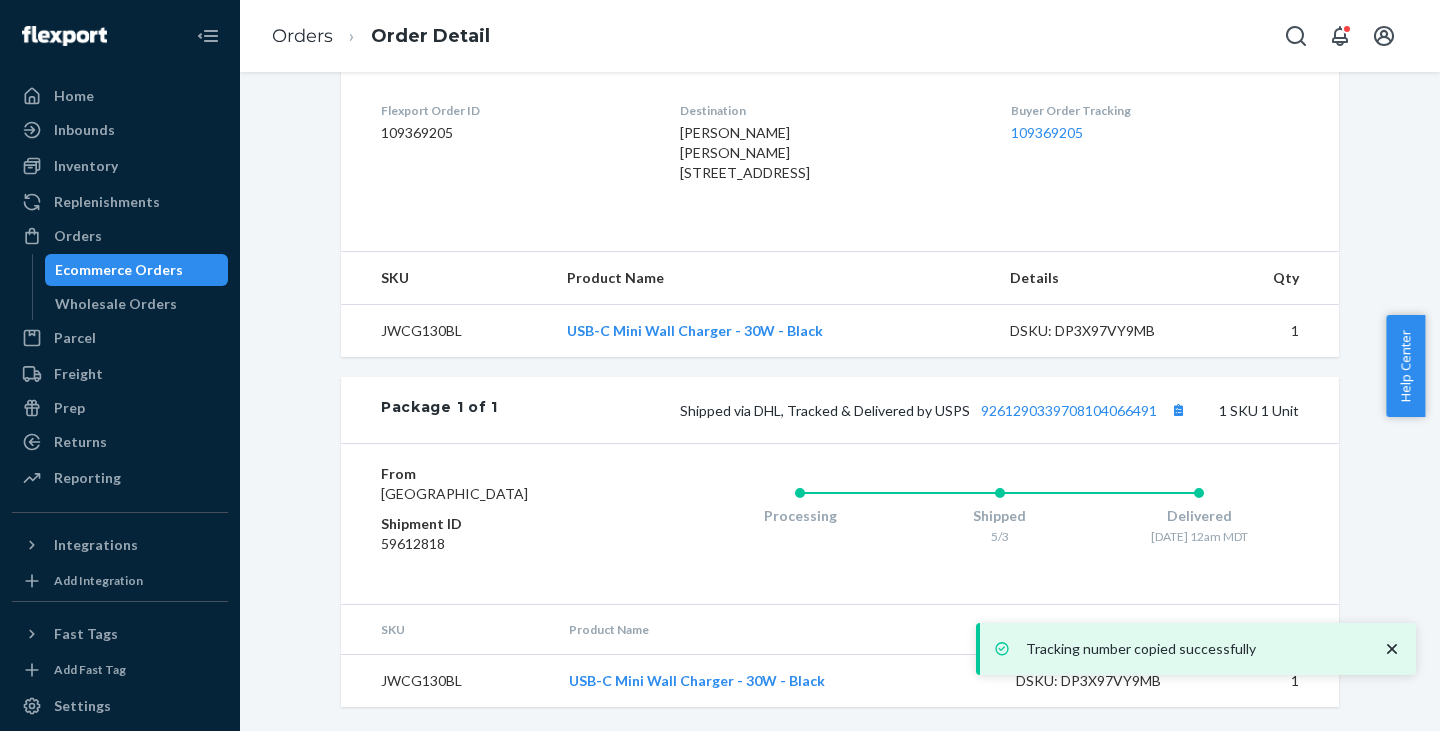click on "Ecommerce Orders" at bounding box center [119, 270] 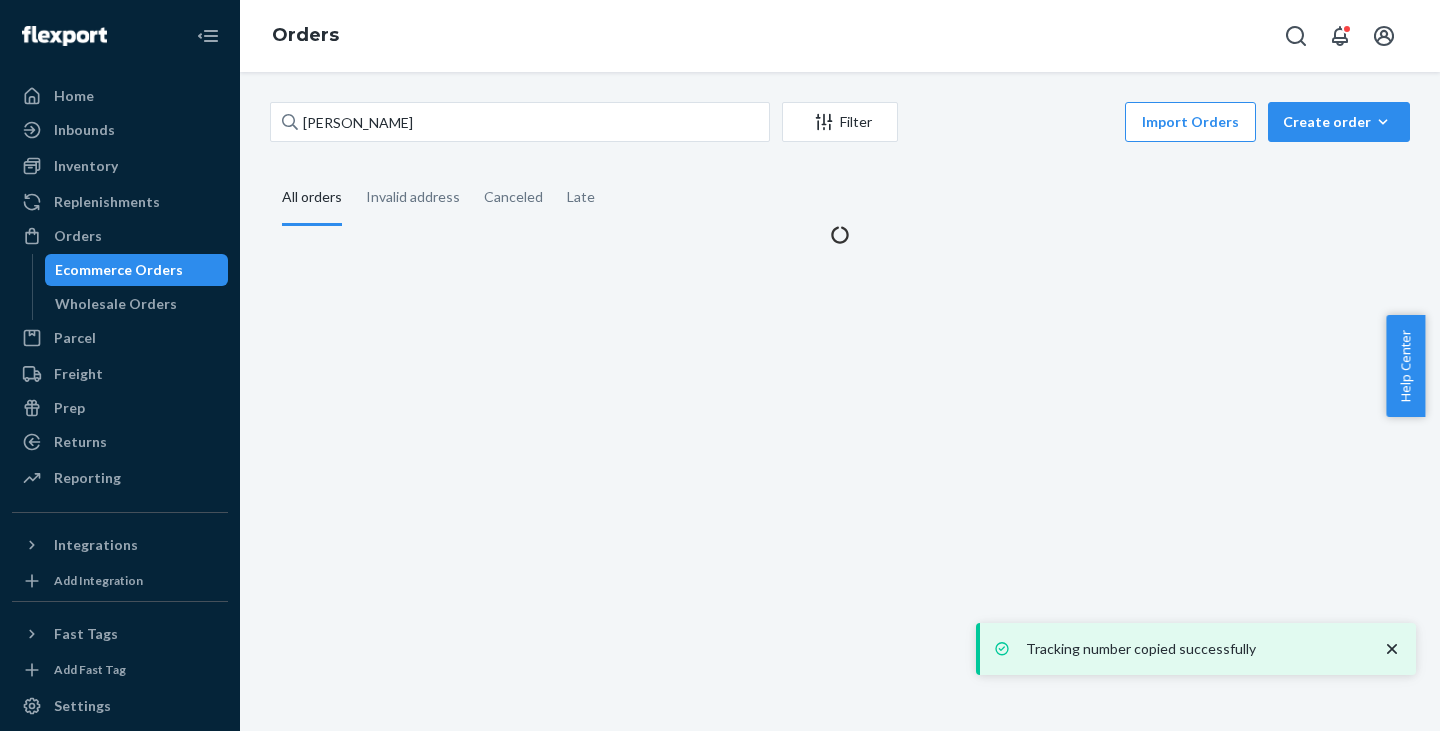 scroll, scrollTop: 0, scrollLeft: 0, axis: both 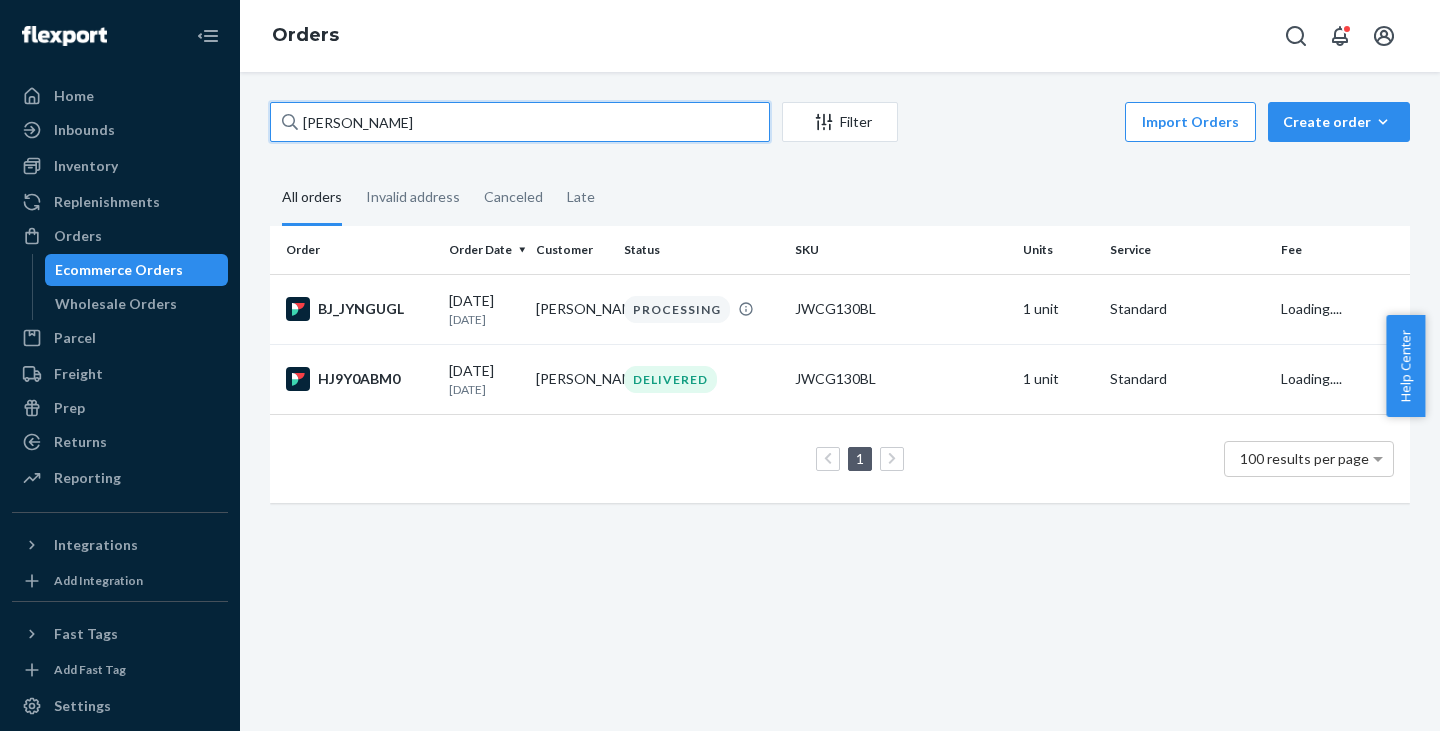 drag, startPoint x: 433, startPoint y: 117, endPoint x: 286, endPoint y: 118, distance: 147.0034 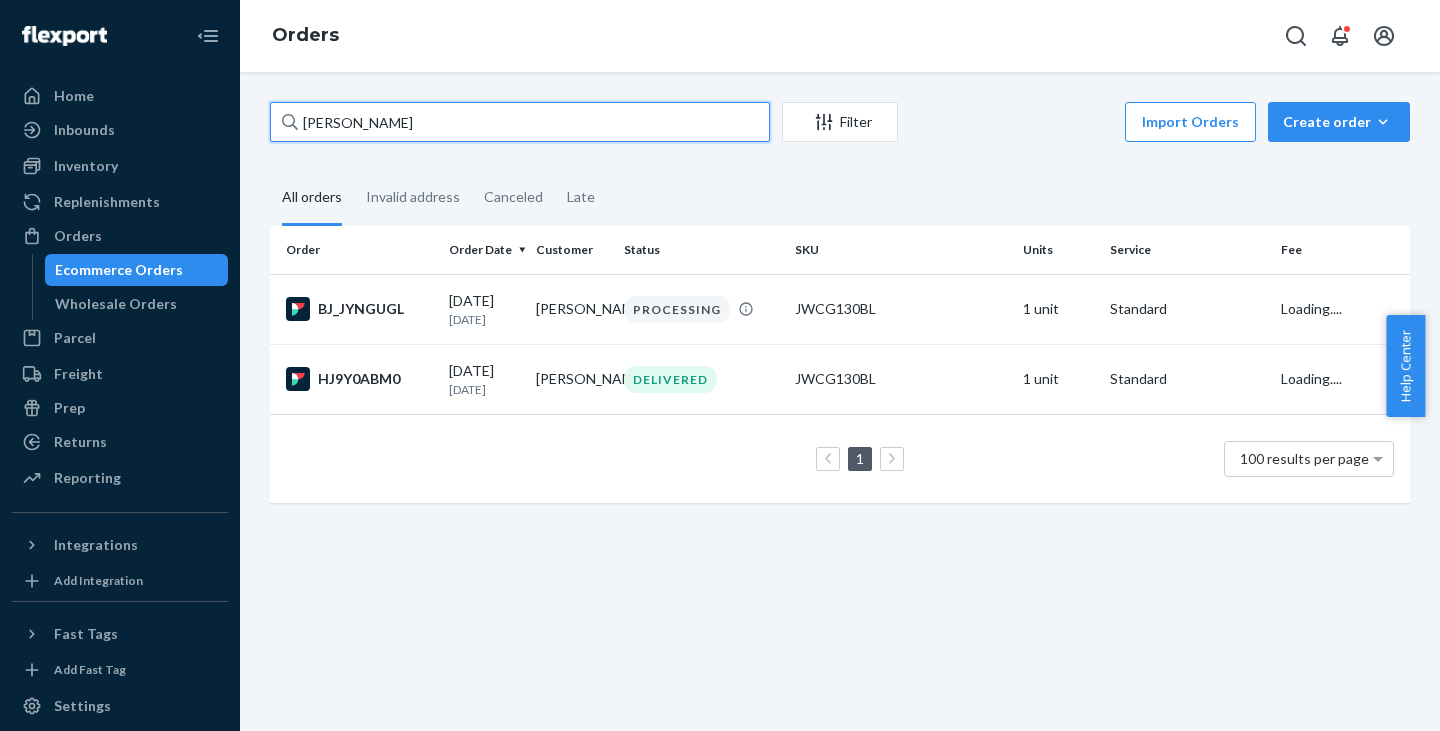 click on "[PERSON_NAME]" at bounding box center [520, 122] 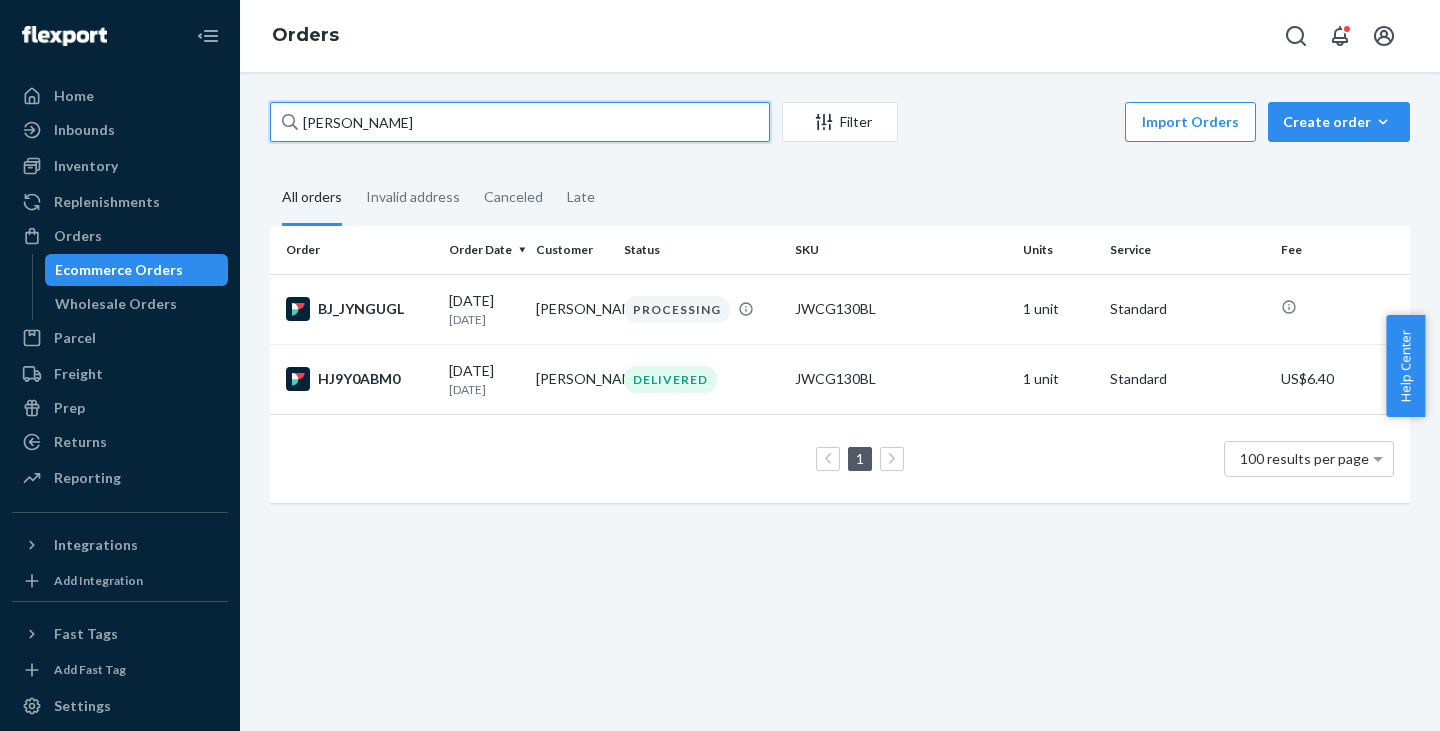 paste on "[PERSON_NAME]" 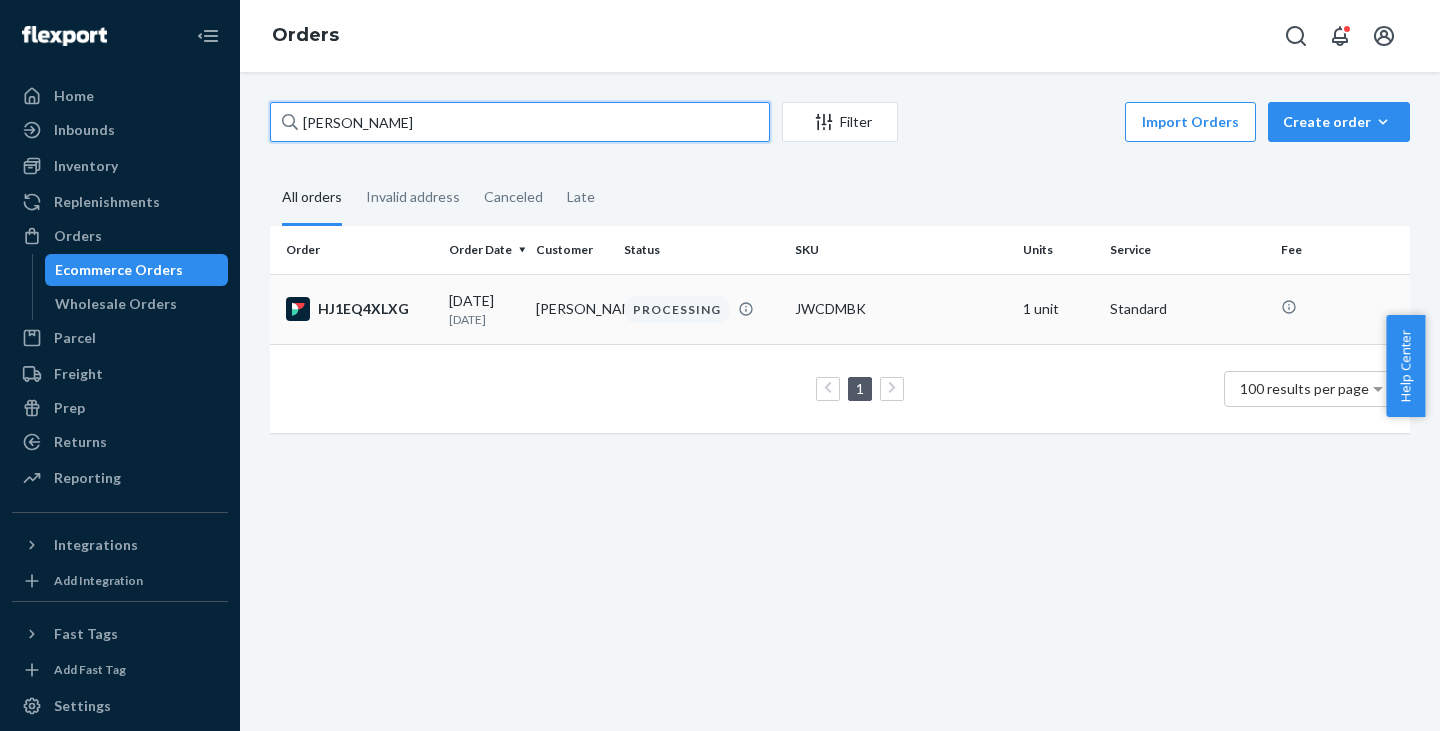 type on "[PERSON_NAME]" 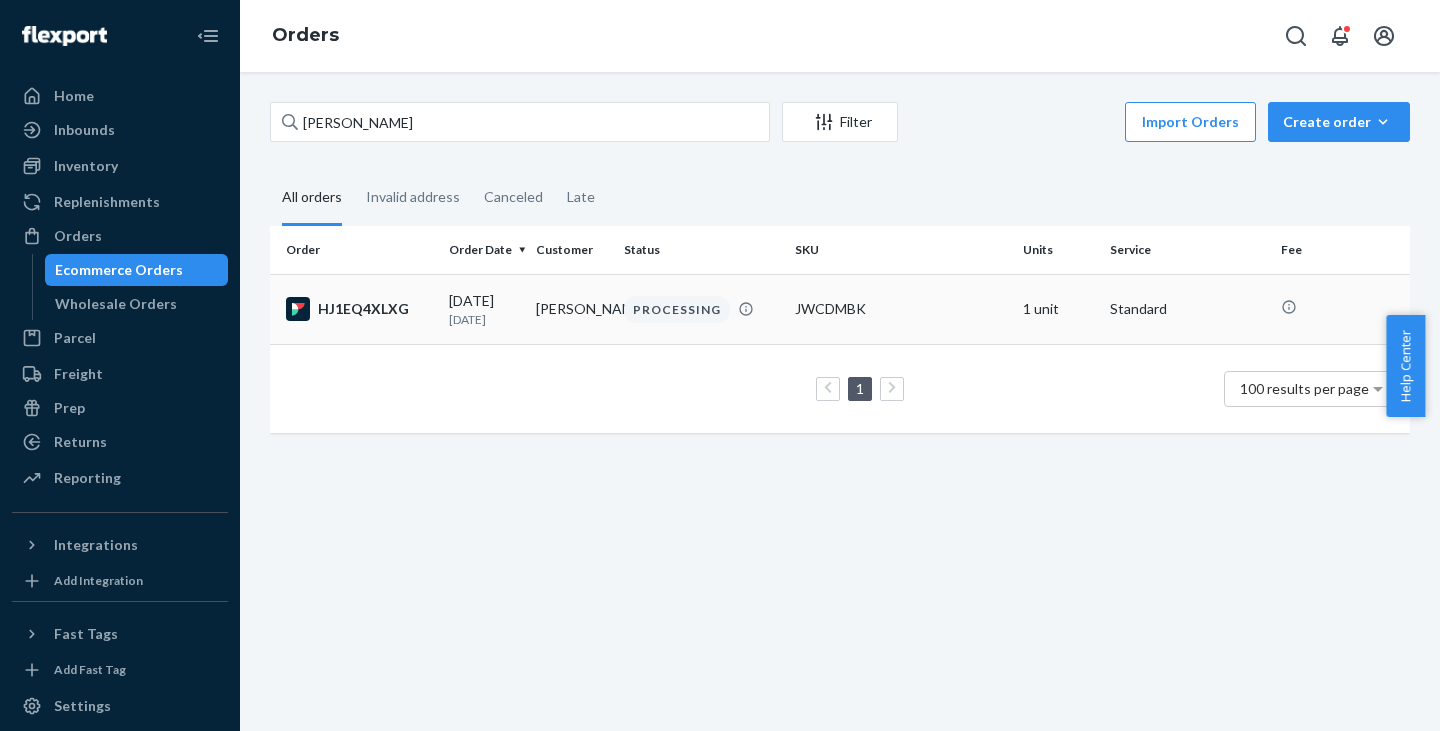 click on "[PERSON_NAME]" at bounding box center [571, 309] 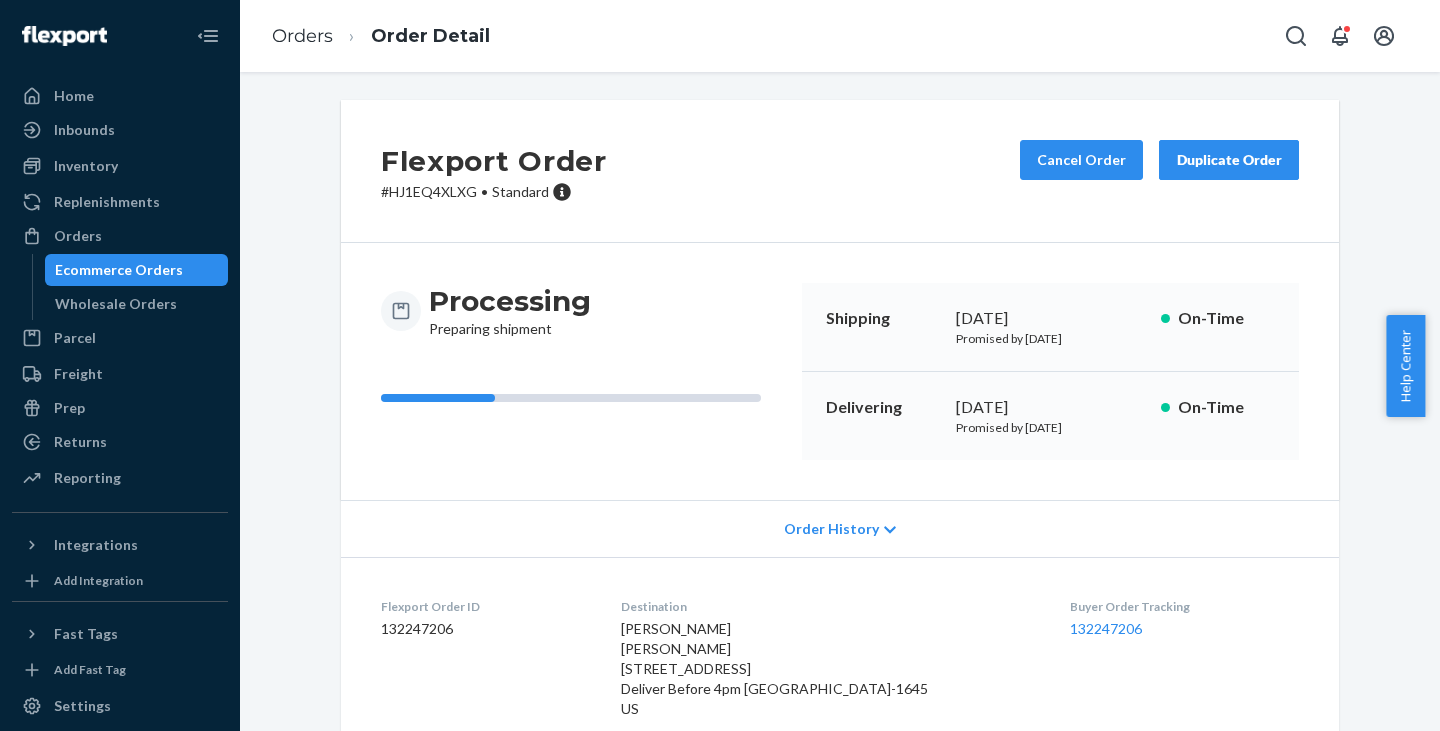 scroll, scrollTop: 0, scrollLeft: 0, axis: both 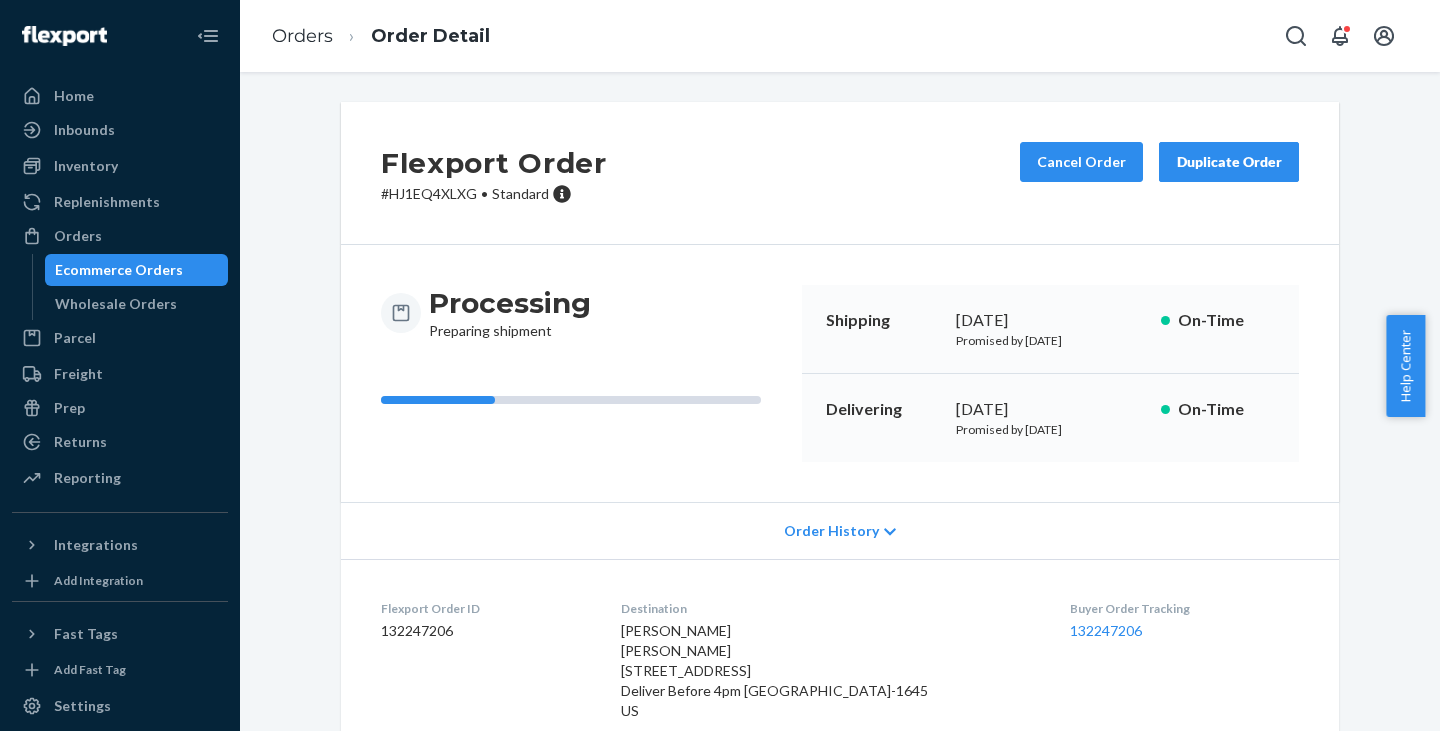 click on "Ecommerce Orders" at bounding box center [119, 270] 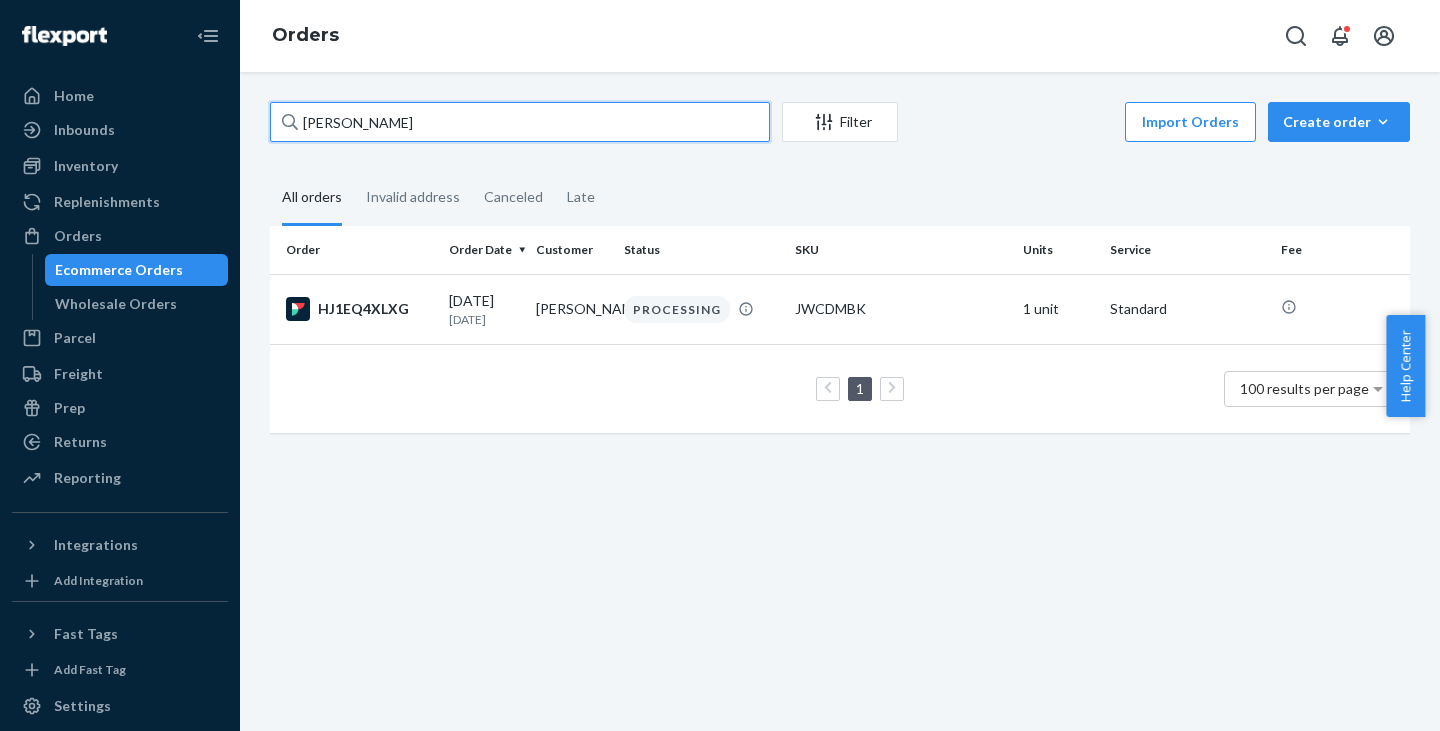 click on "[PERSON_NAME]" at bounding box center [520, 122] 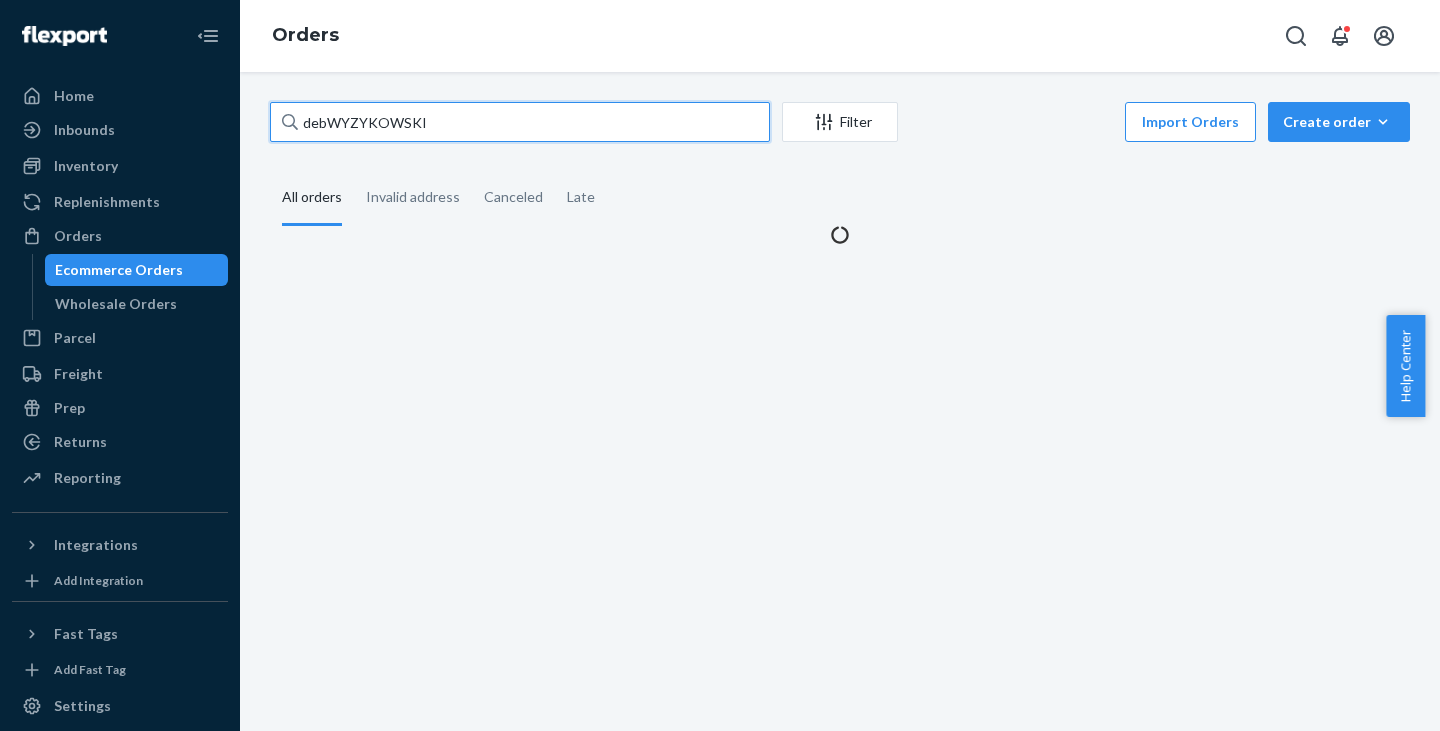 drag, startPoint x: 433, startPoint y: 106, endPoint x: 439, endPoint y: 125, distance: 19.924858 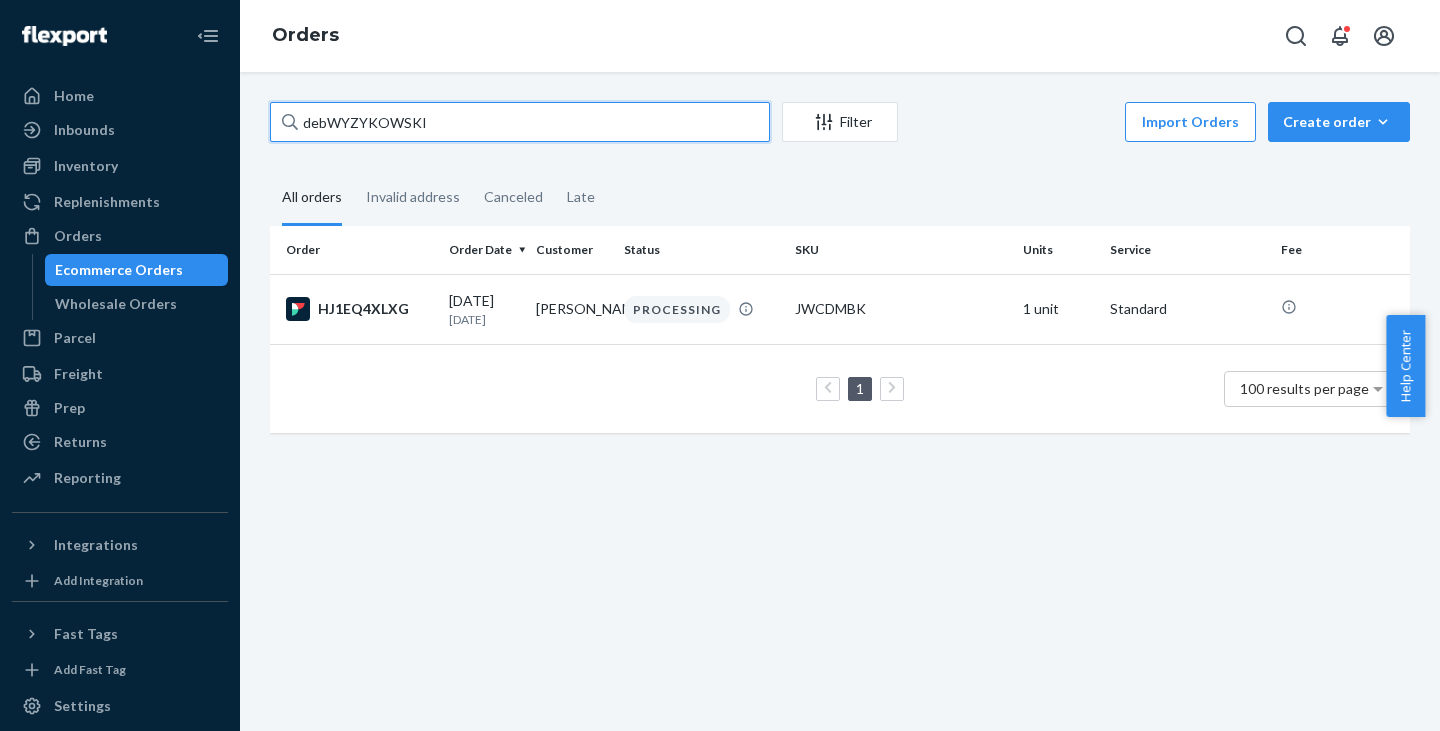 drag, startPoint x: 439, startPoint y: 125, endPoint x: 330, endPoint y: 132, distance: 109.22454 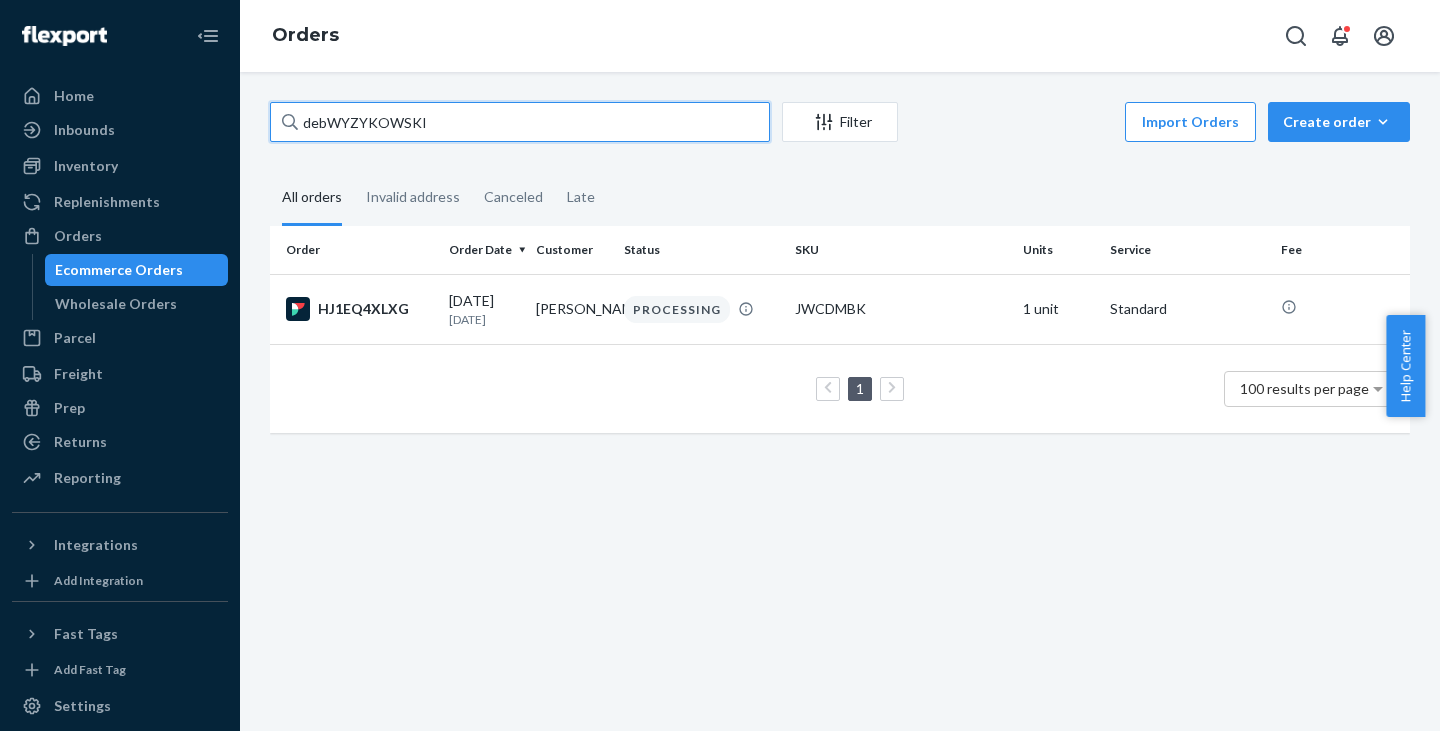 click on "debWYZYKOWSKI" at bounding box center (520, 122) 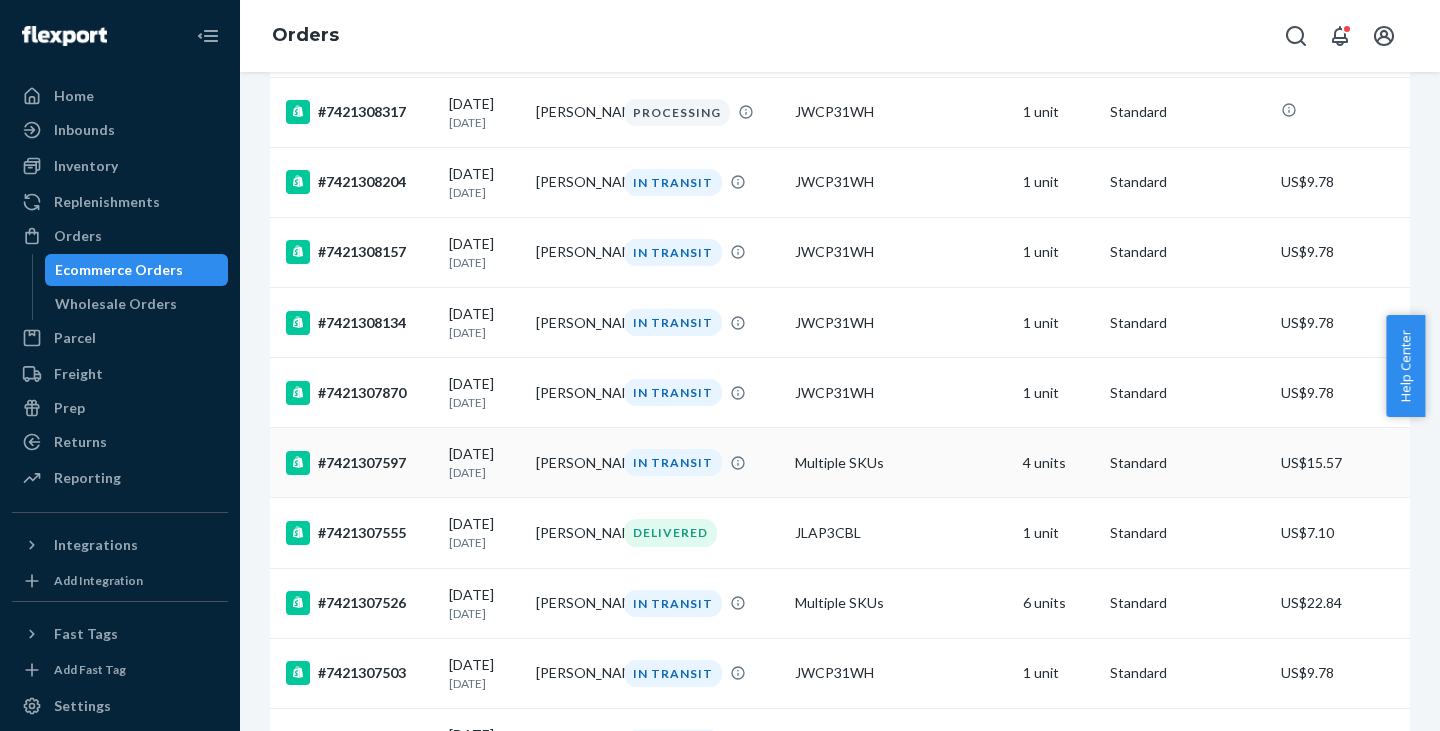 scroll, scrollTop: 400, scrollLeft: 0, axis: vertical 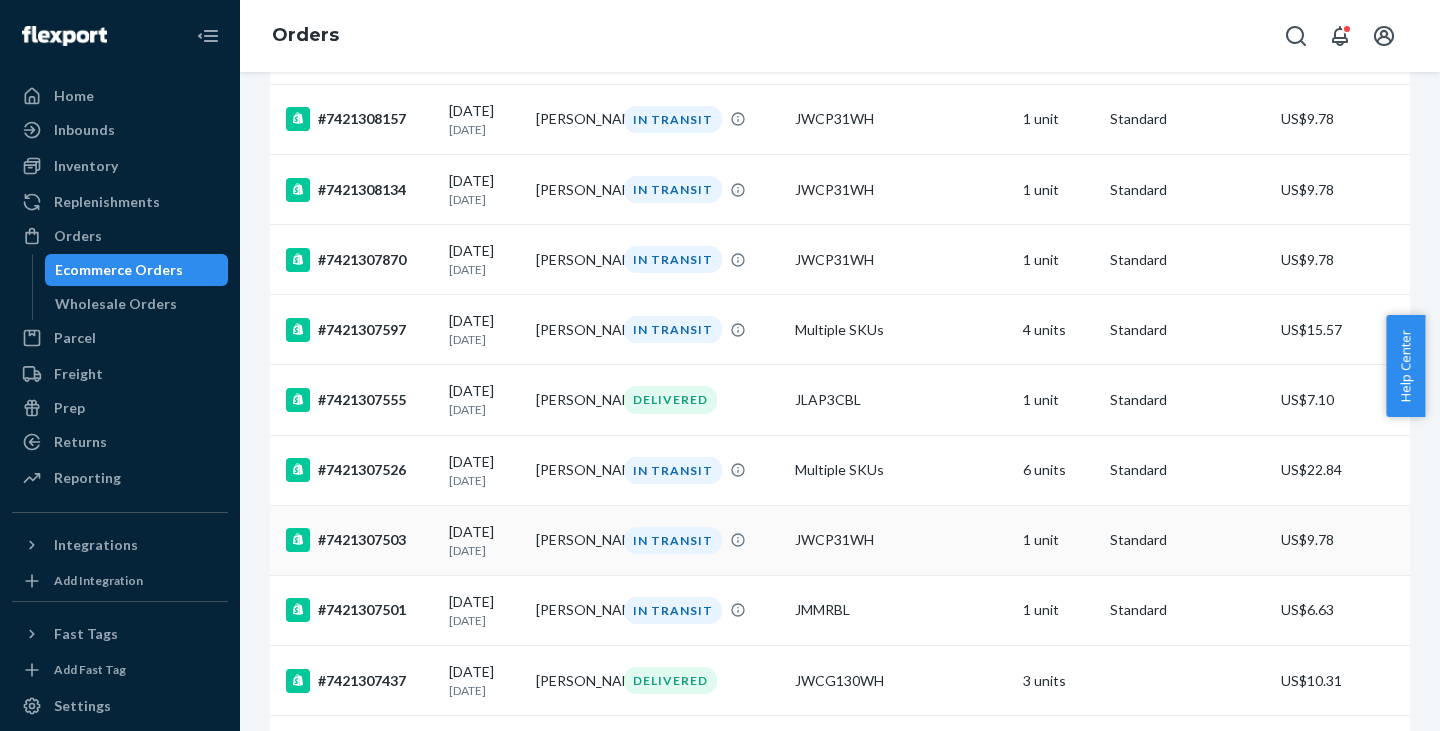 type on "deb" 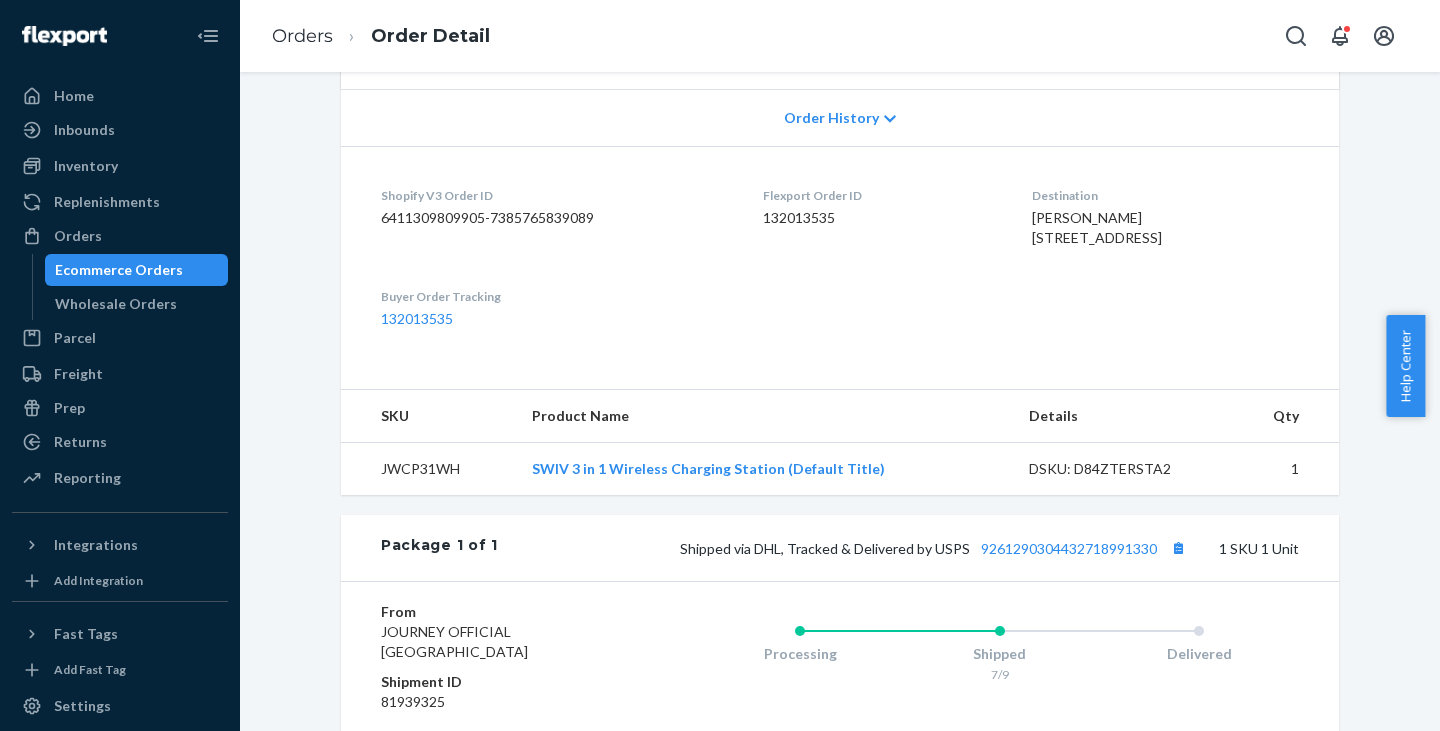 scroll, scrollTop: 500, scrollLeft: 0, axis: vertical 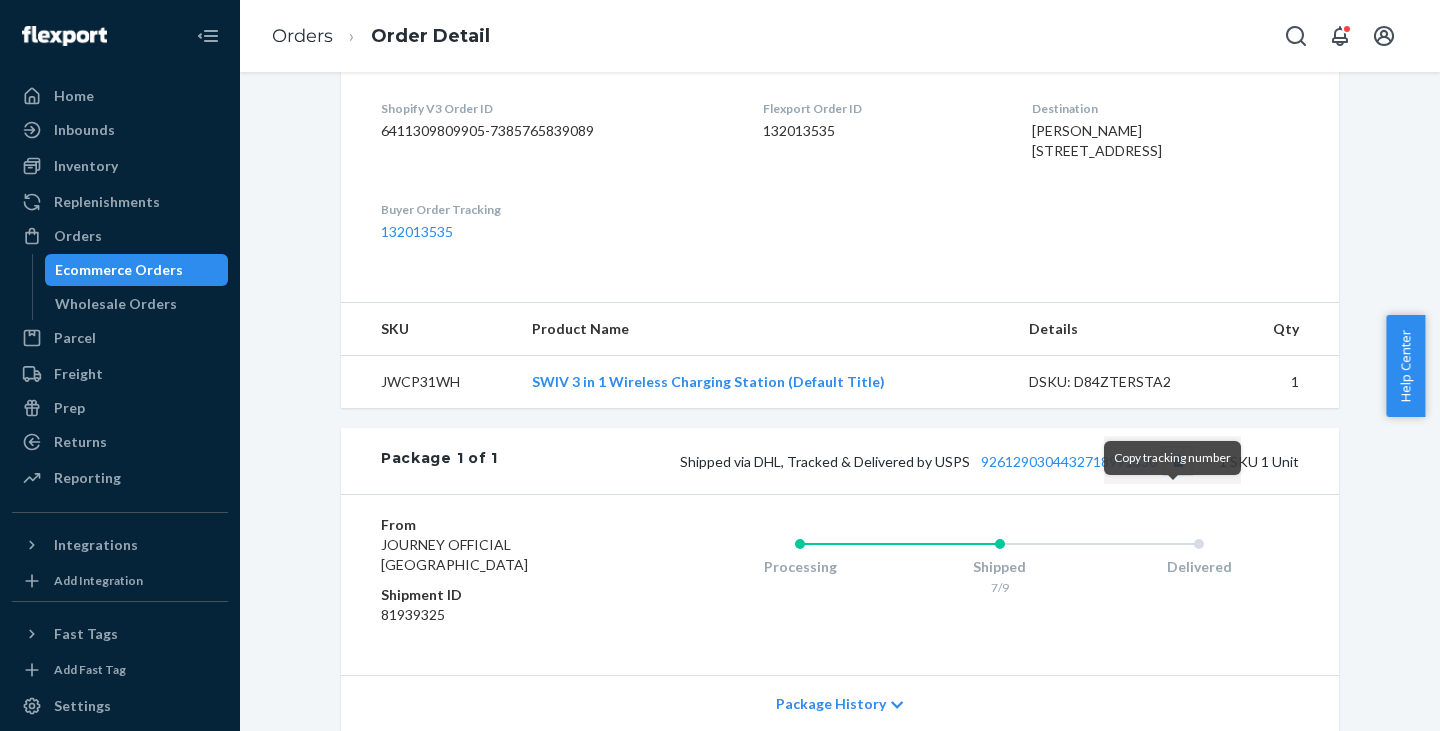 click at bounding box center (1178, 461) 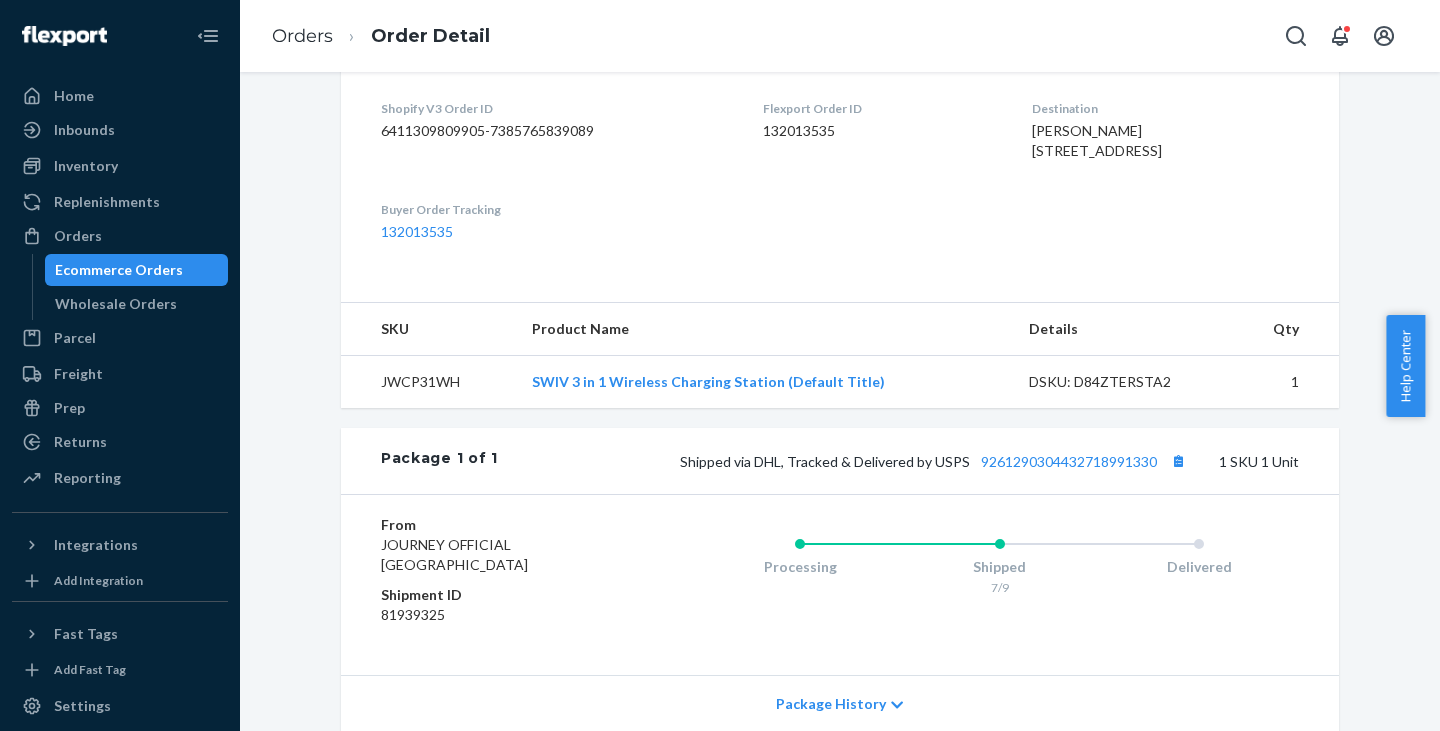 click on "Ecommerce Orders" at bounding box center (119, 270) 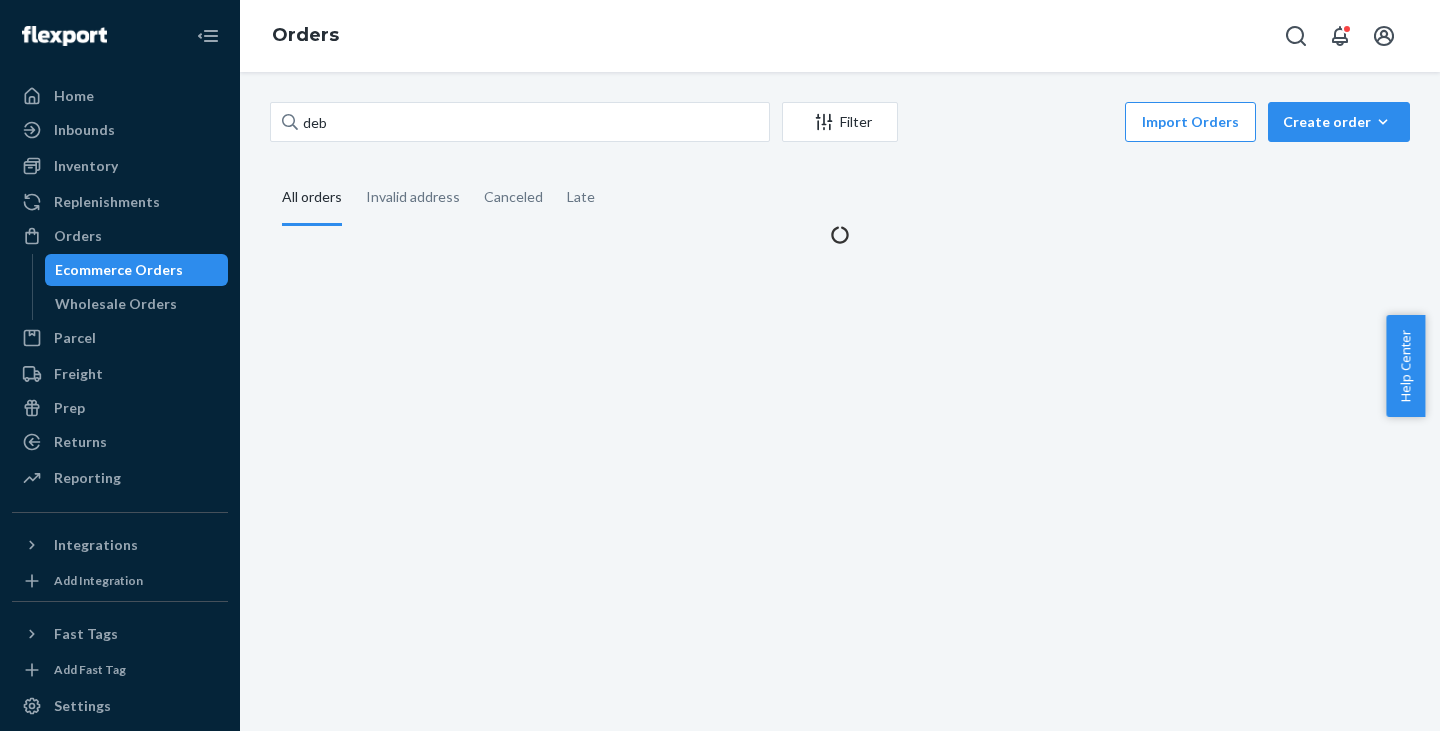 scroll, scrollTop: 0, scrollLeft: 0, axis: both 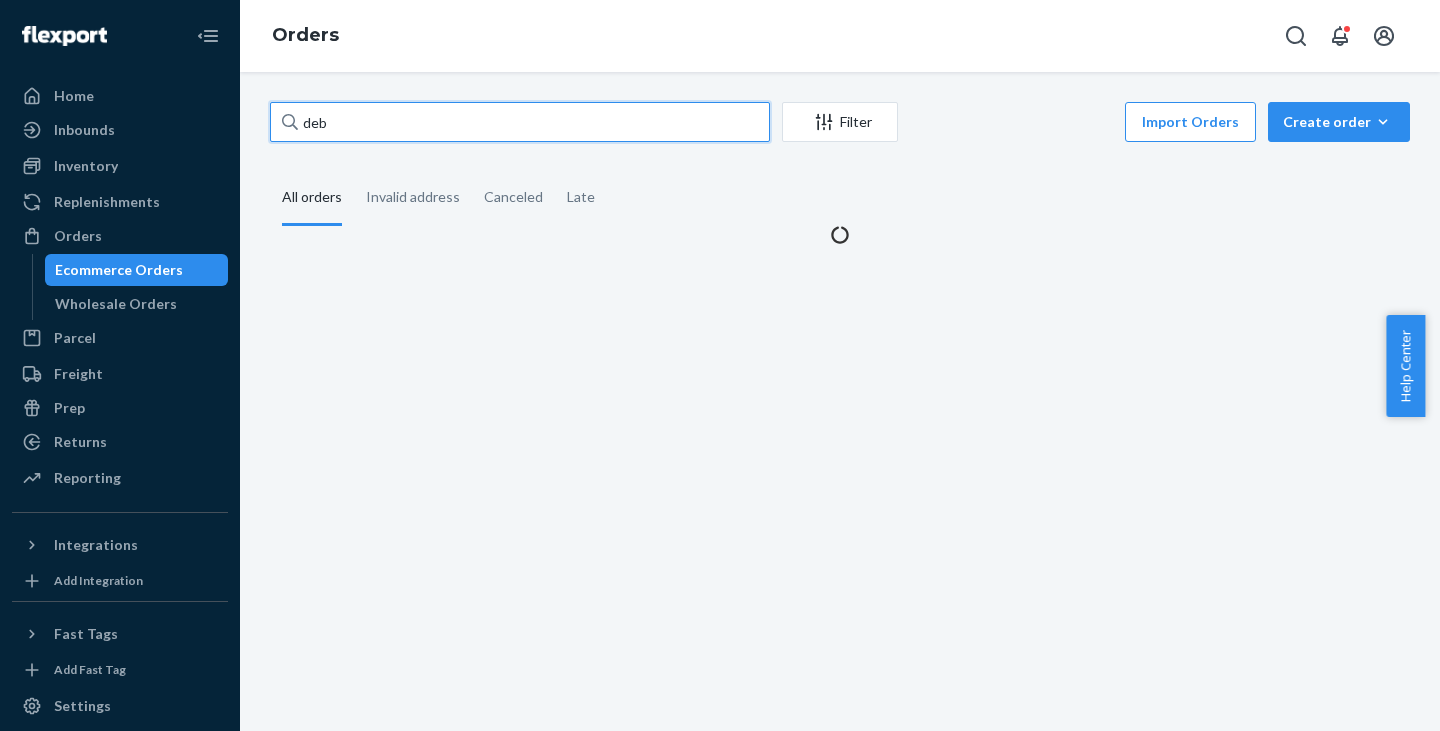 drag, startPoint x: 378, startPoint y: 124, endPoint x: 271, endPoint y: 128, distance: 107.07474 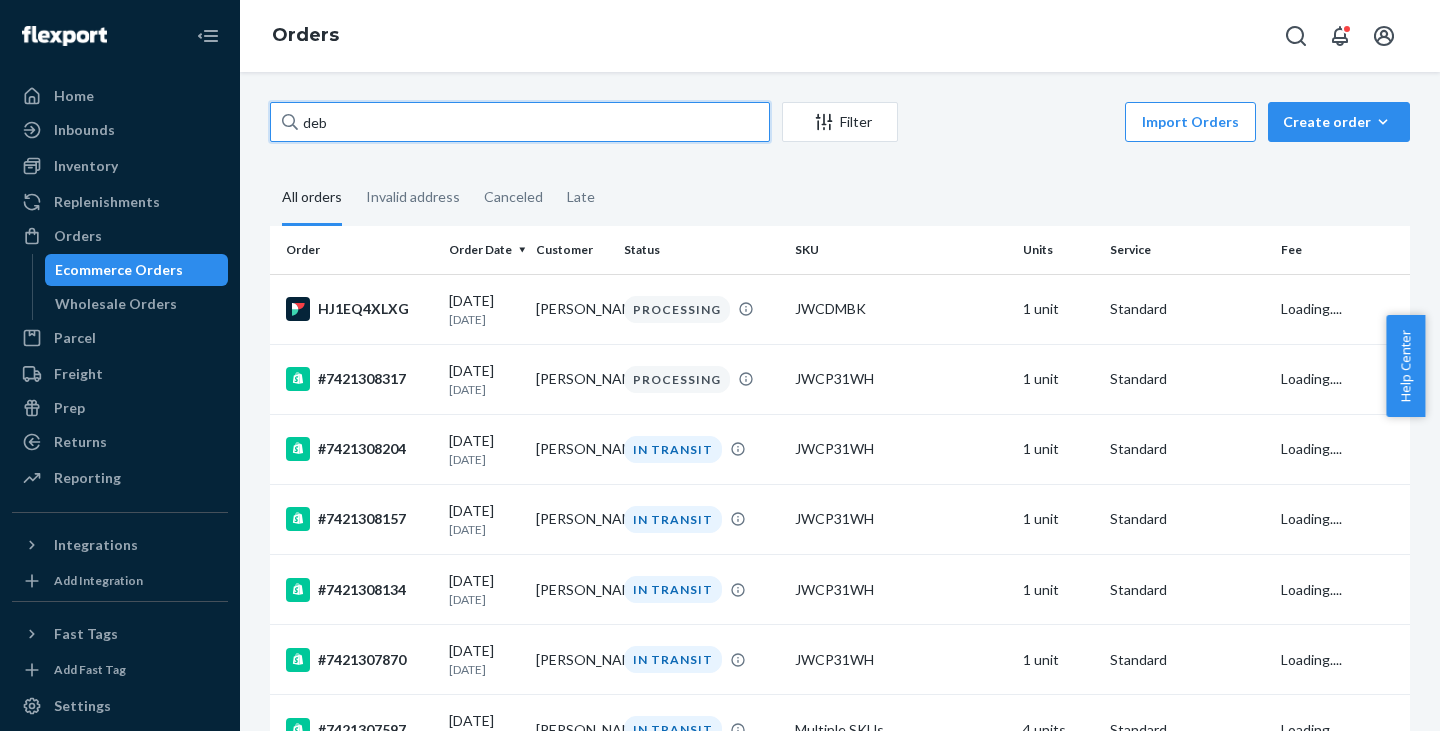 paste on "[PERSON_NAME]" 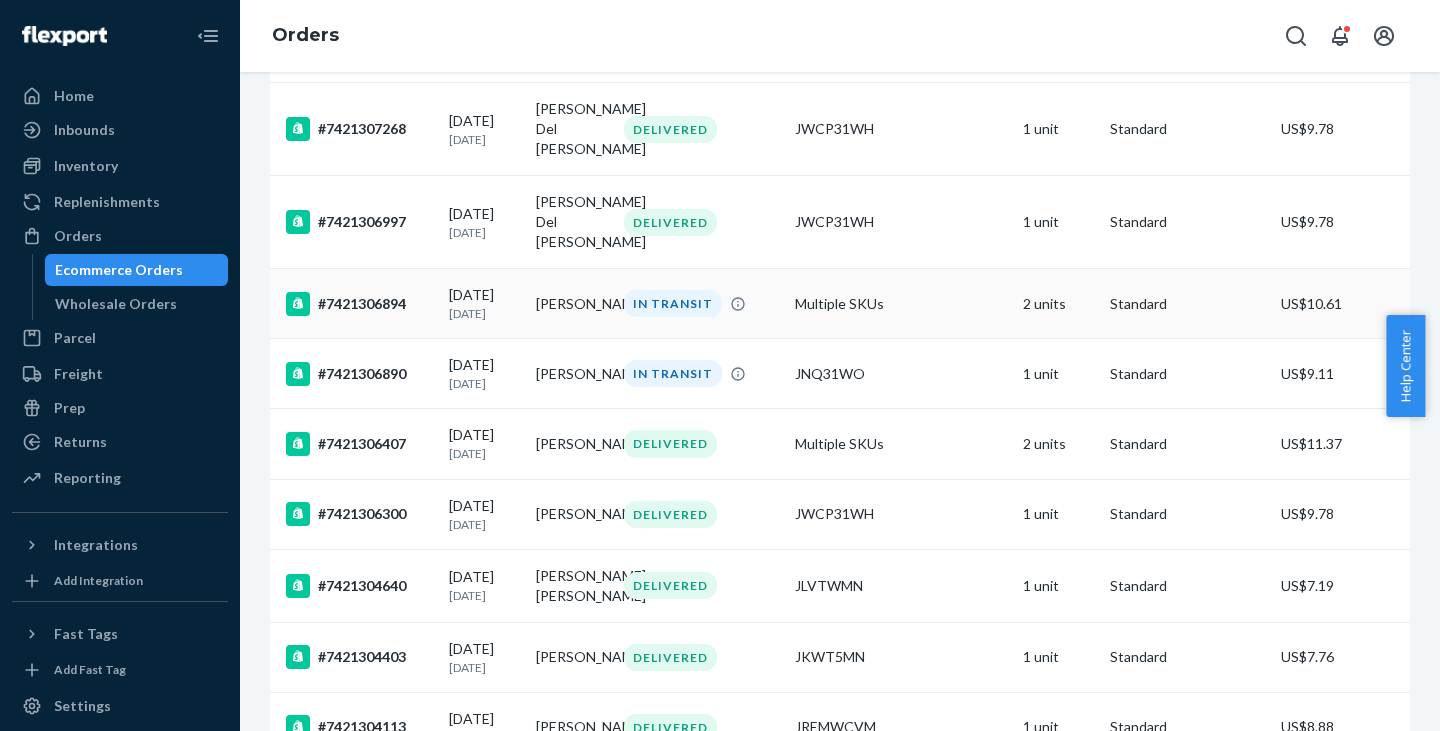 scroll, scrollTop: 600, scrollLeft: 0, axis: vertical 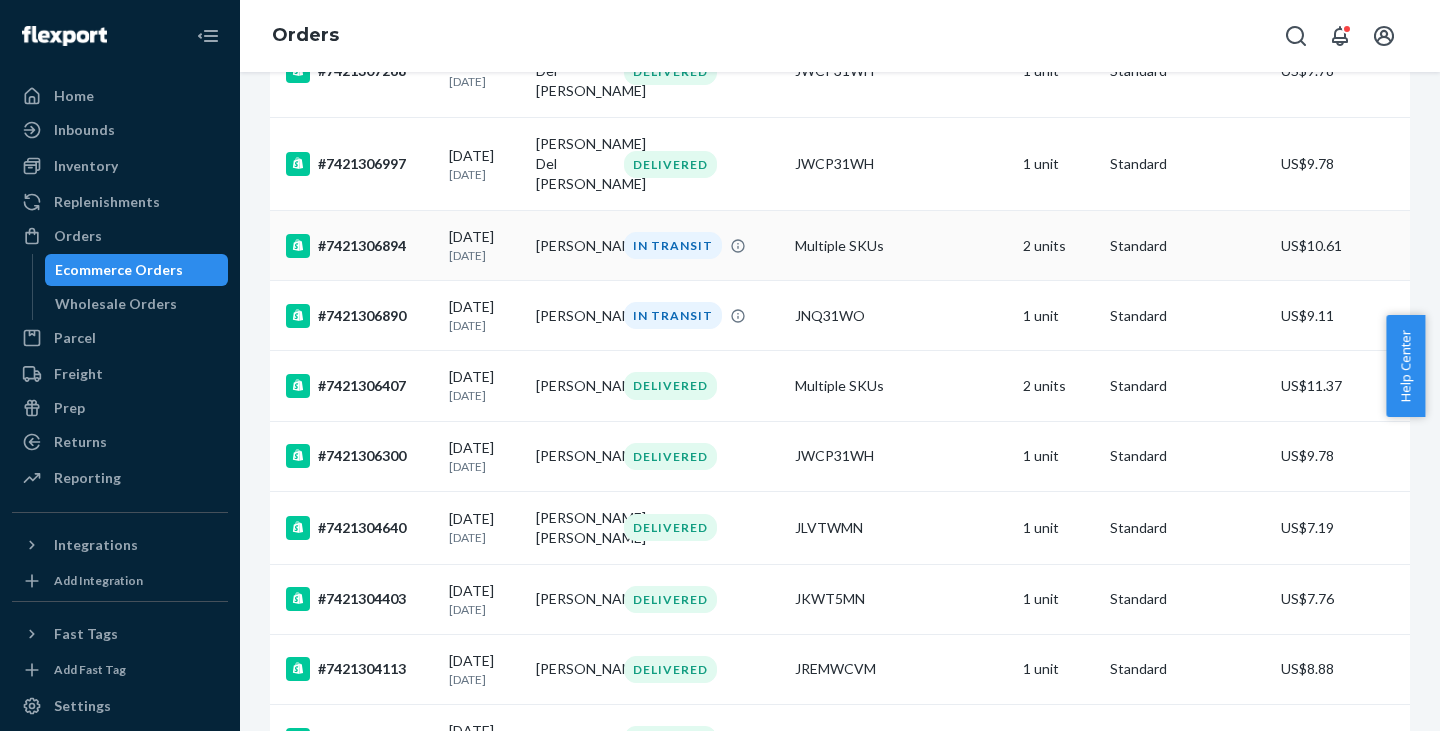 type on "[PERSON_NAME]" 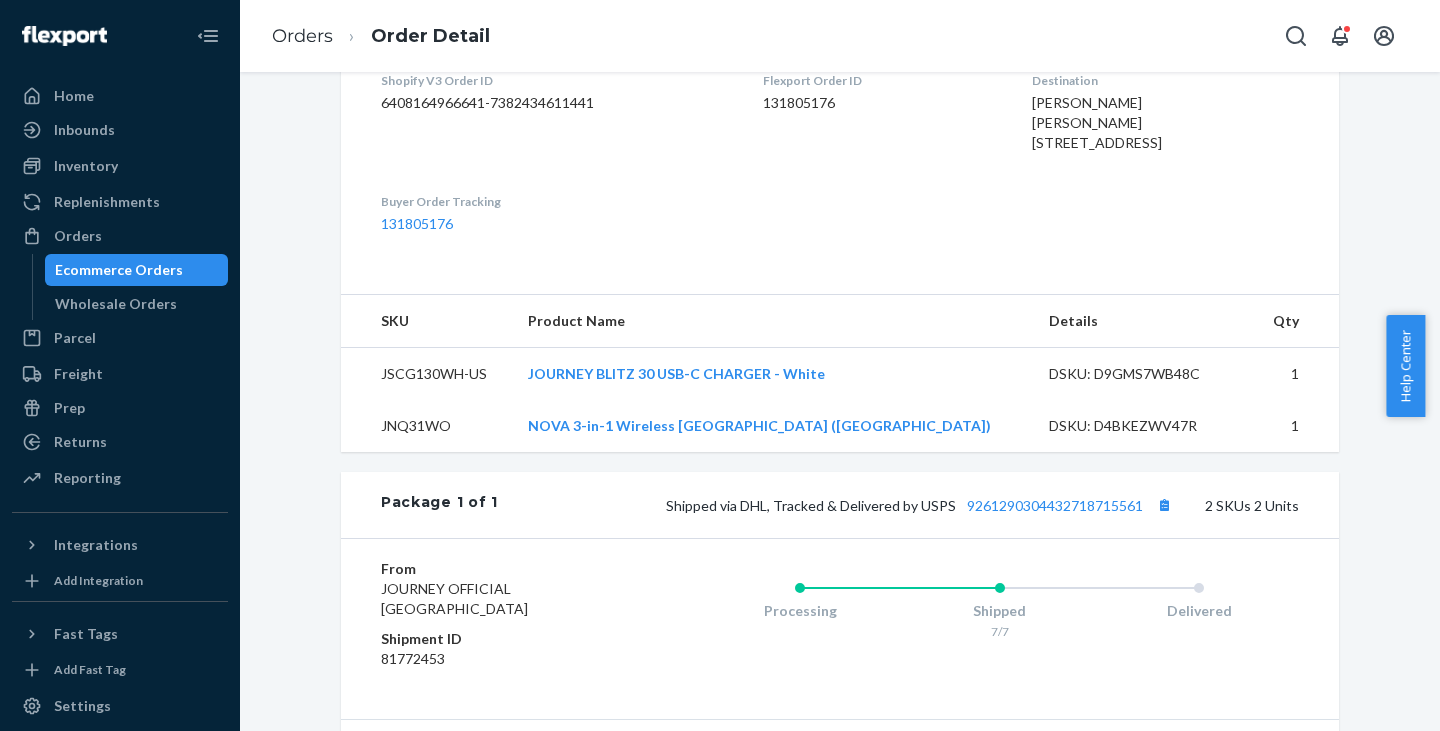 scroll, scrollTop: 600, scrollLeft: 0, axis: vertical 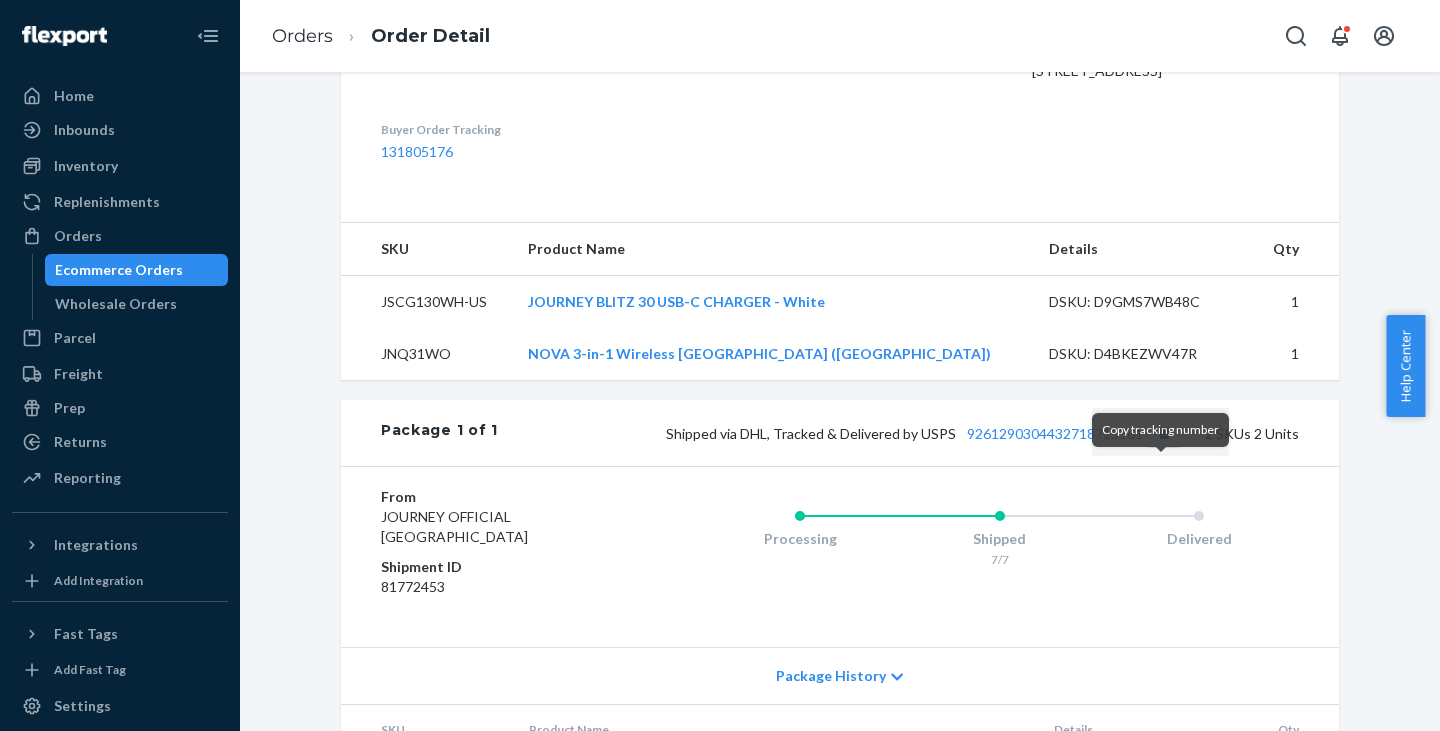 click at bounding box center [1164, 433] 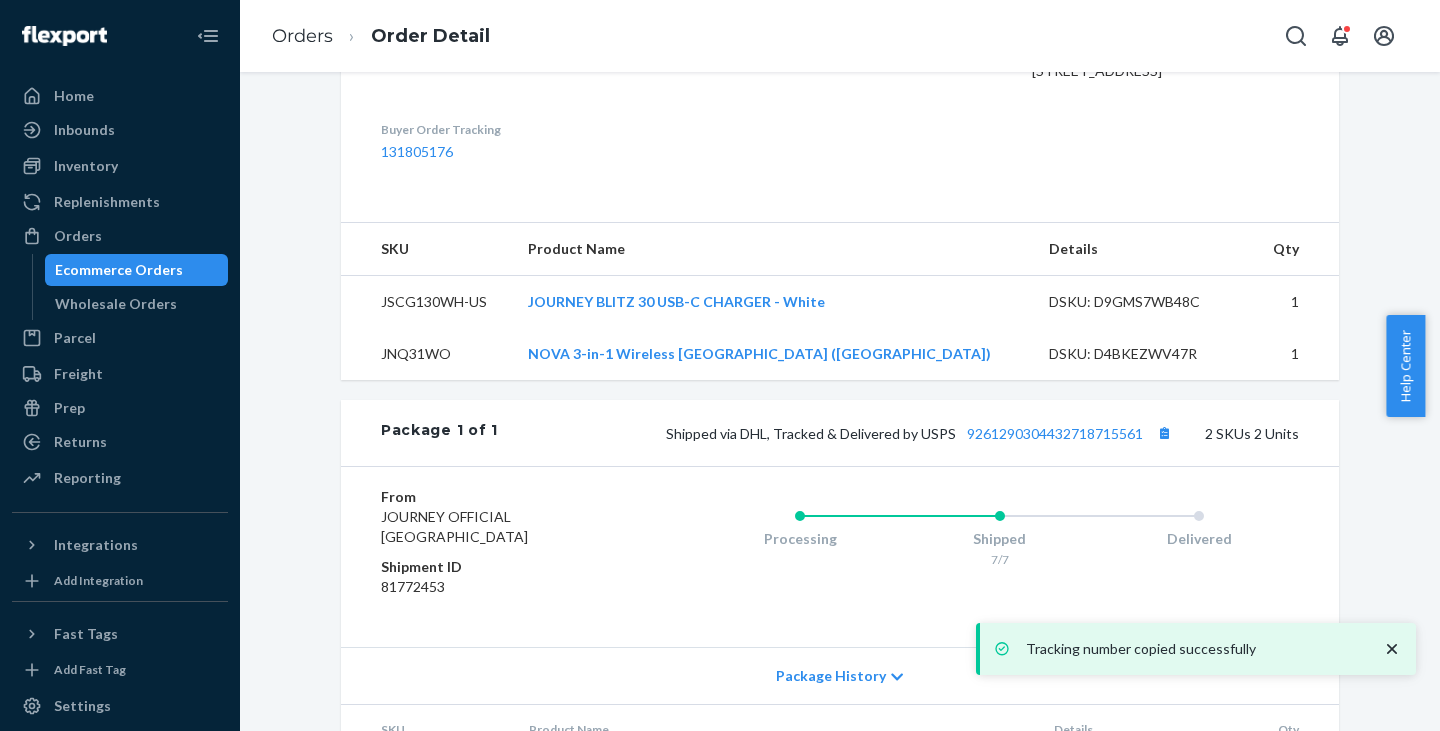 click on "Ecommerce Orders" at bounding box center [119, 270] 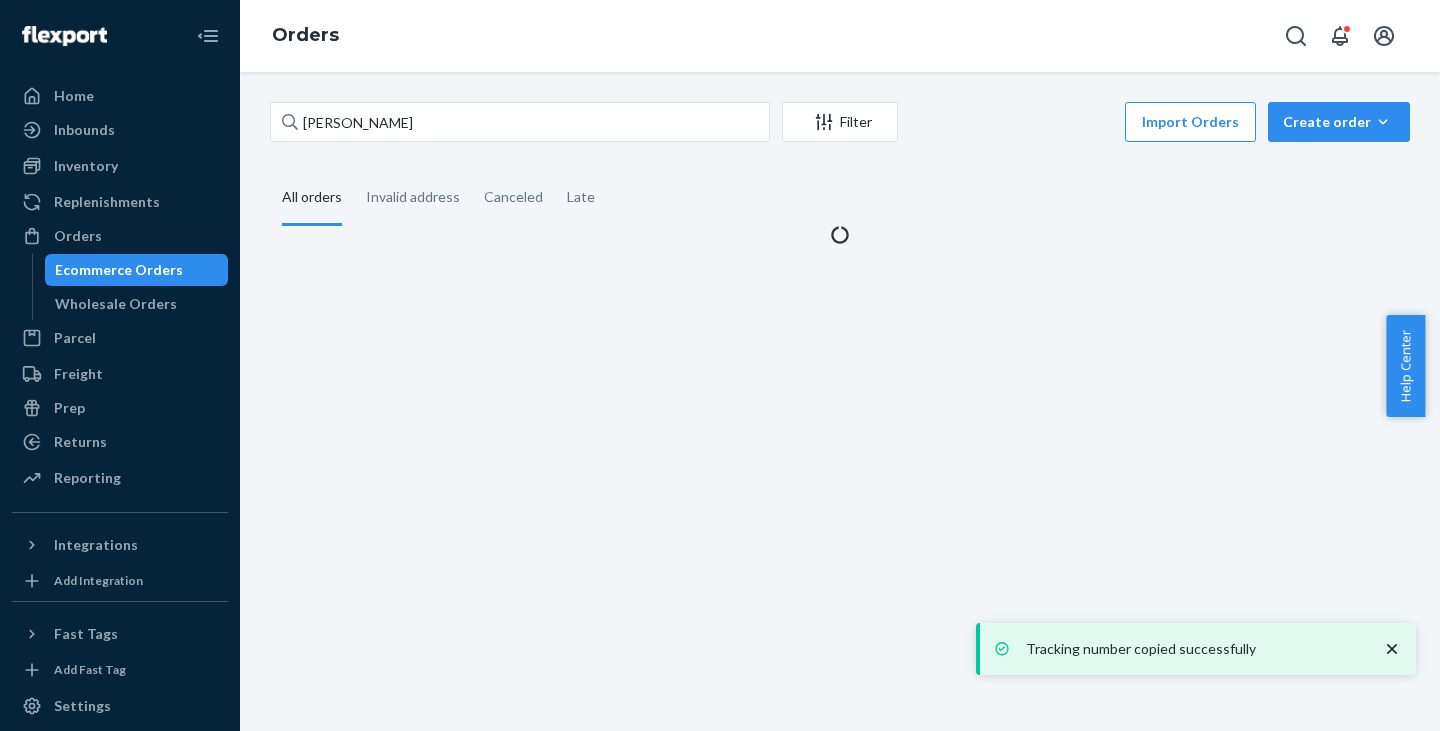 scroll, scrollTop: 0, scrollLeft: 0, axis: both 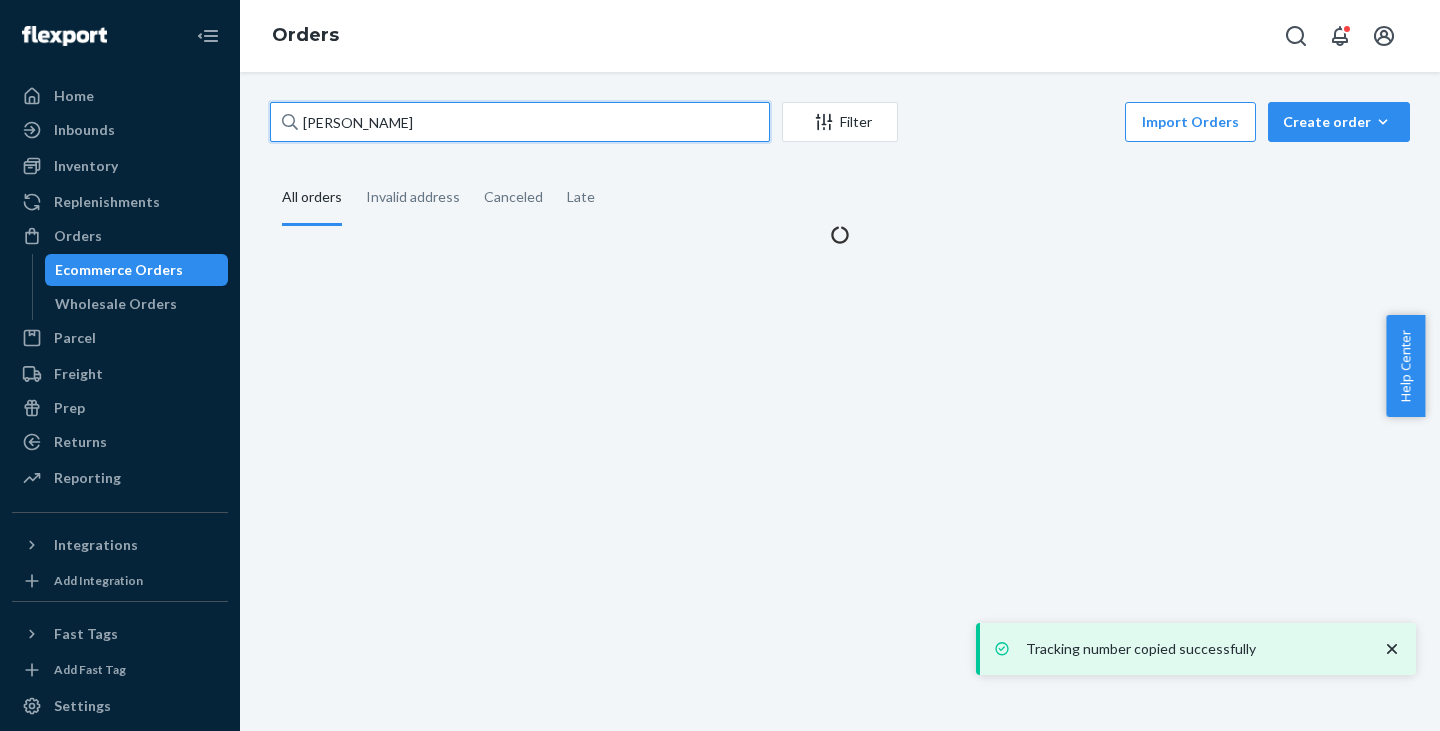 drag, startPoint x: 424, startPoint y: 127, endPoint x: 281, endPoint y: 131, distance: 143.05594 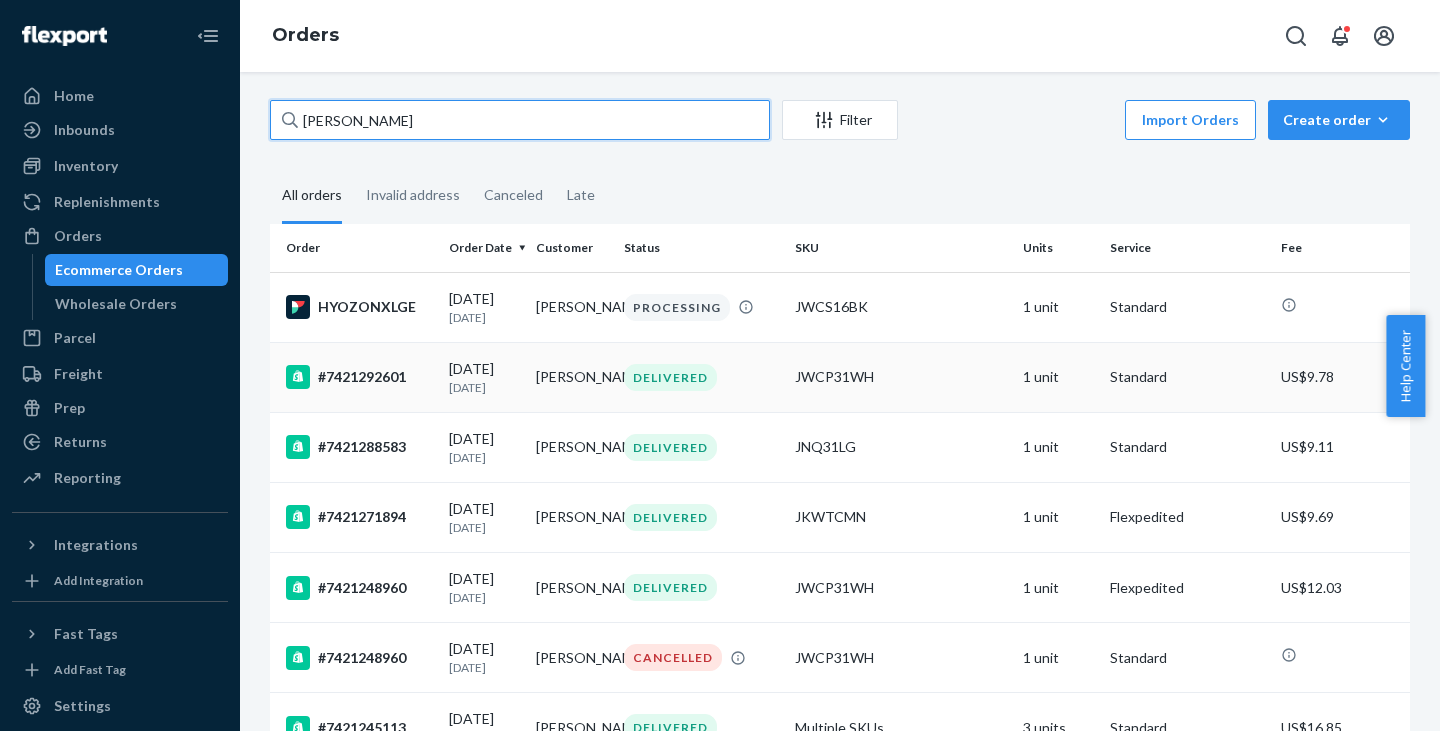 scroll, scrollTop: 0, scrollLeft: 0, axis: both 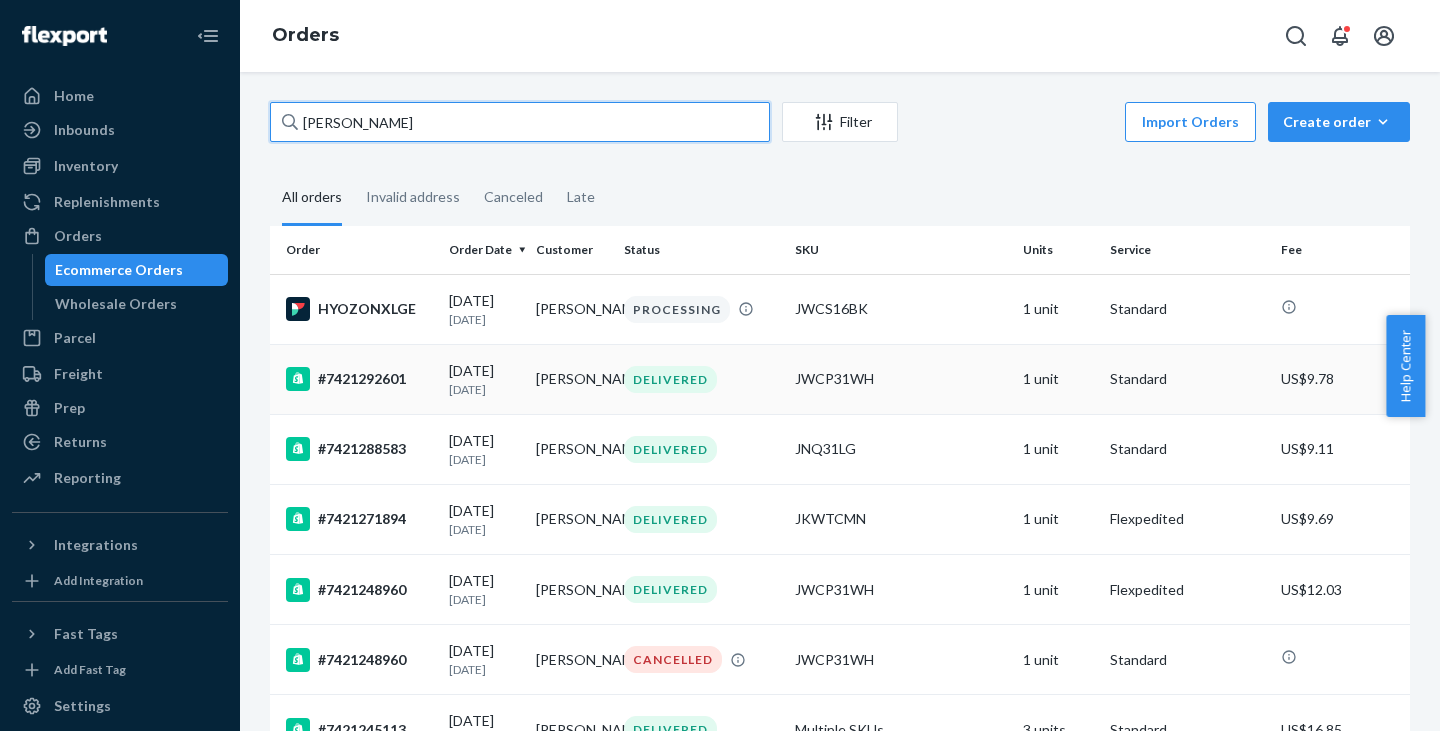 type on "[PERSON_NAME]" 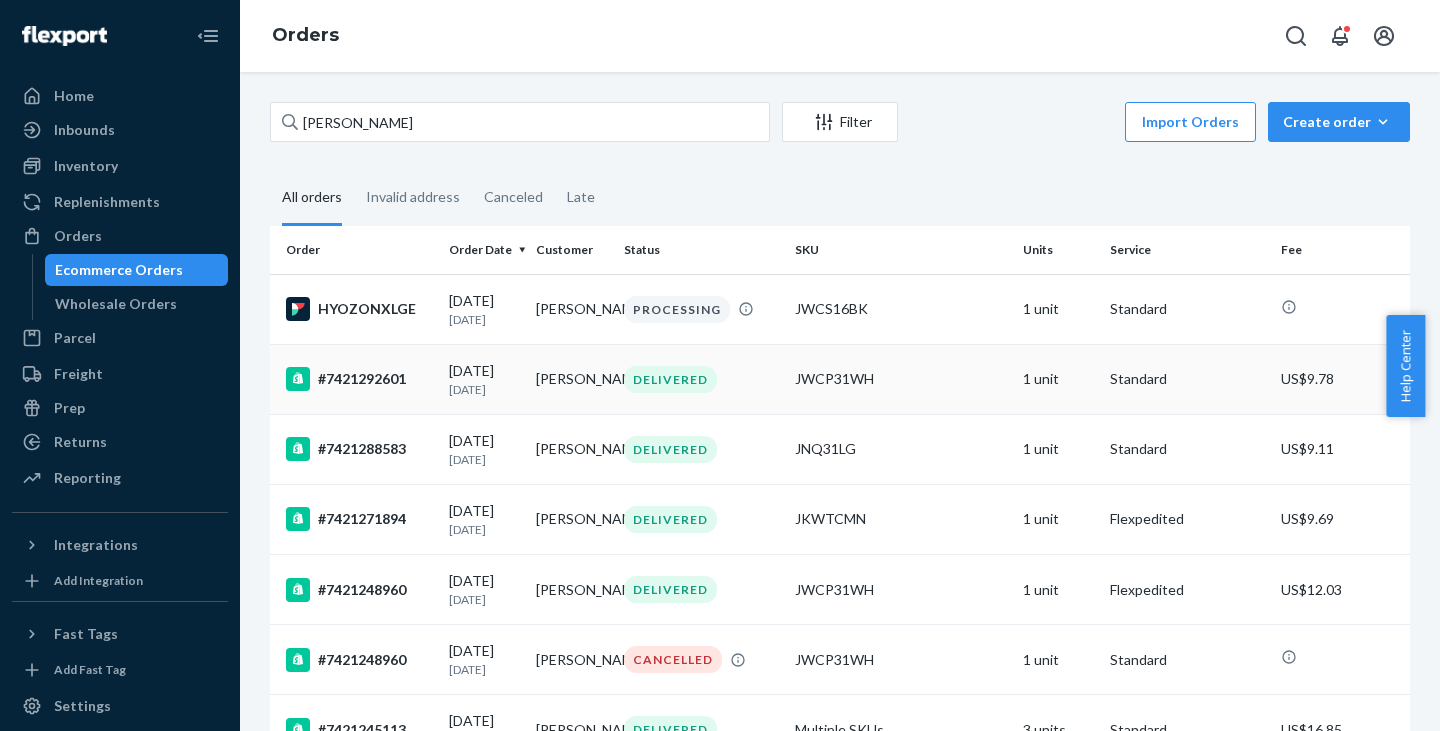 click on "[DATE] [DATE]" at bounding box center [484, 379] 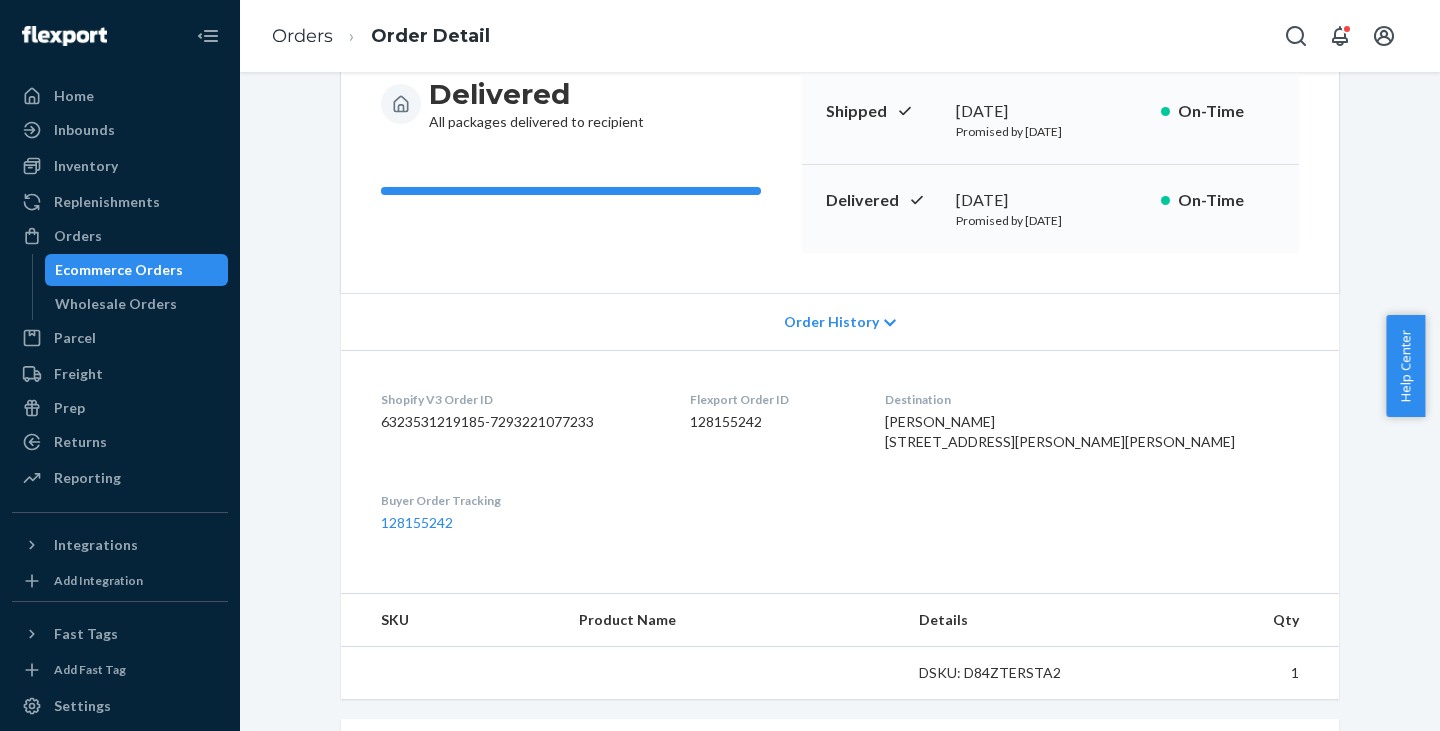 scroll, scrollTop: 400, scrollLeft: 0, axis: vertical 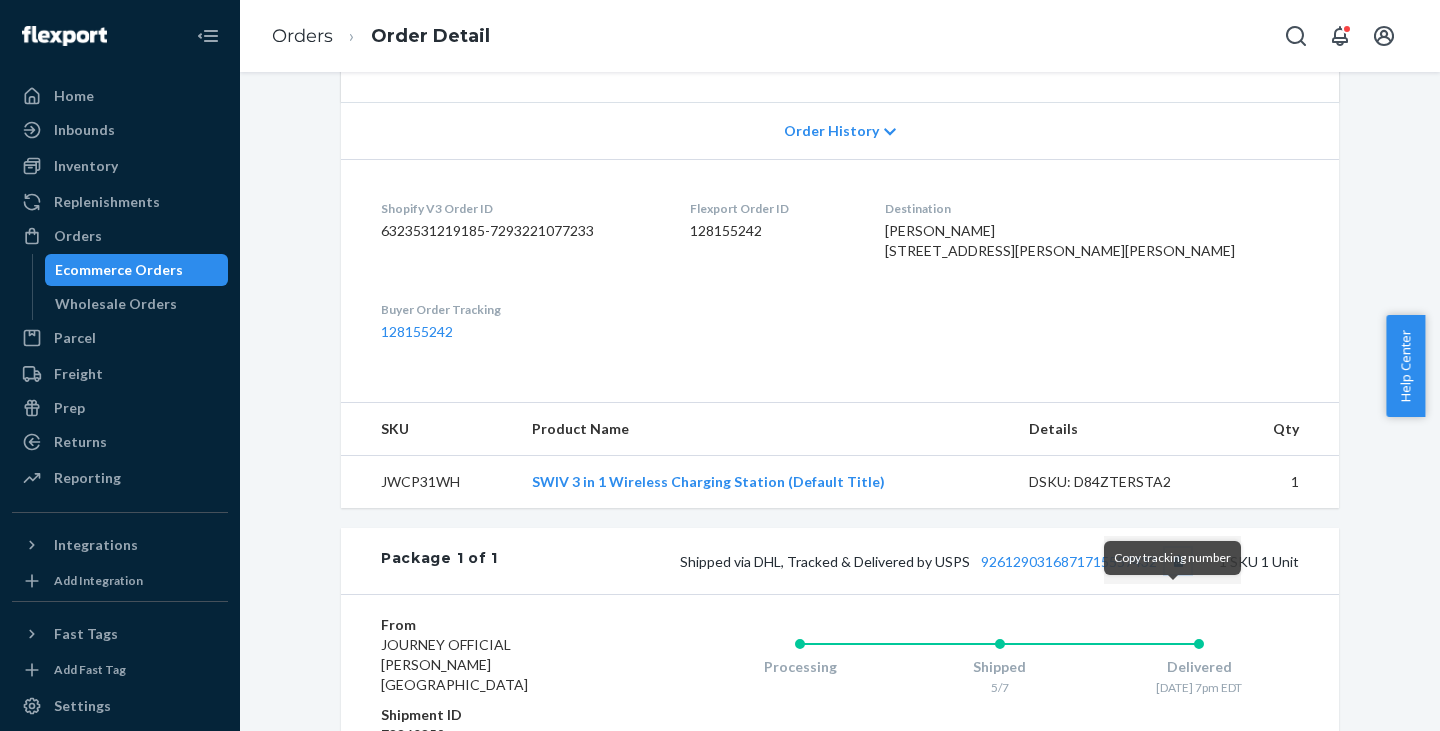click at bounding box center (1178, 561) 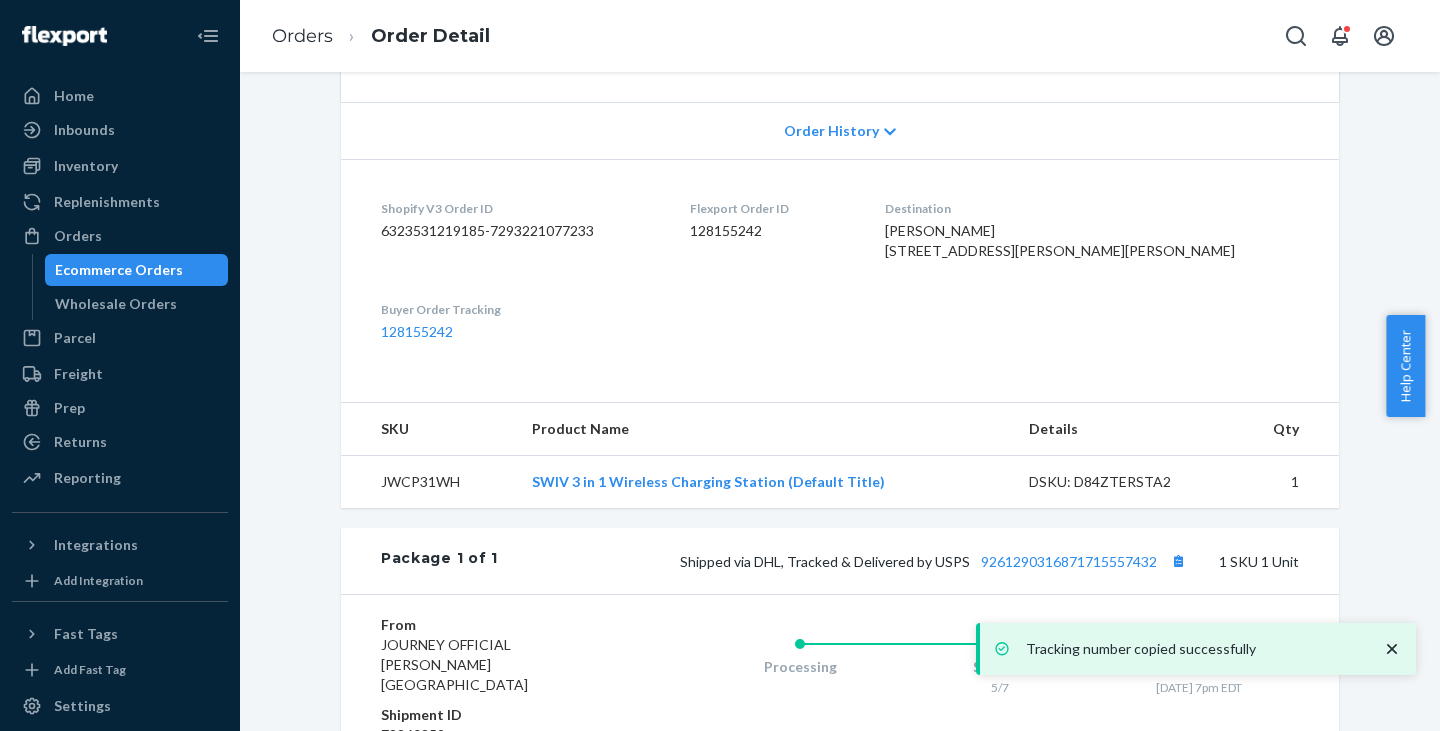 click on "Ecommerce Orders" at bounding box center [119, 270] 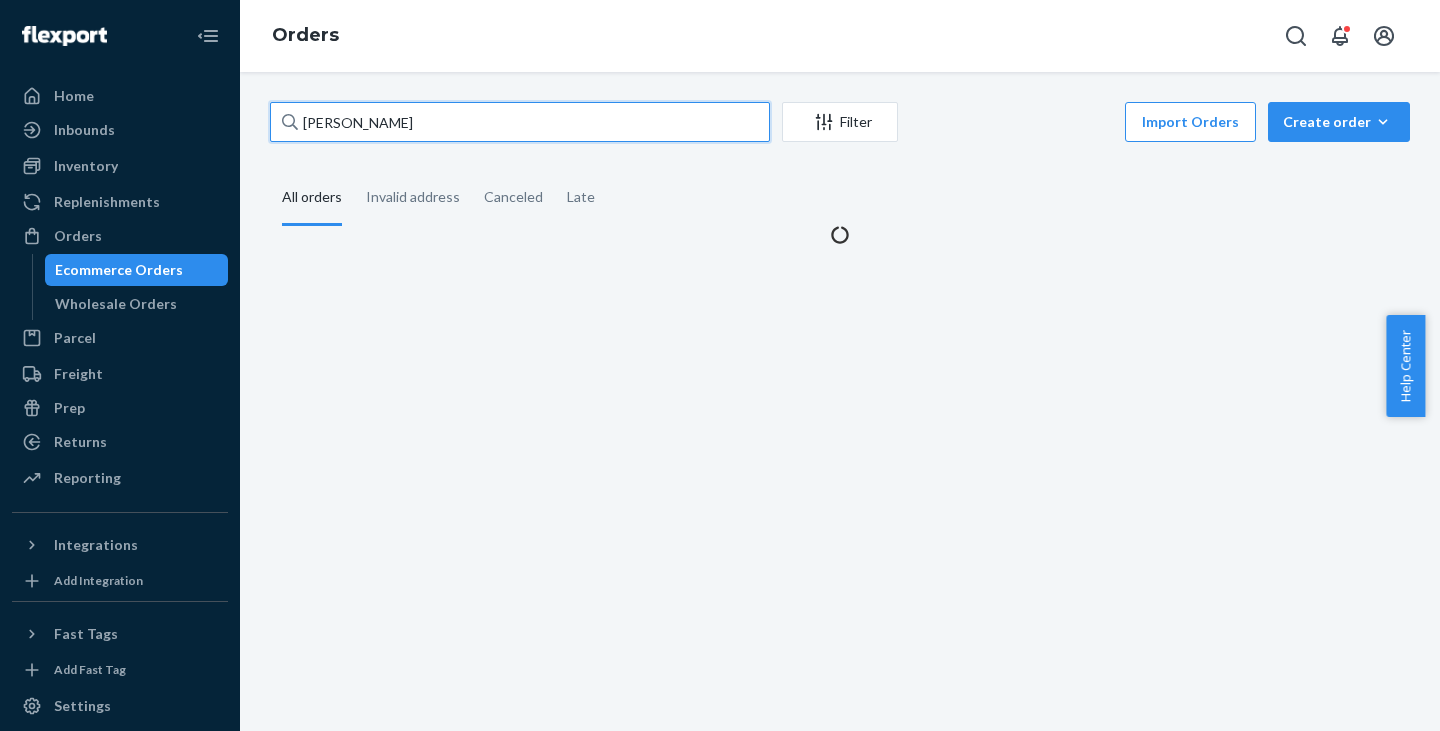 drag, startPoint x: 366, startPoint y: 126, endPoint x: 292, endPoint y: 123, distance: 74.06078 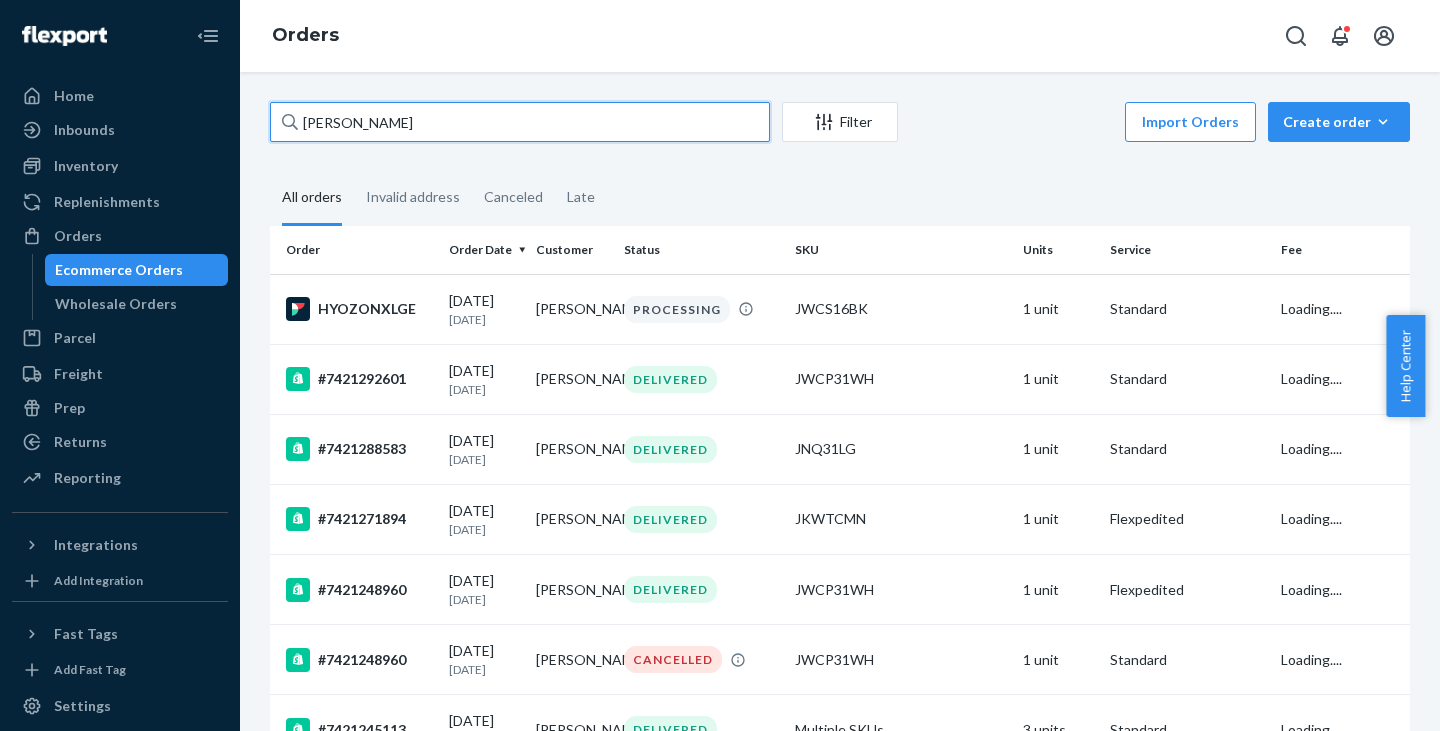 paste on "[PERSON_NAME]" 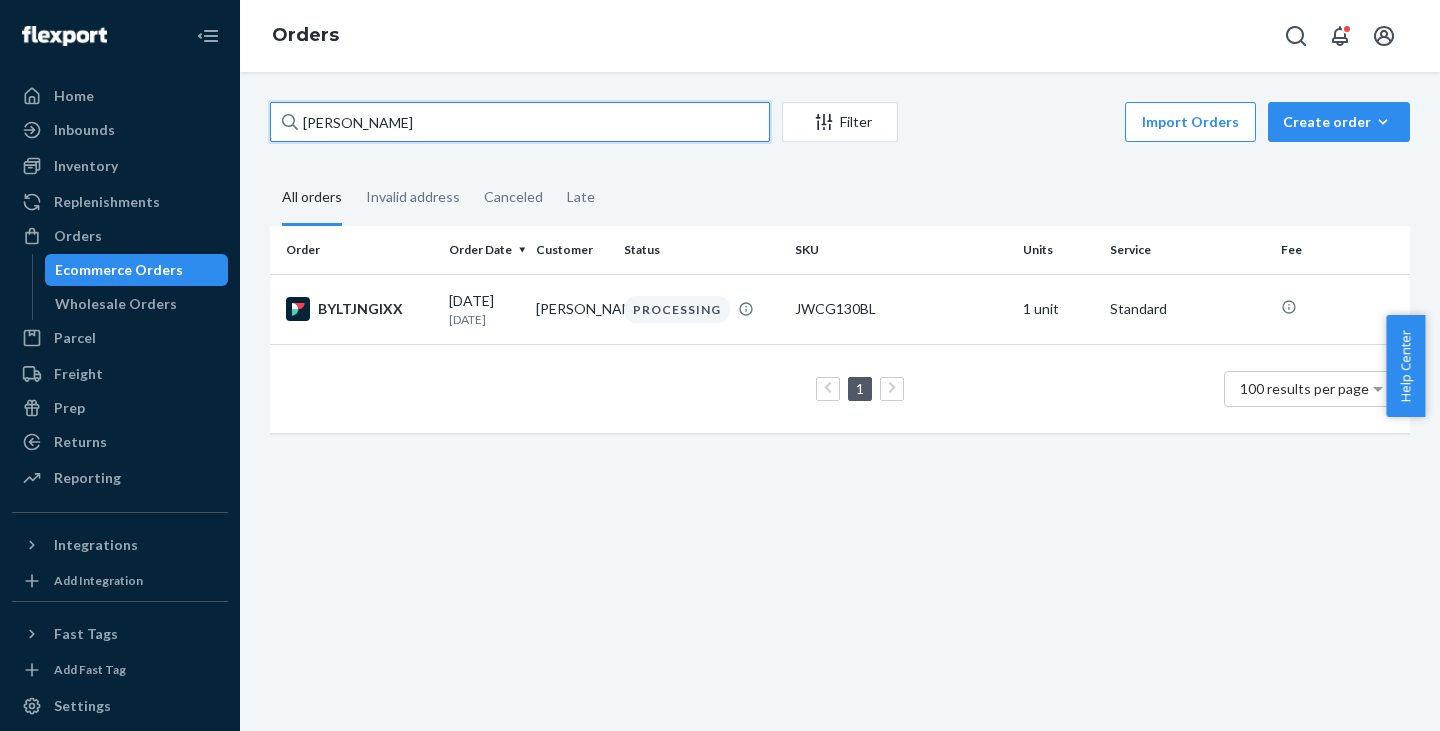 drag, startPoint x: 350, startPoint y: 124, endPoint x: 429, endPoint y: 123, distance: 79.00633 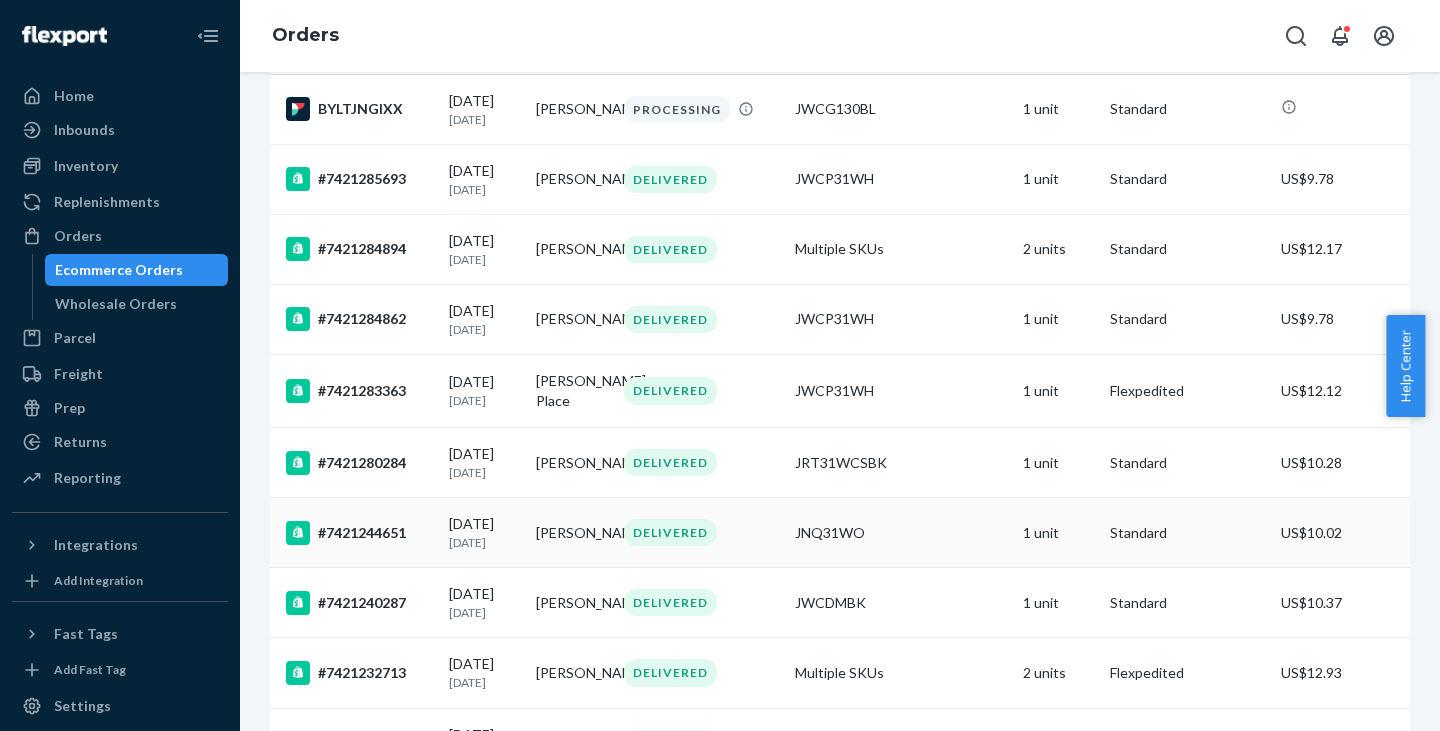 scroll, scrollTop: 100, scrollLeft: 0, axis: vertical 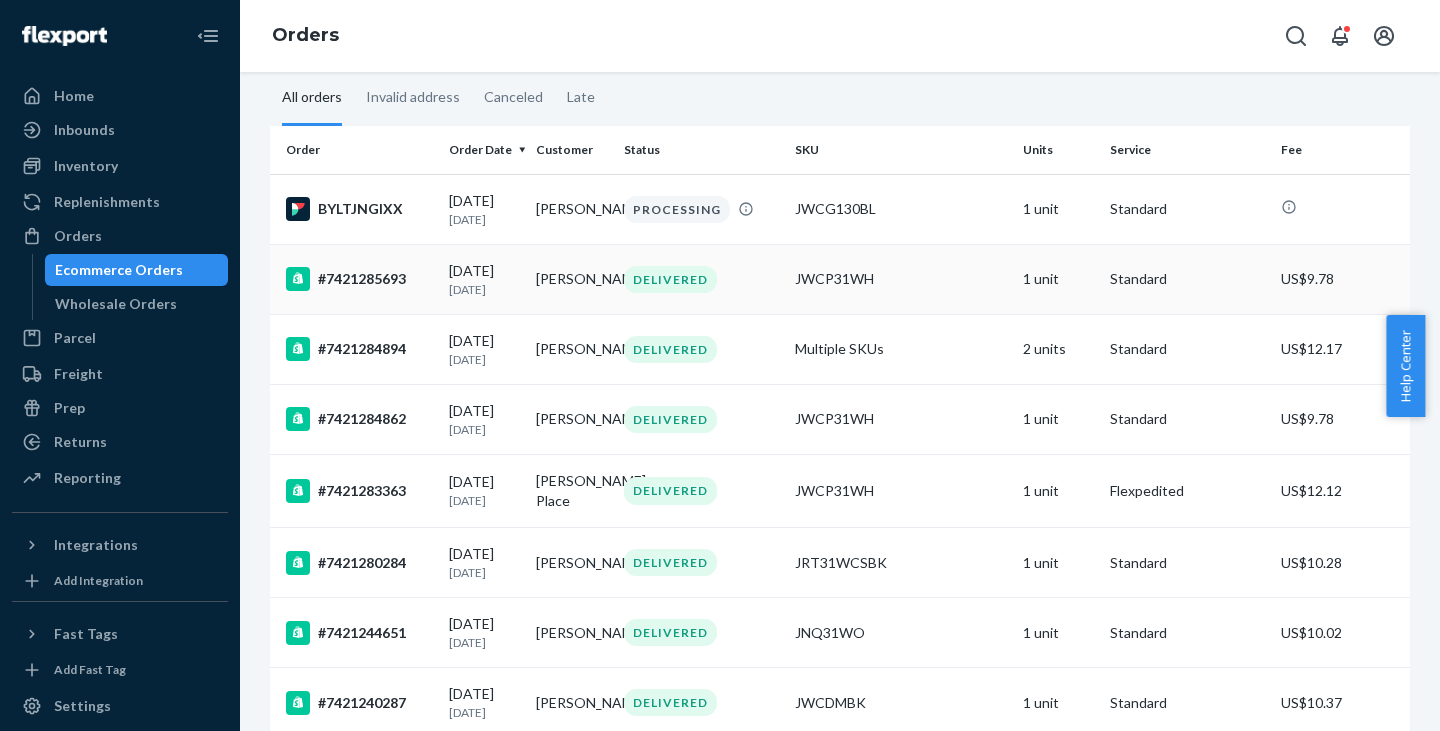 type on "[PERSON_NAME]" 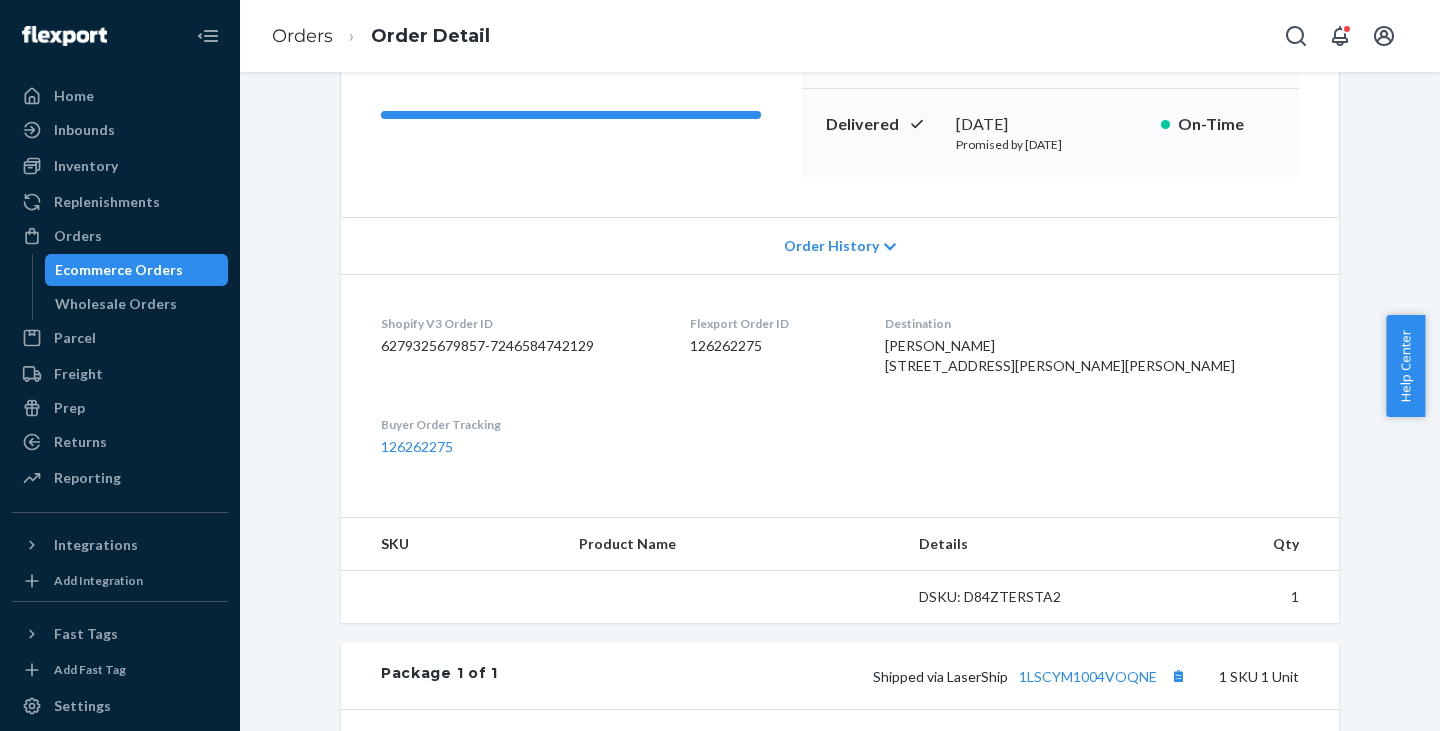 scroll, scrollTop: 400, scrollLeft: 0, axis: vertical 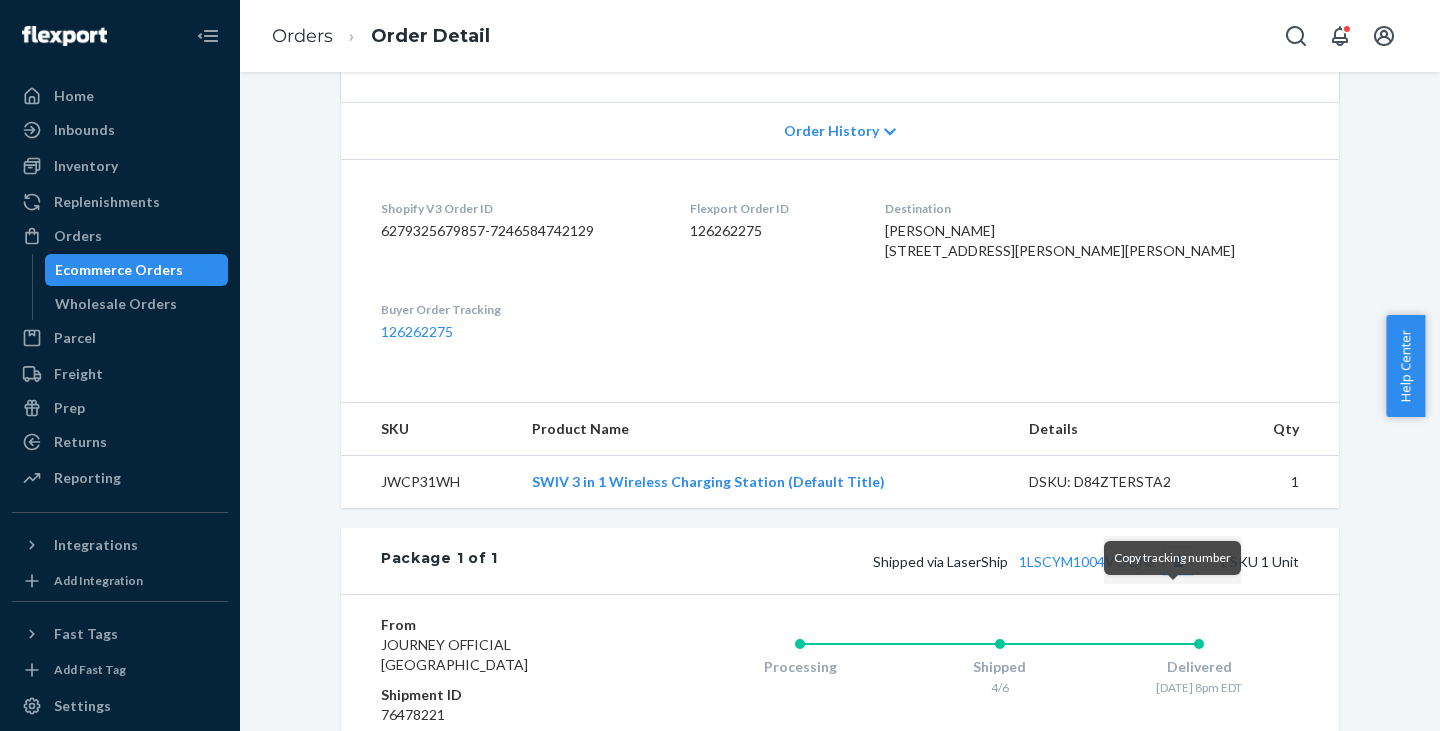click at bounding box center (1178, 561) 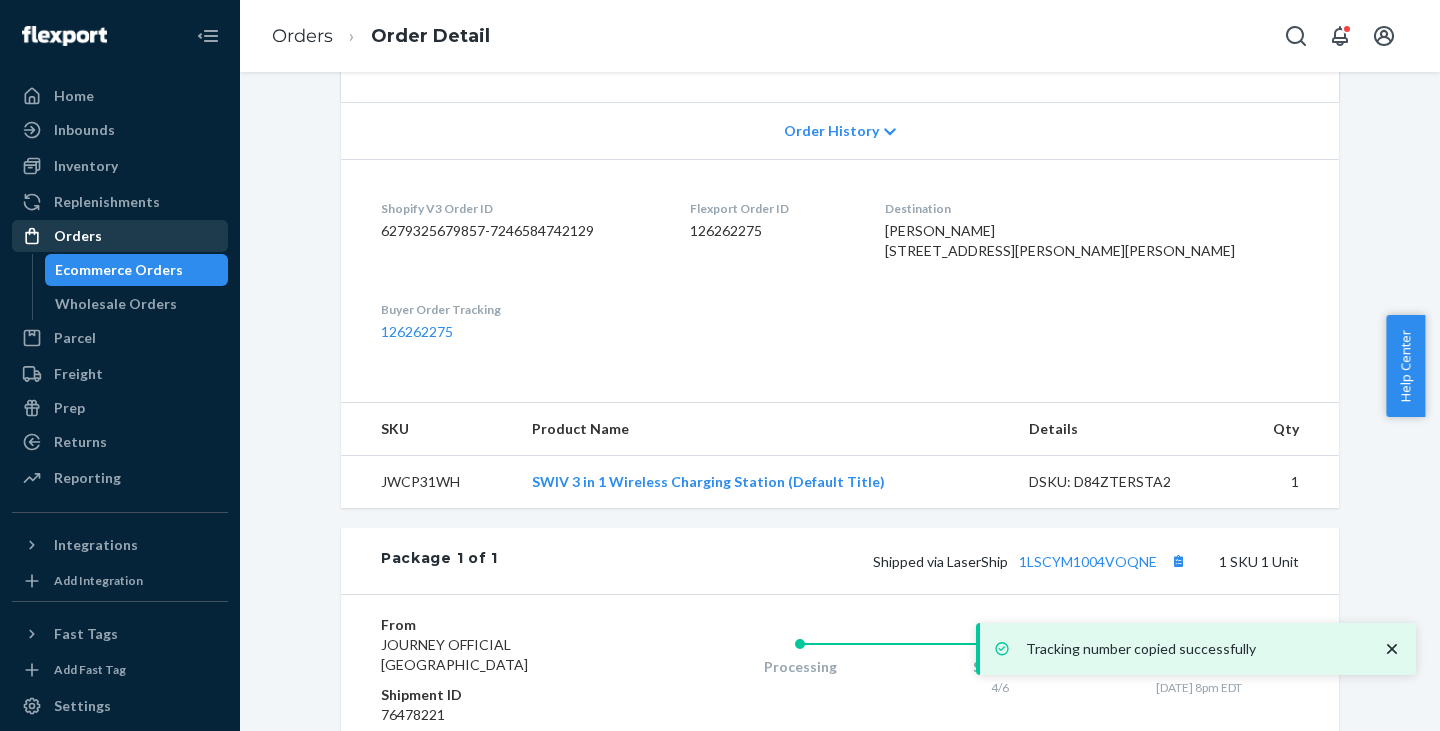 click on "Ecommerce Orders" at bounding box center [119, 270] 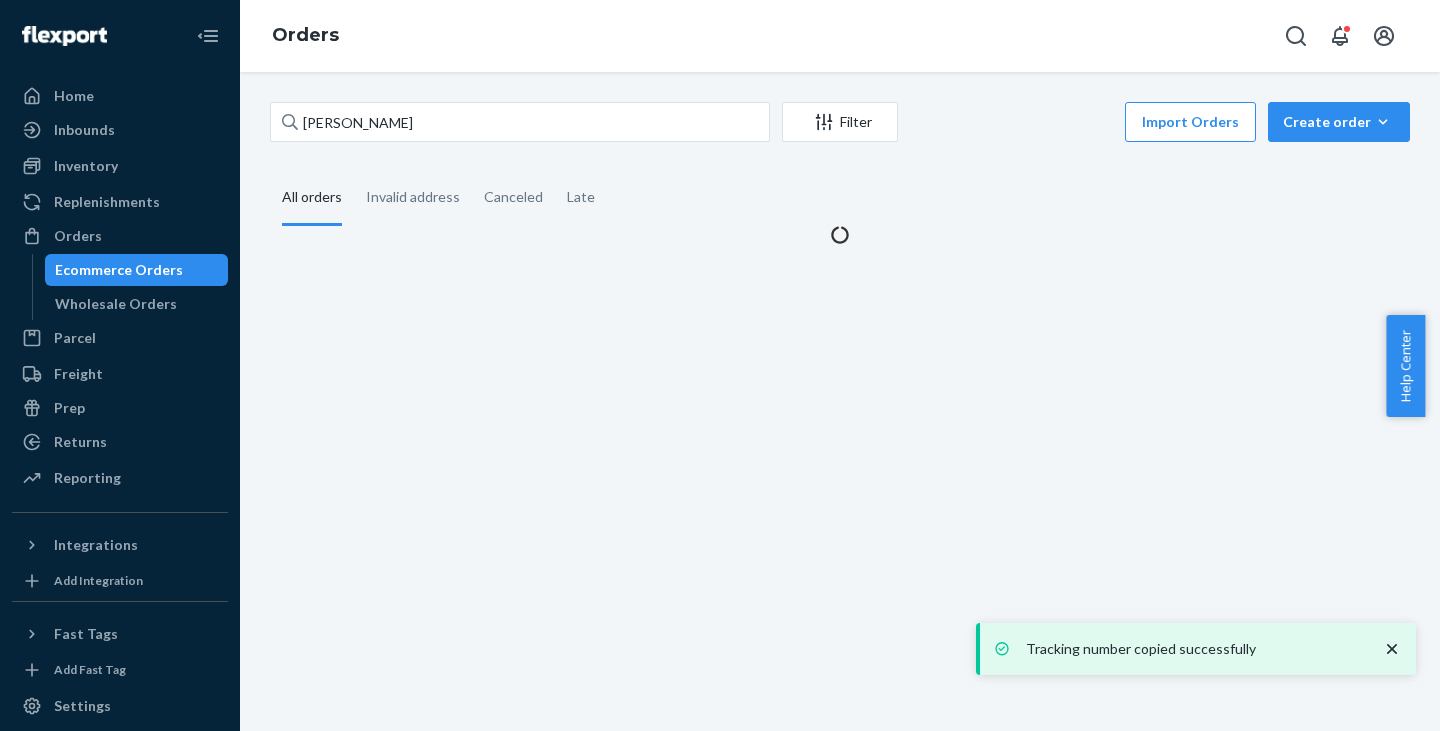 scroll, scrollTop: 0, scrollLeft: 0, axis: both 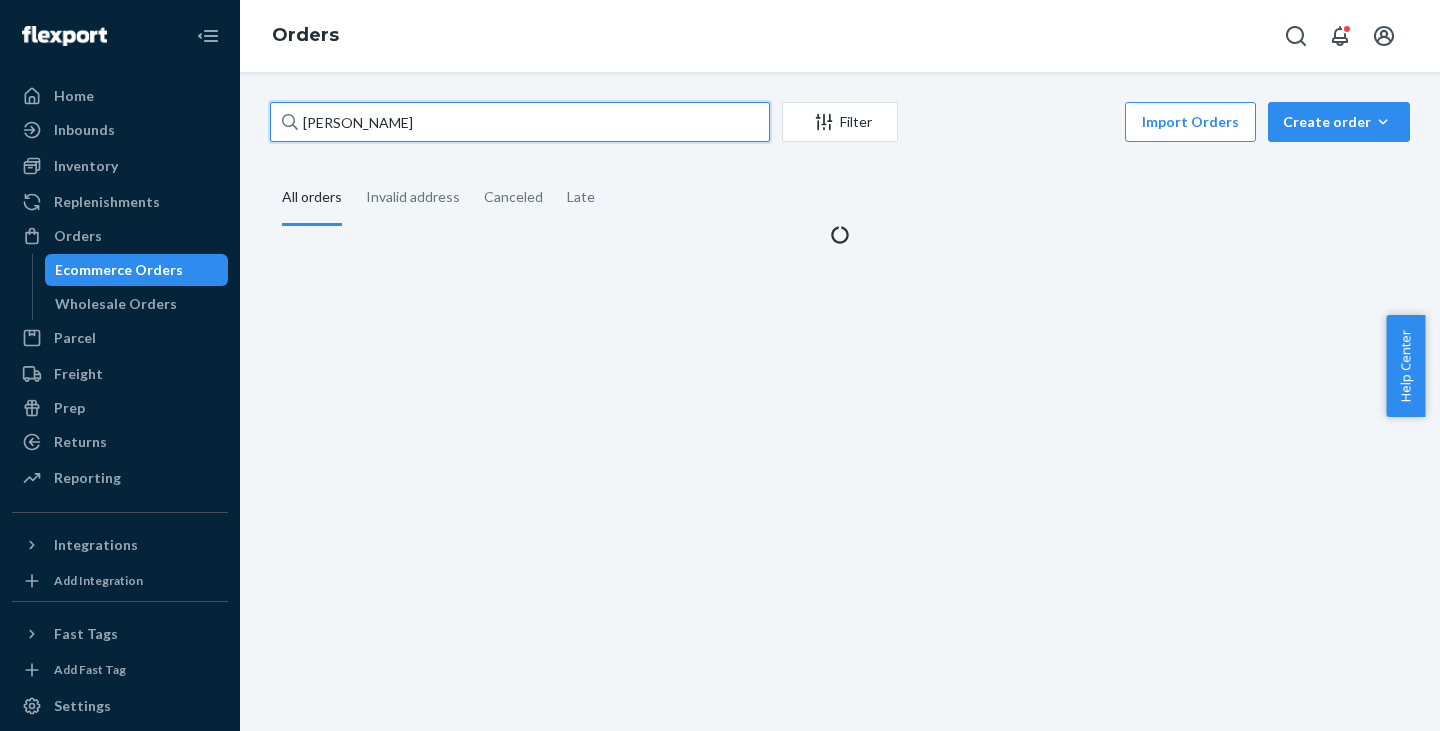 drag, startPoint x: 362, startPoint y: 130, endPoint x: 268, endPoint y: 117, distance: 94.89468 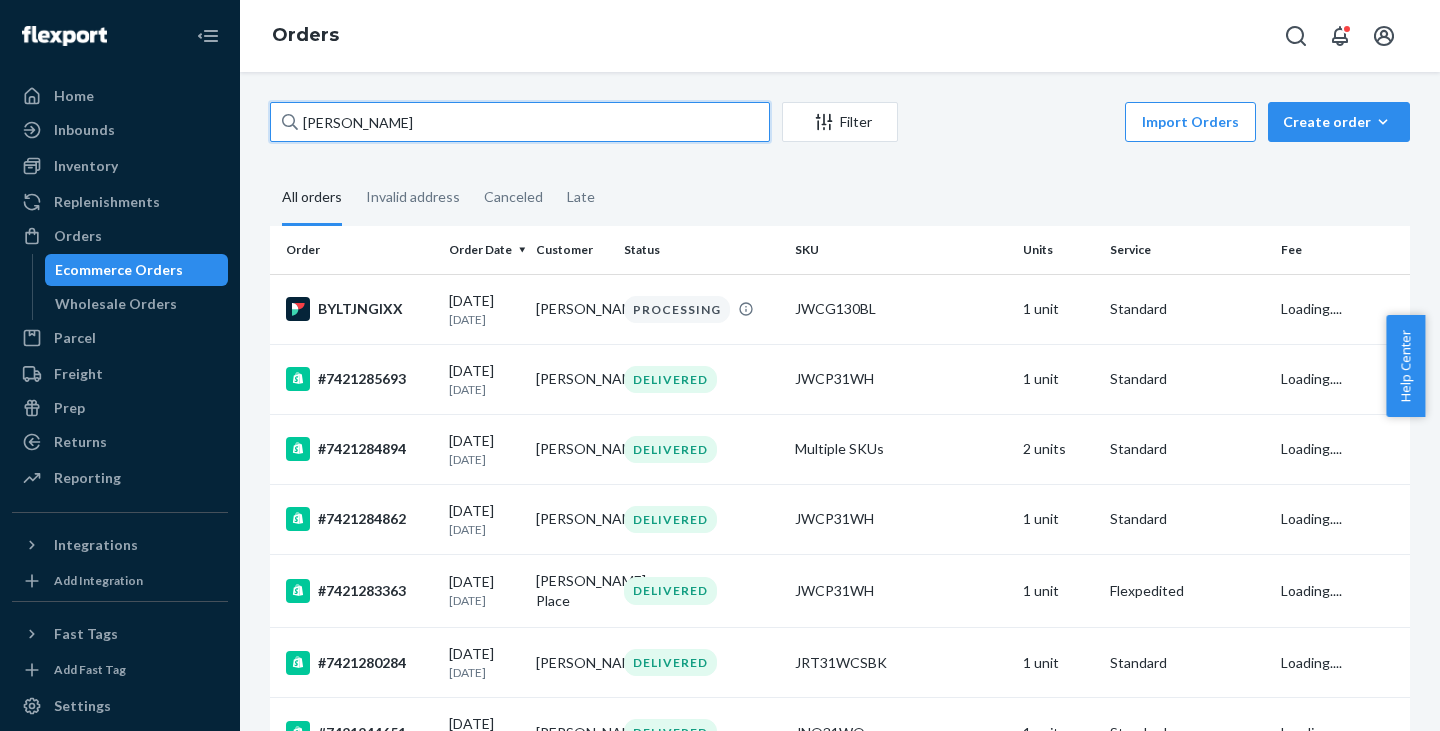 paste on "EMI OKUYAM" 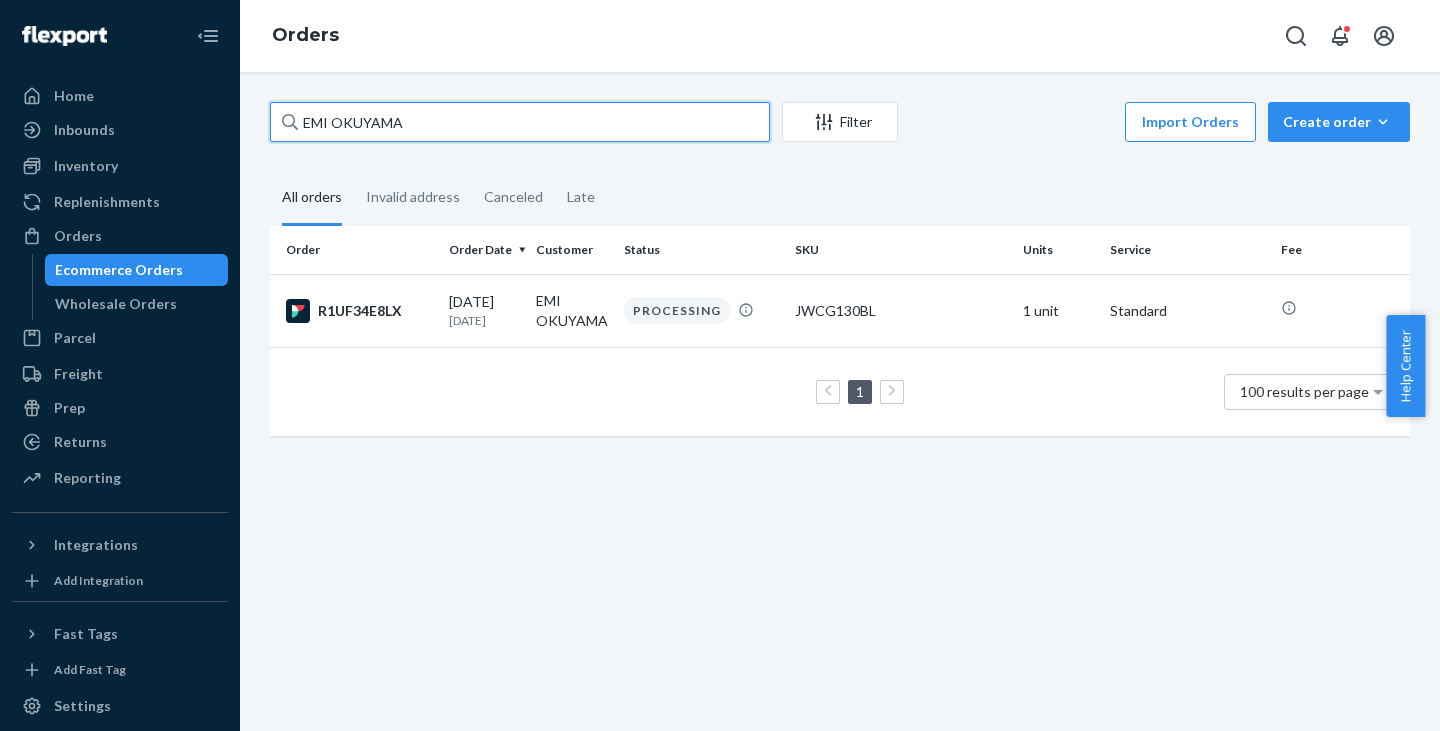 drag, startPoint x: 437, startPoint y: 139, endPoint x: 339, endPoint y: 124, distance: 99.14131 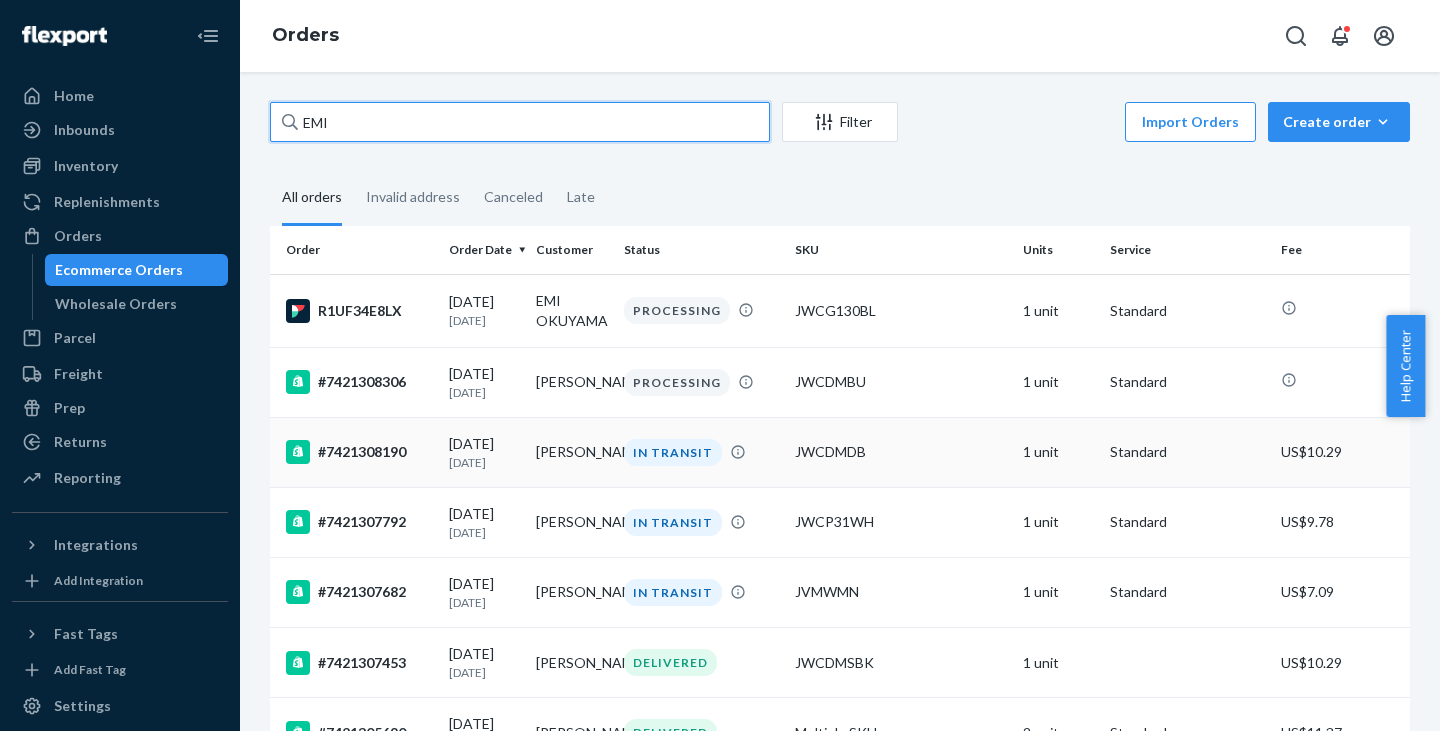 type on "EMI" 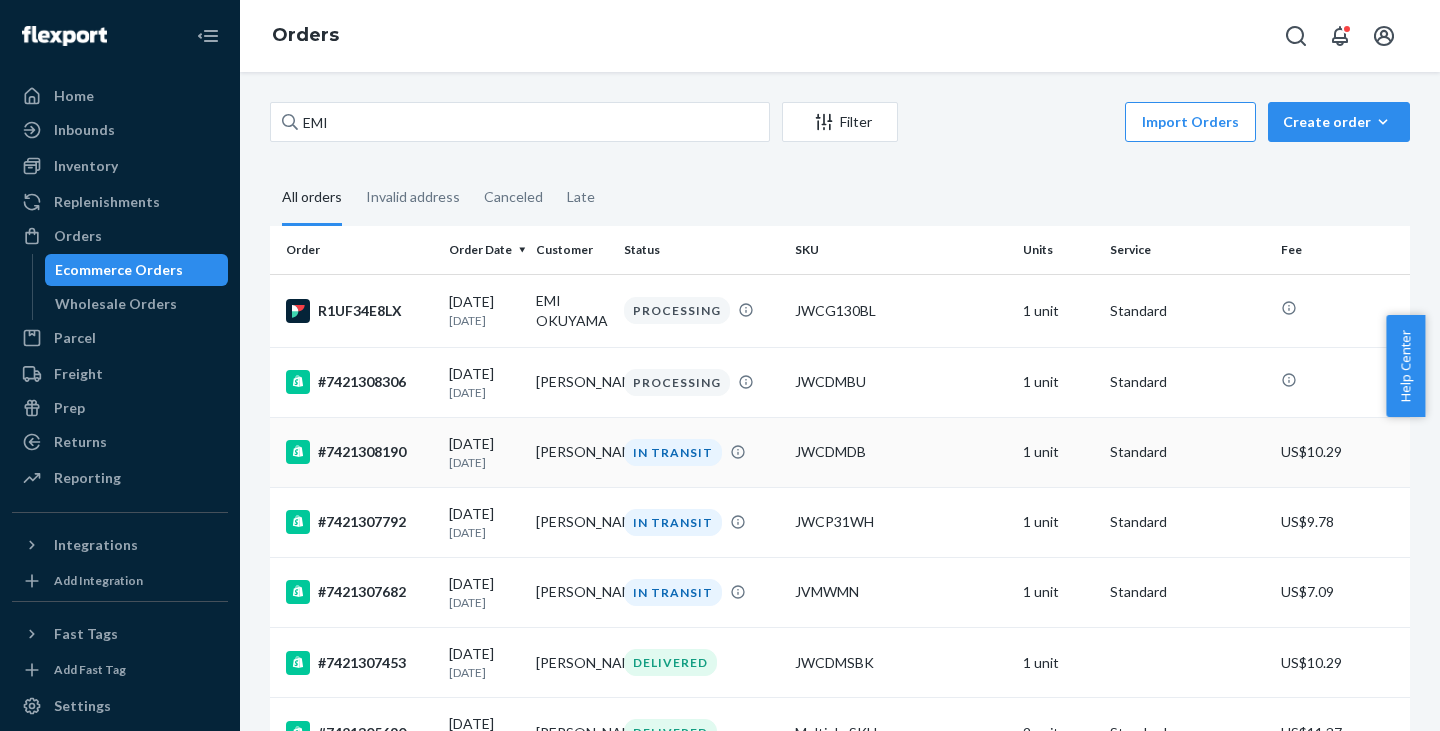 click on "[PERSON_NAME]" at bounding box center [571, 452] 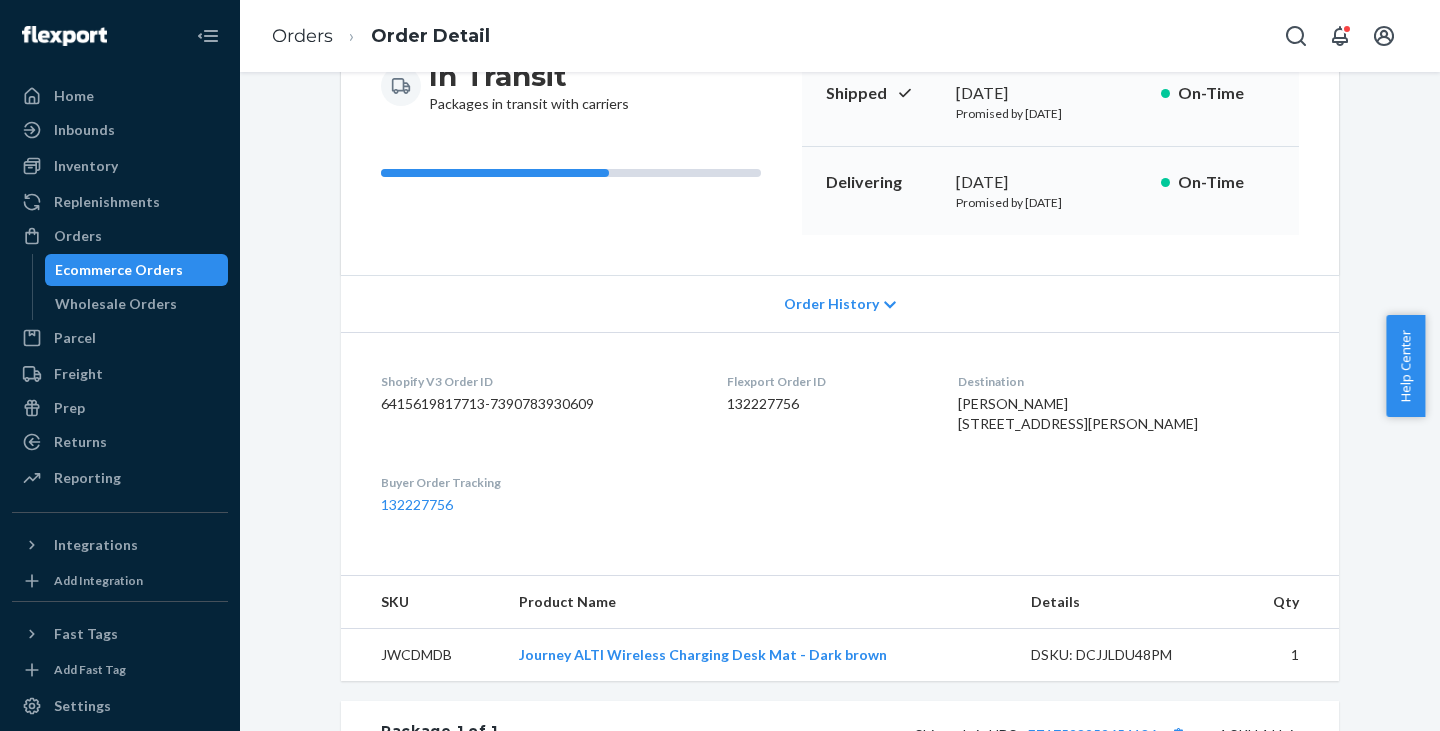 scroll, scrollTop: 500, scrollLeft: 0, axis: vertical 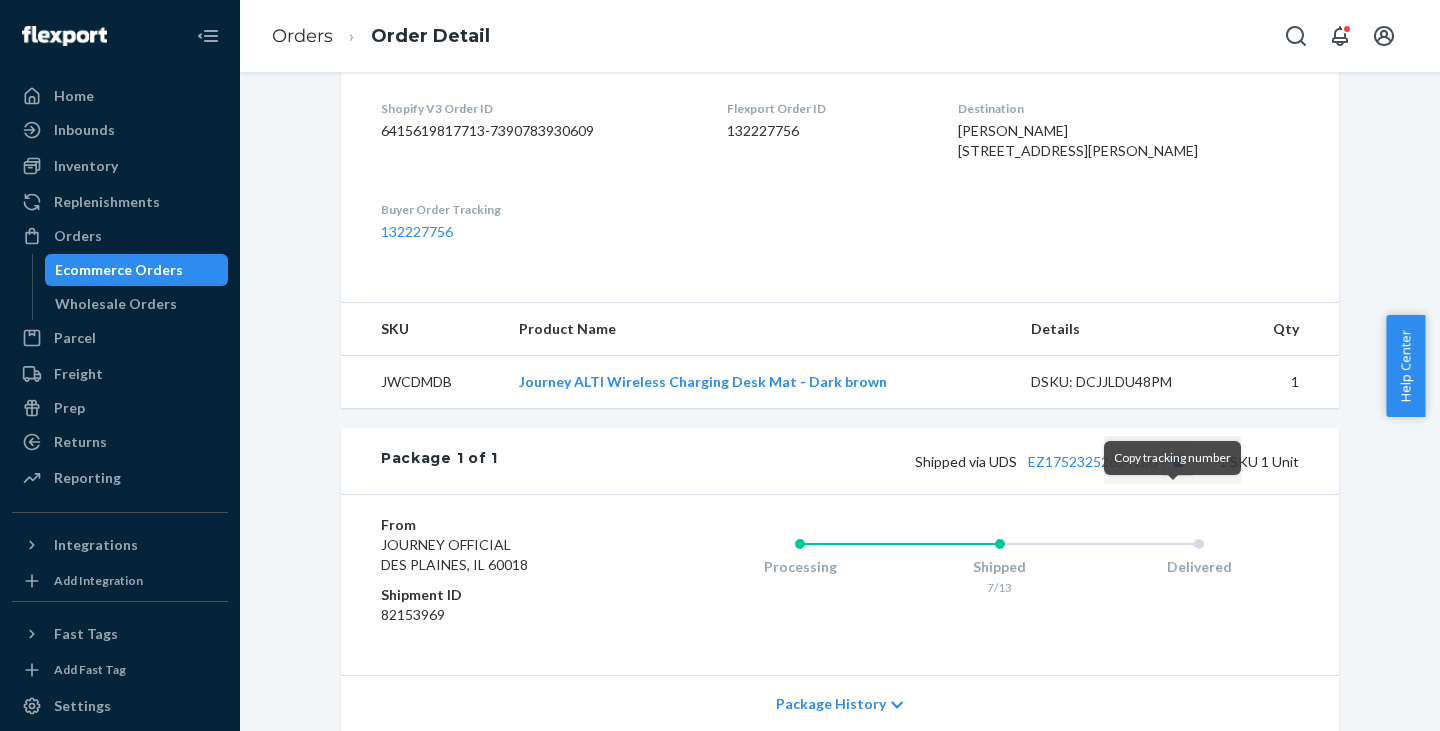 click at bounding box center [1178, 461] 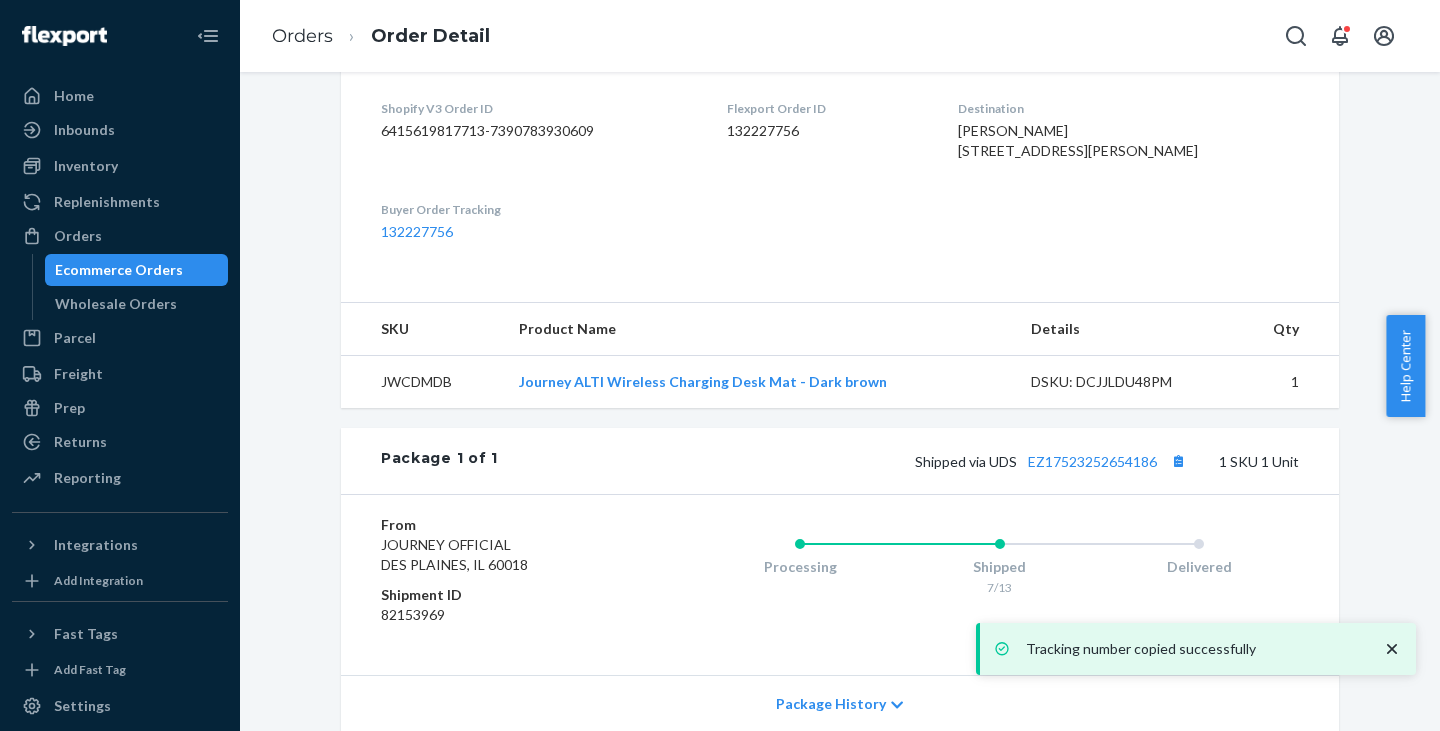 click on "Ecommerce Orders" at bounding box center (119, 270) 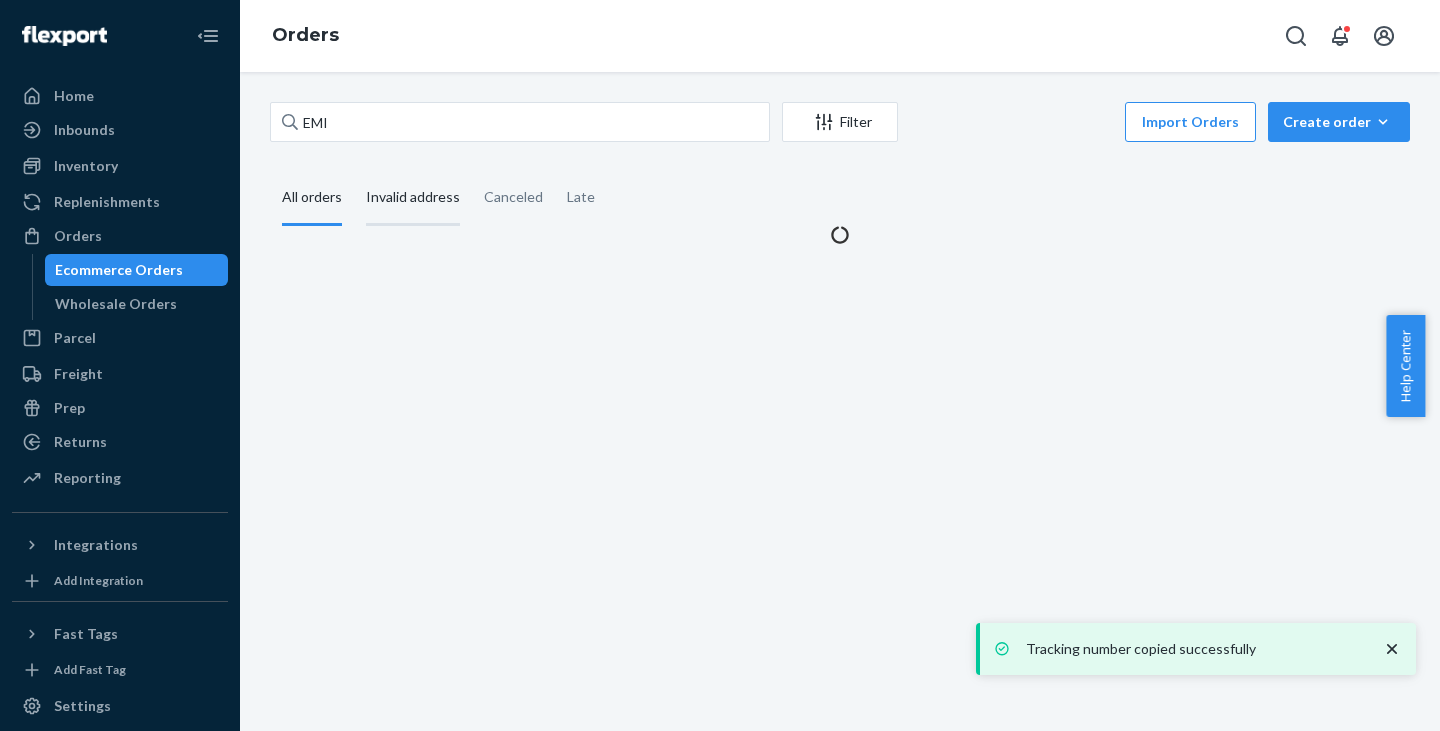 scroll, scrollTop: 0, scrollLeft: 0, axis: both 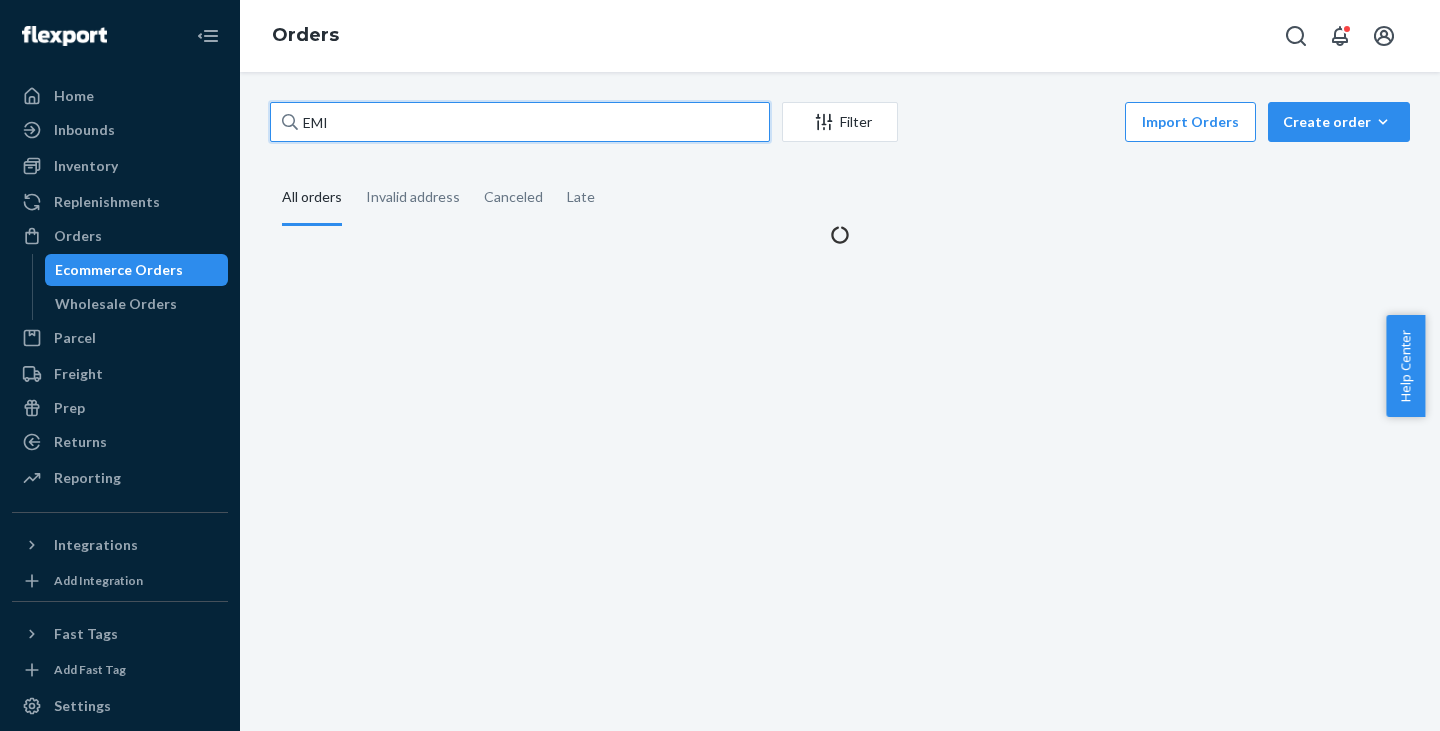 drag, startPoint x: 384, startPoint y: 137, endPoint x: 260, endPoint y: 118, distance: 125.4472 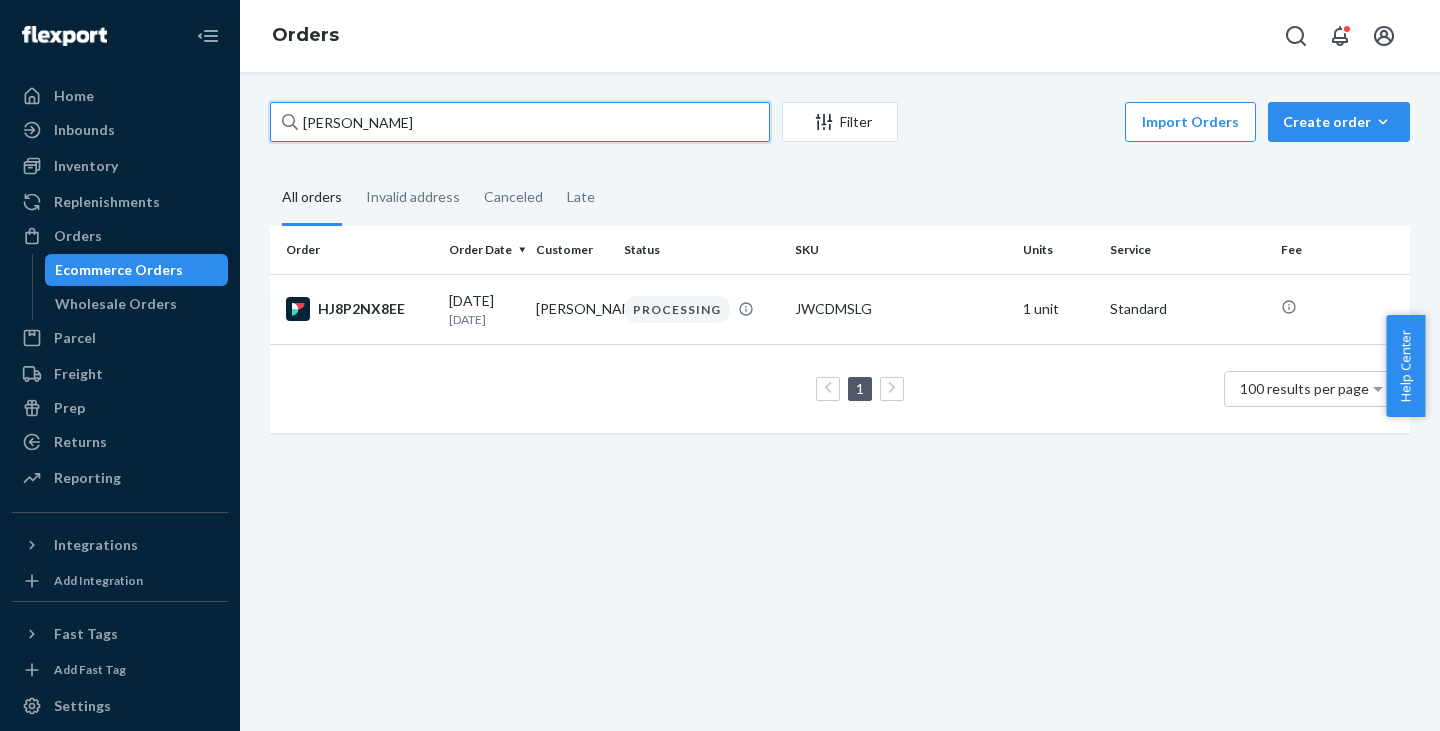 click on "[PERSON_NAME]" at bounding box center [520, 122] 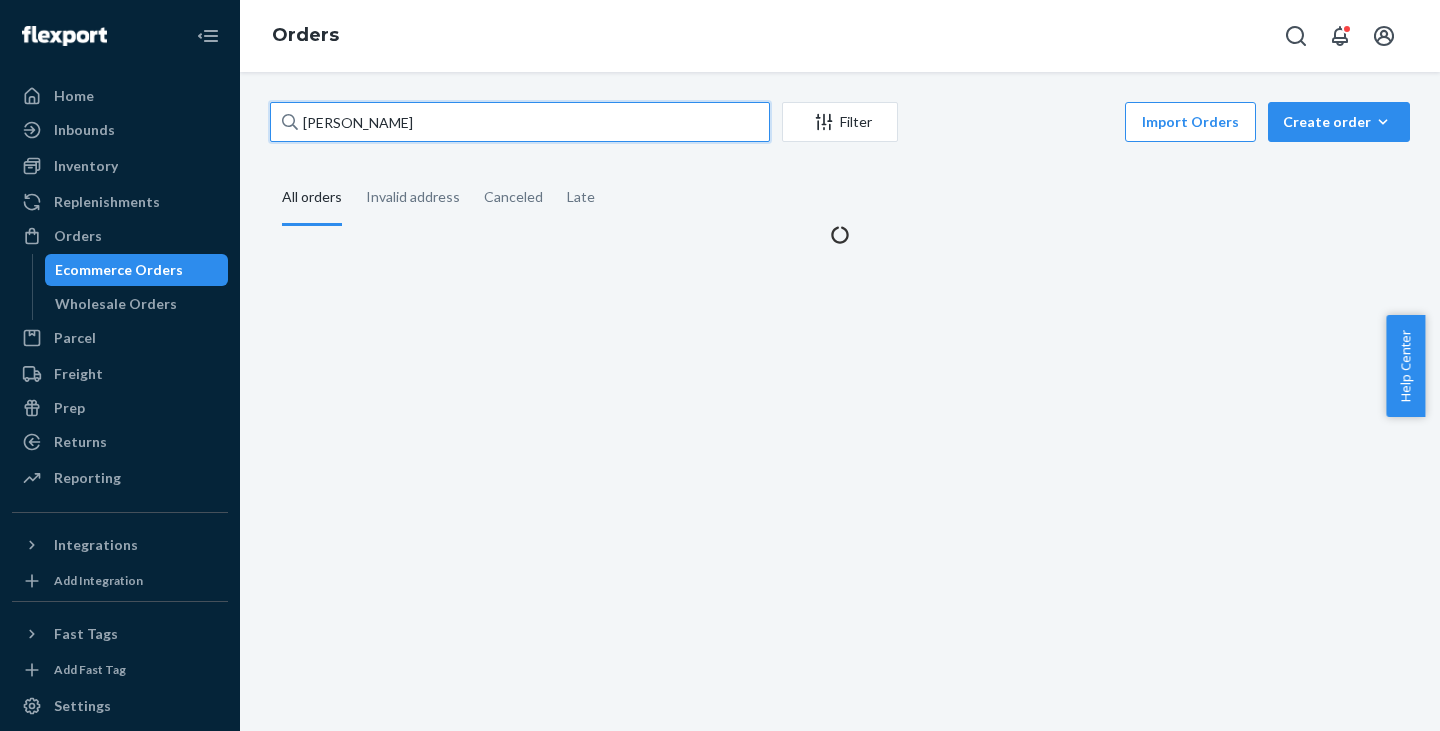 type on "[PERSON_NAME]" 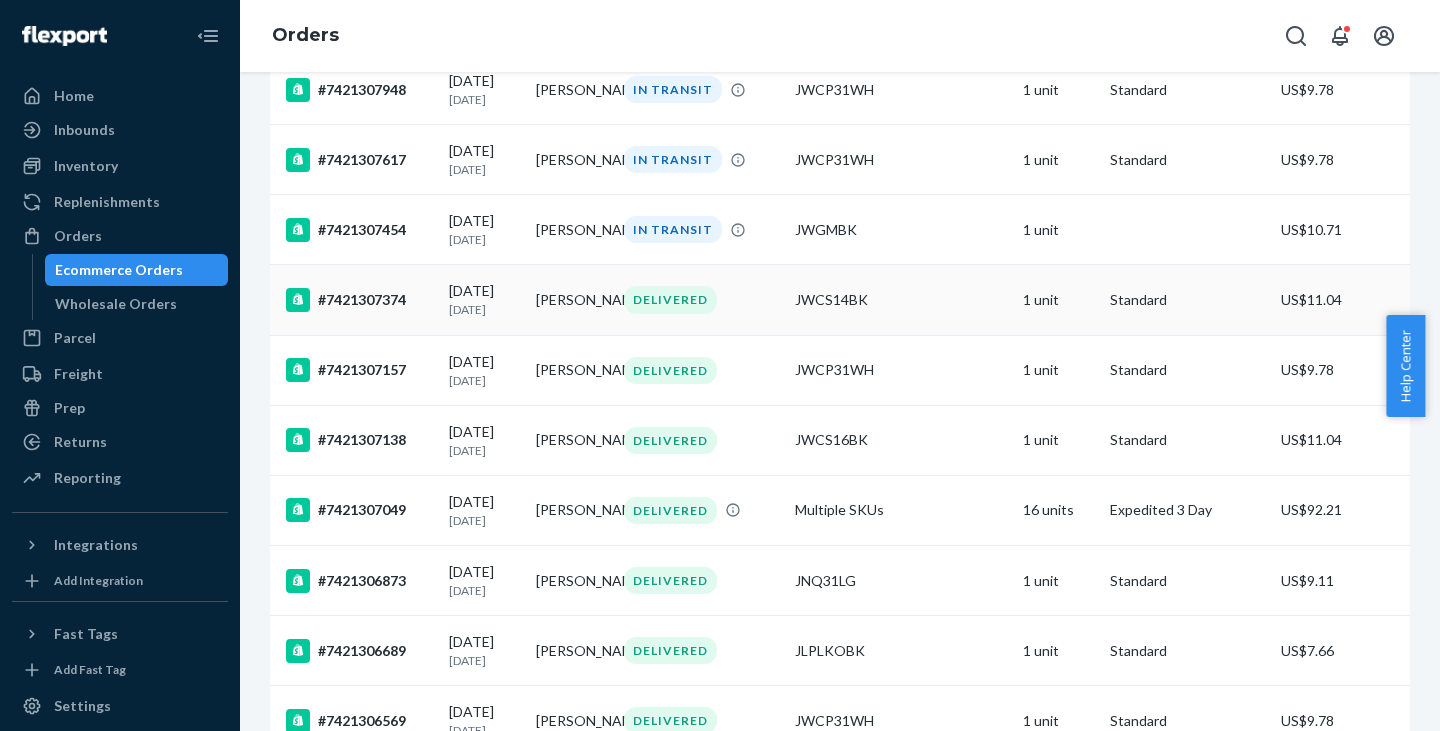 scroll, scrollTop: 200, scrollLeft: 0, axis: vertical 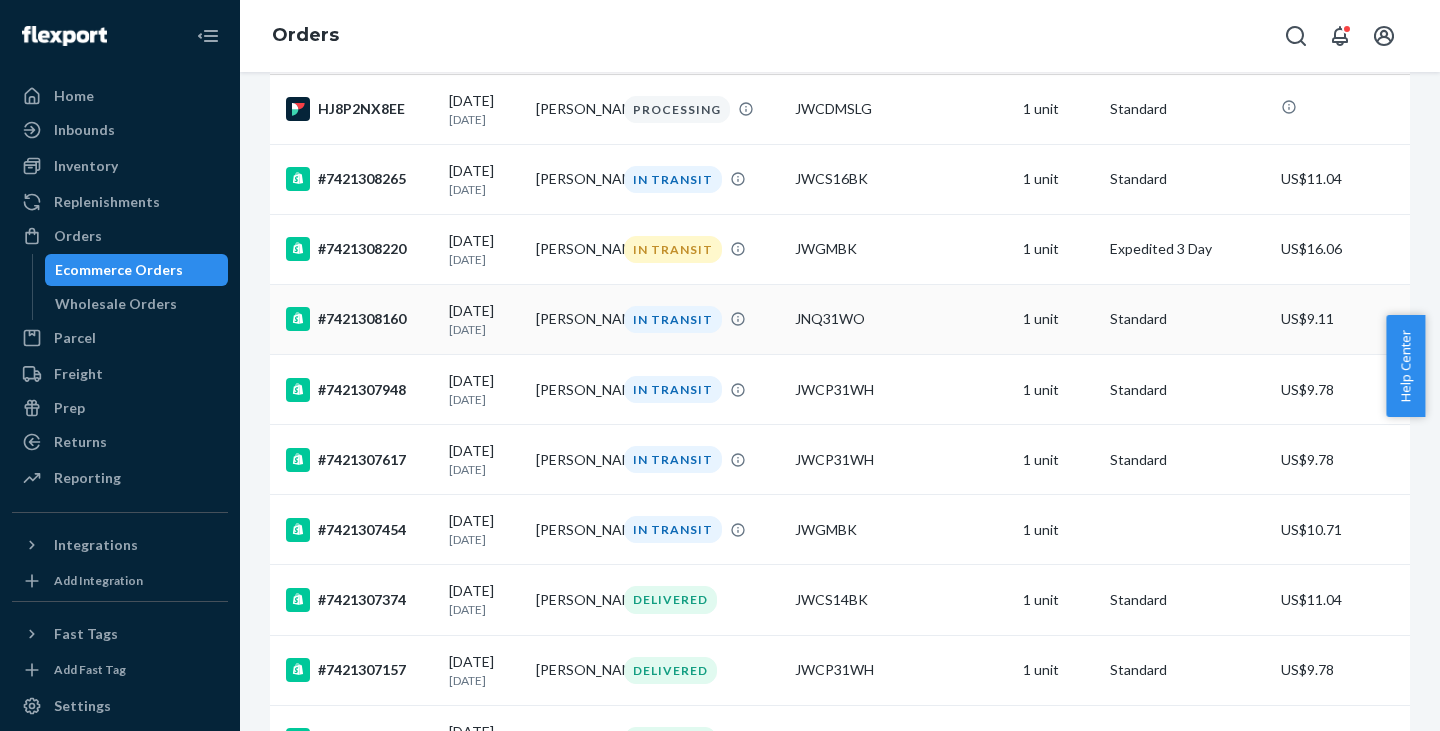 click on "[DATE] [DATE]" at bounding box center [484, 319] 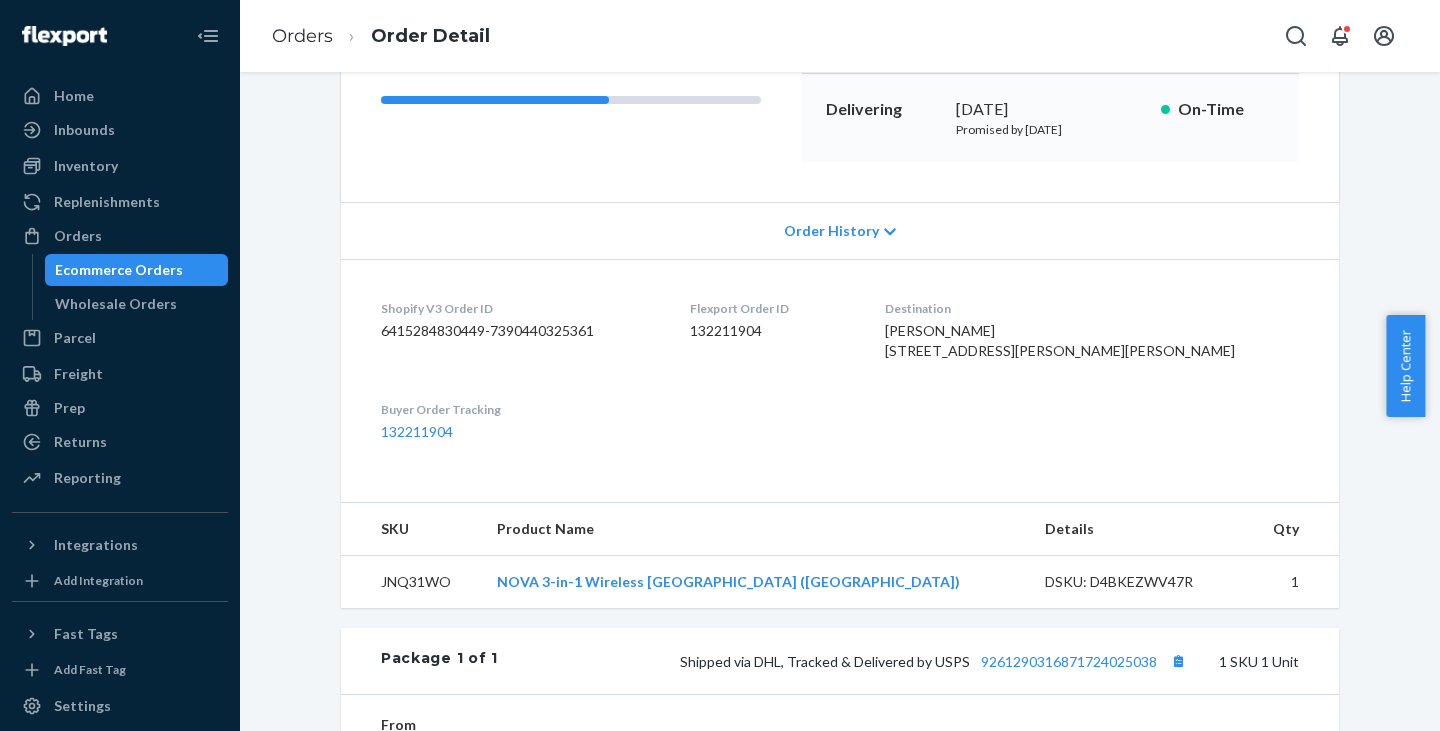 scroll, scrollTop: 500, scrollLeft: 0, axis: vertical 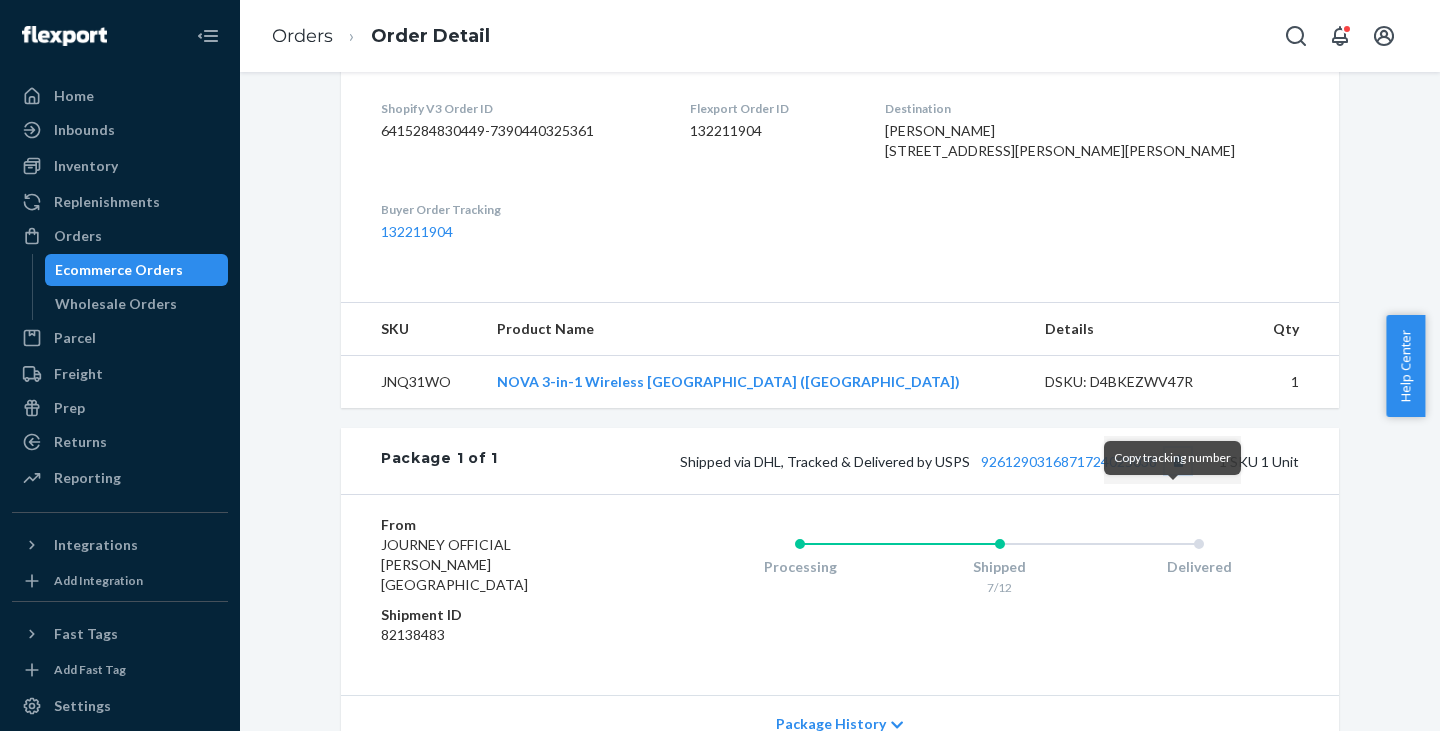 click at bounding box center [1178, 461] 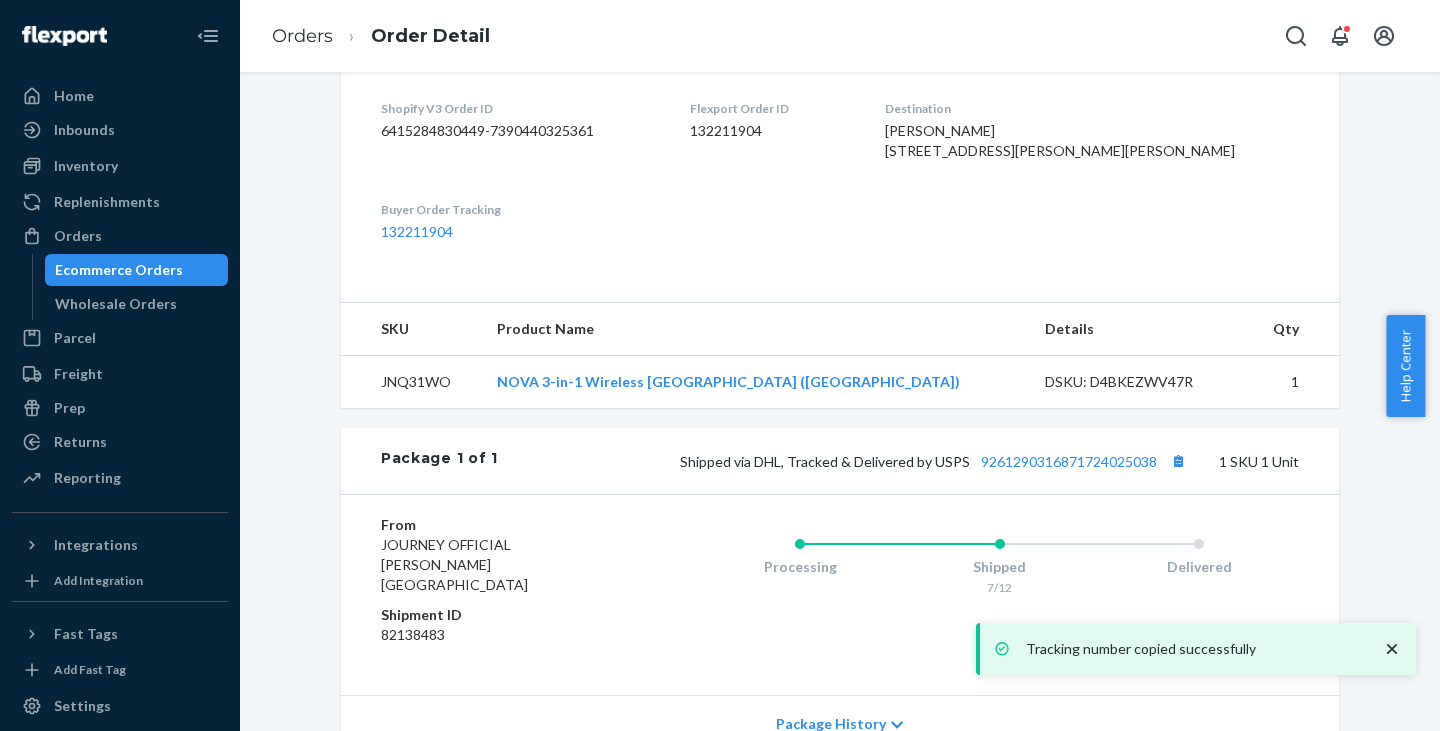 click on "Ecommerce Orders" at bounding box center (119, 270) 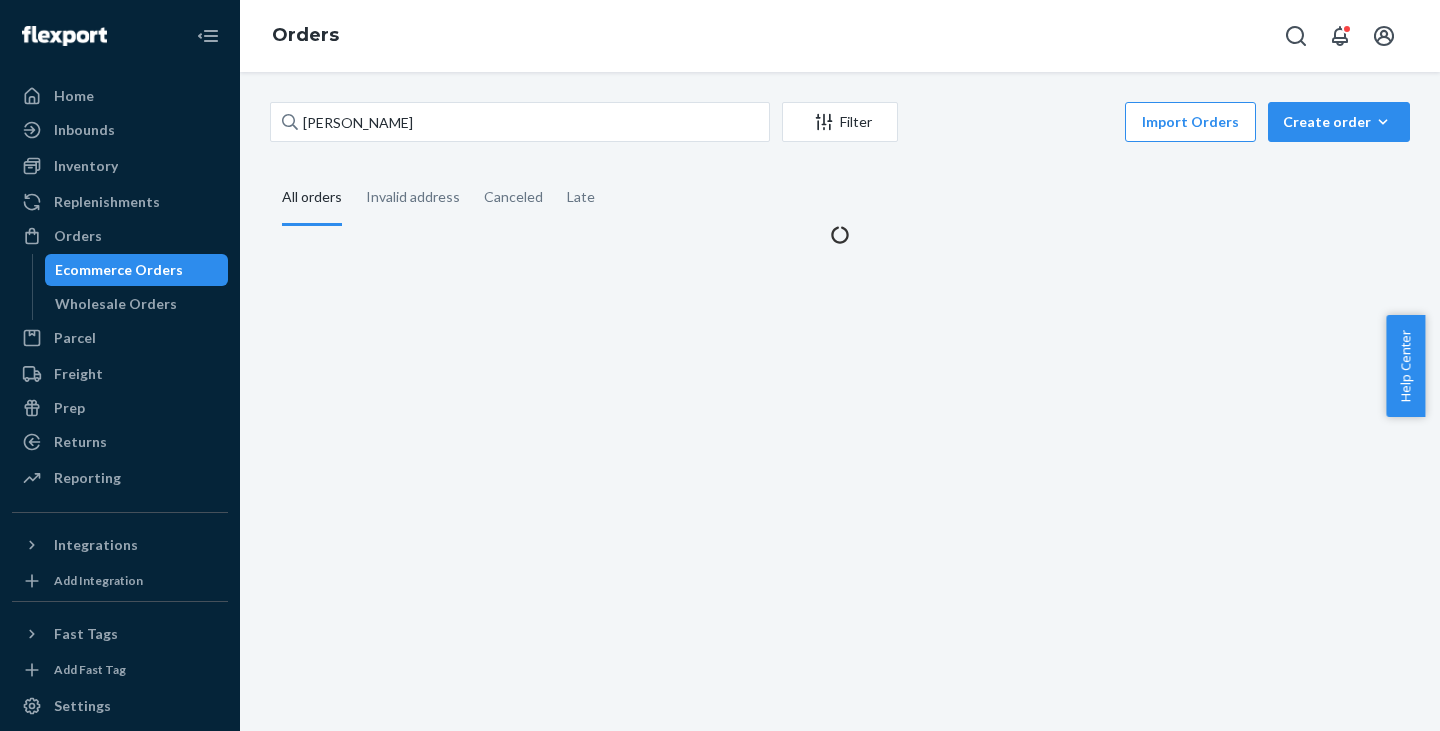scroll, scrollTop: 0, scrollLeft: 0, axis: both 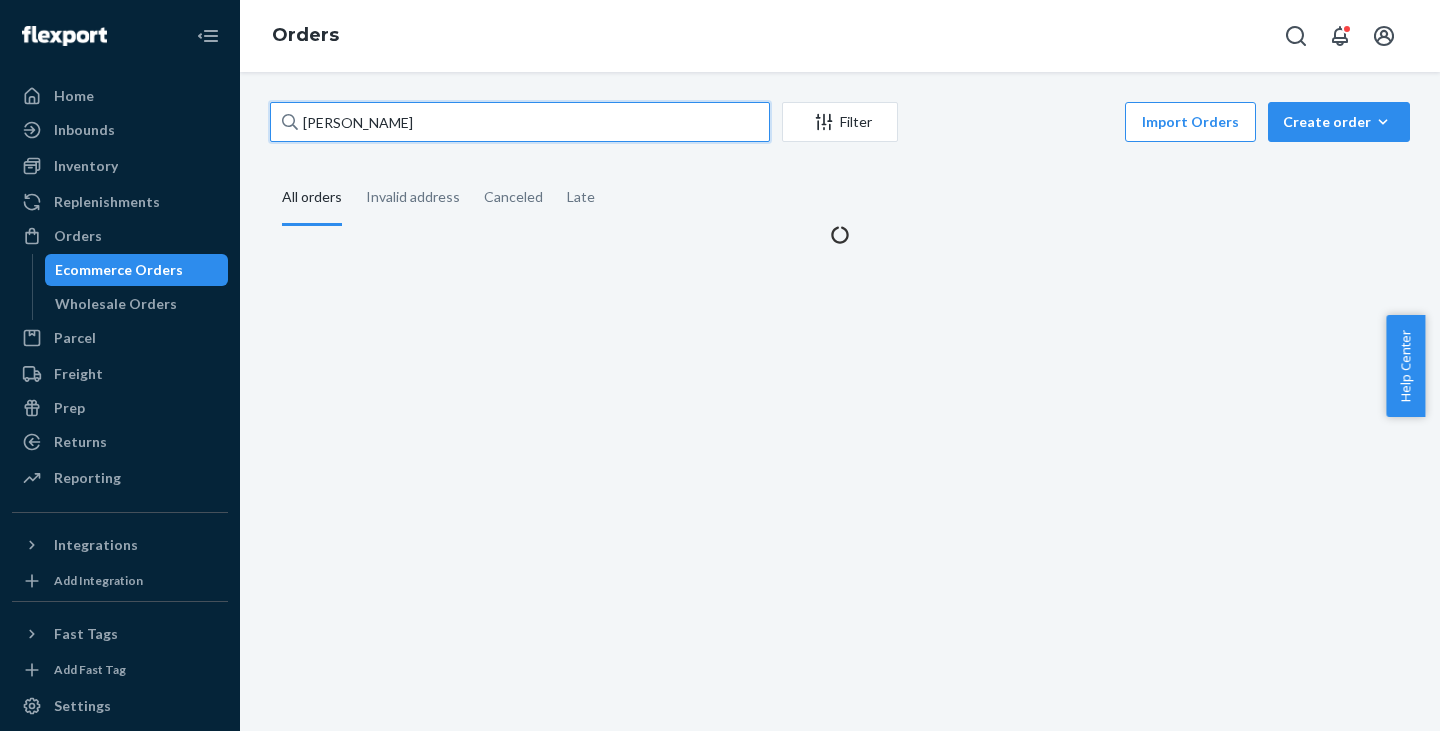 drag, startPoint x: 395, startPoint y: 125, endPoint x: 263, endPoint y: 128, distance: 132.03409 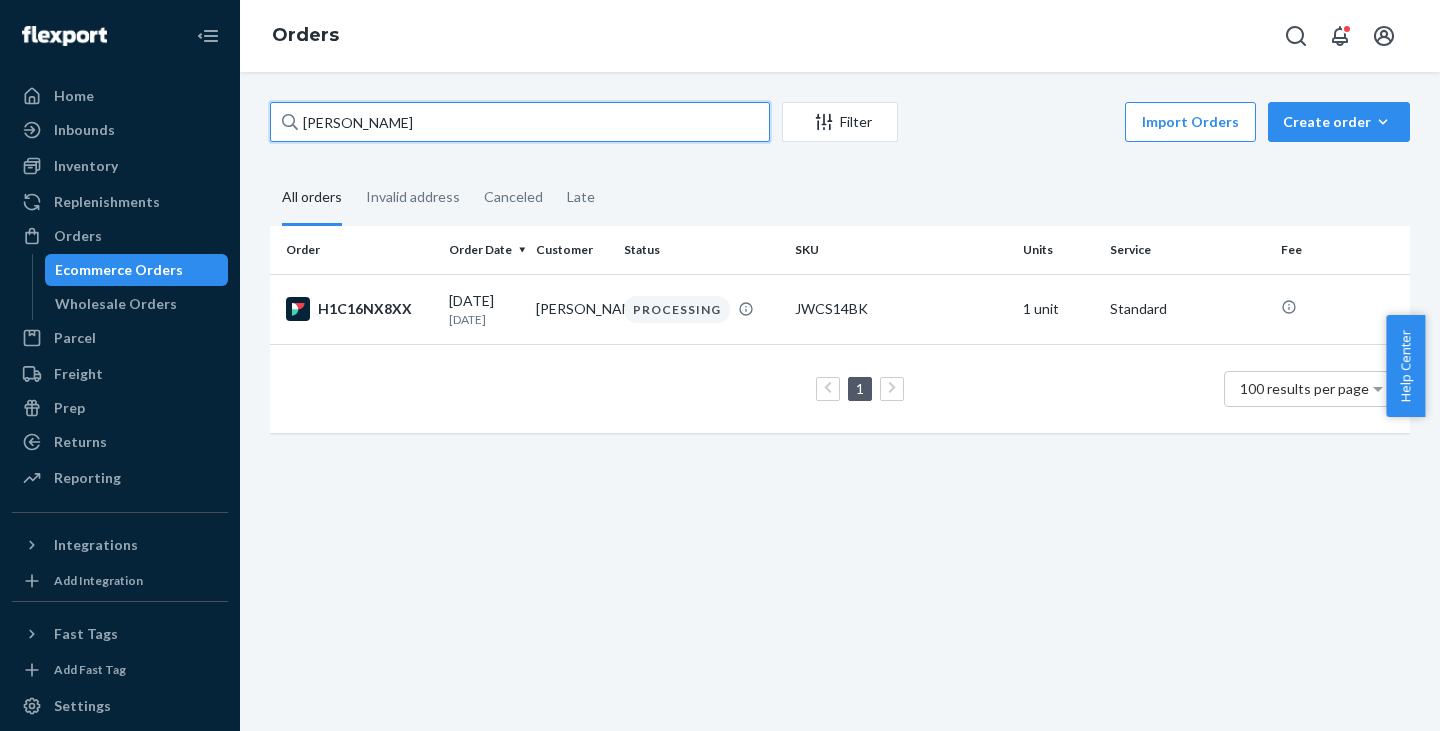drag, startPoint x: 353, startPoint y: 123, endPoint x: 448, endPoint y: 121, distance: 95.02105 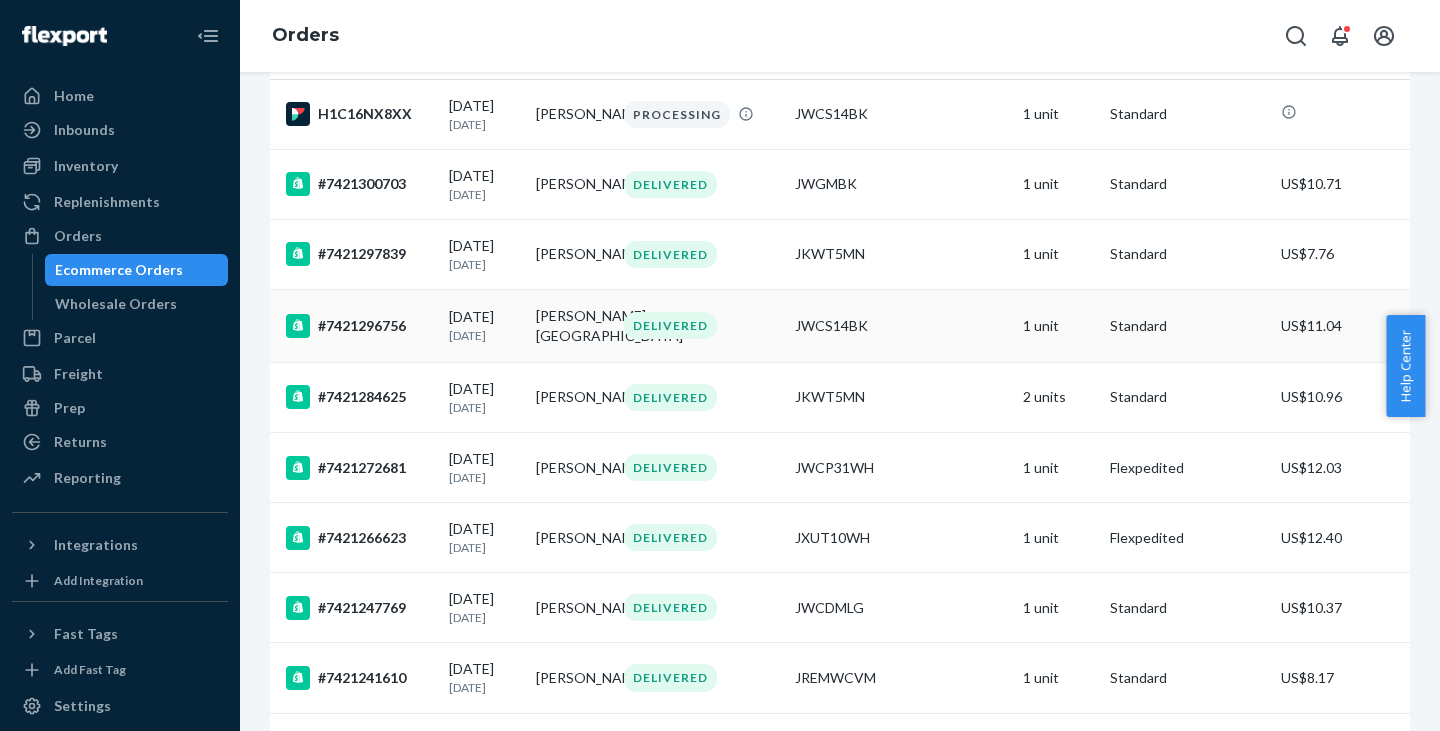 scroll, scrollTop: 0, scrollLeft: 0, axis: both 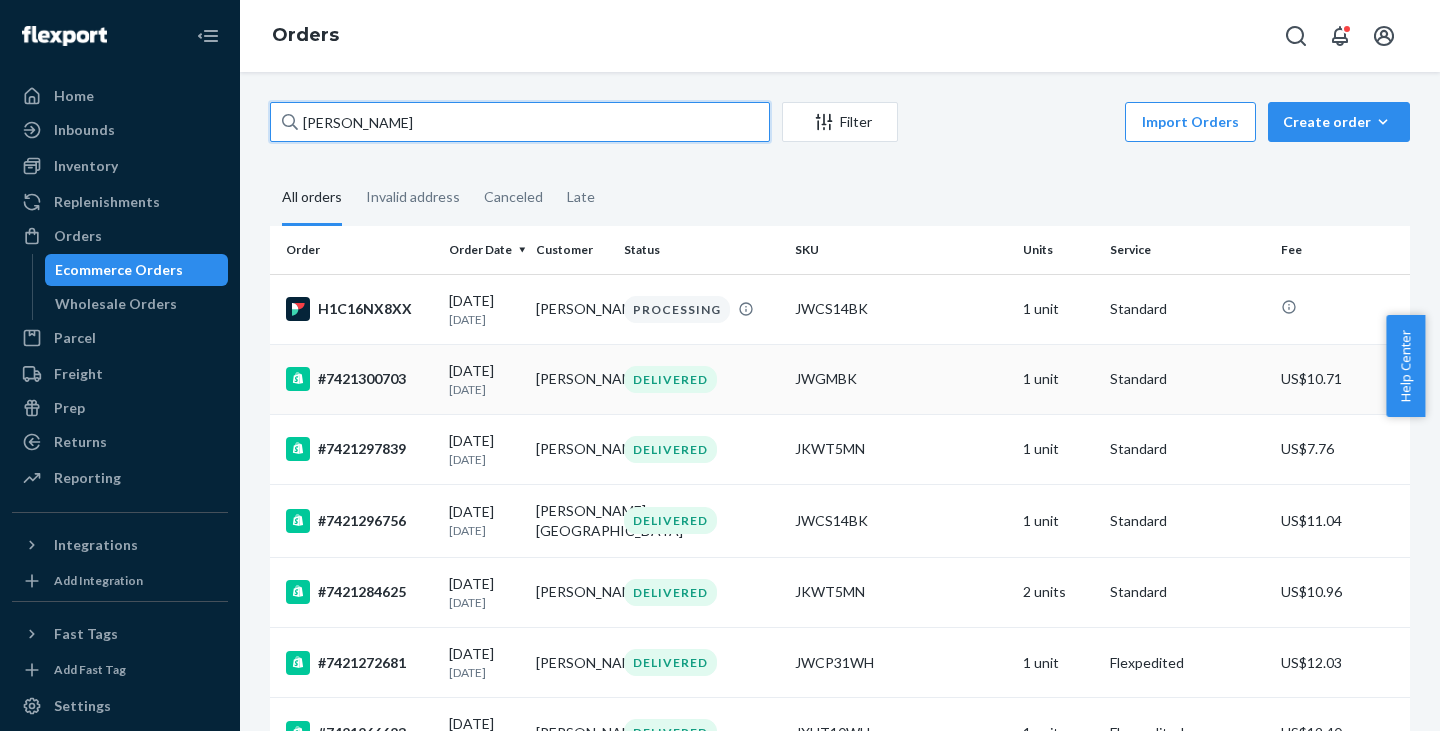 type on "[PERSON_NAME]" 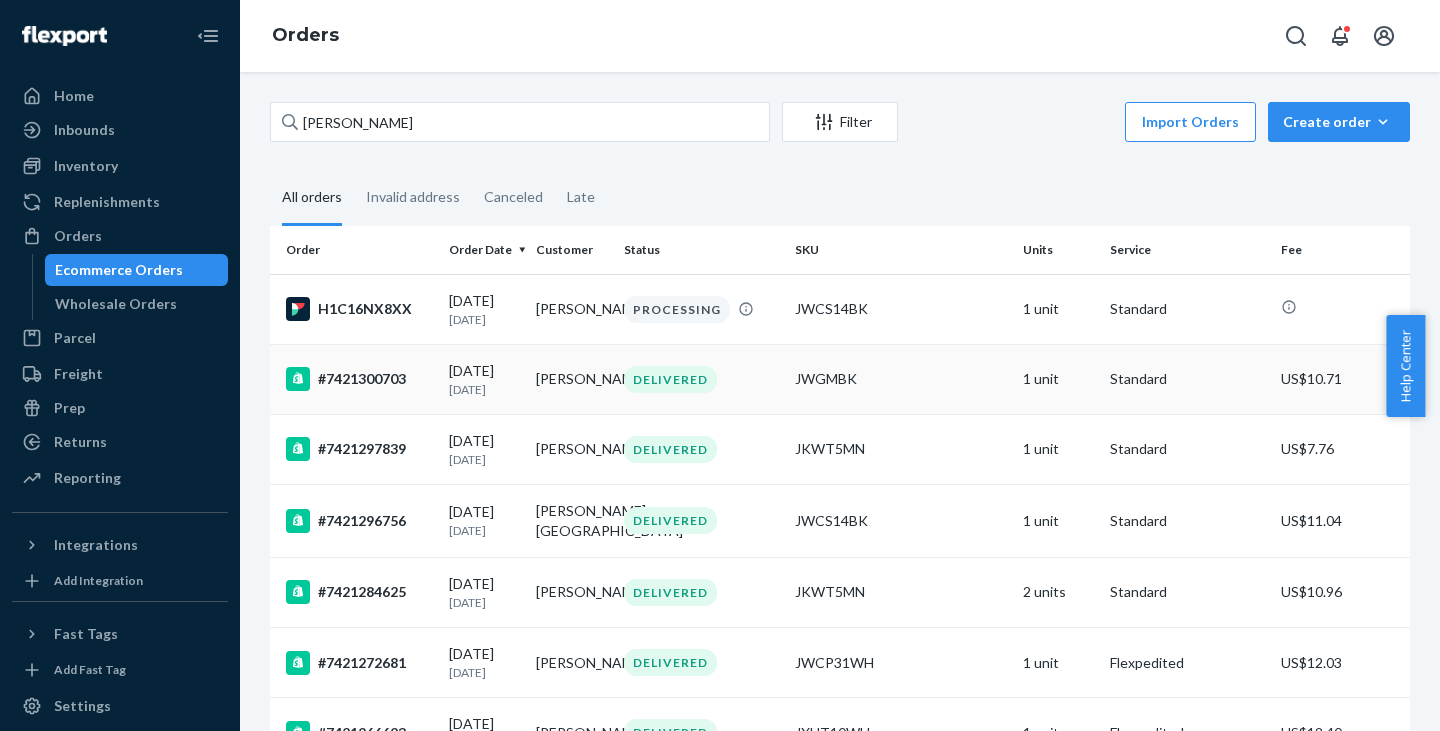 click on "[PERSON_NAME]" at bounding box center [571, 379] 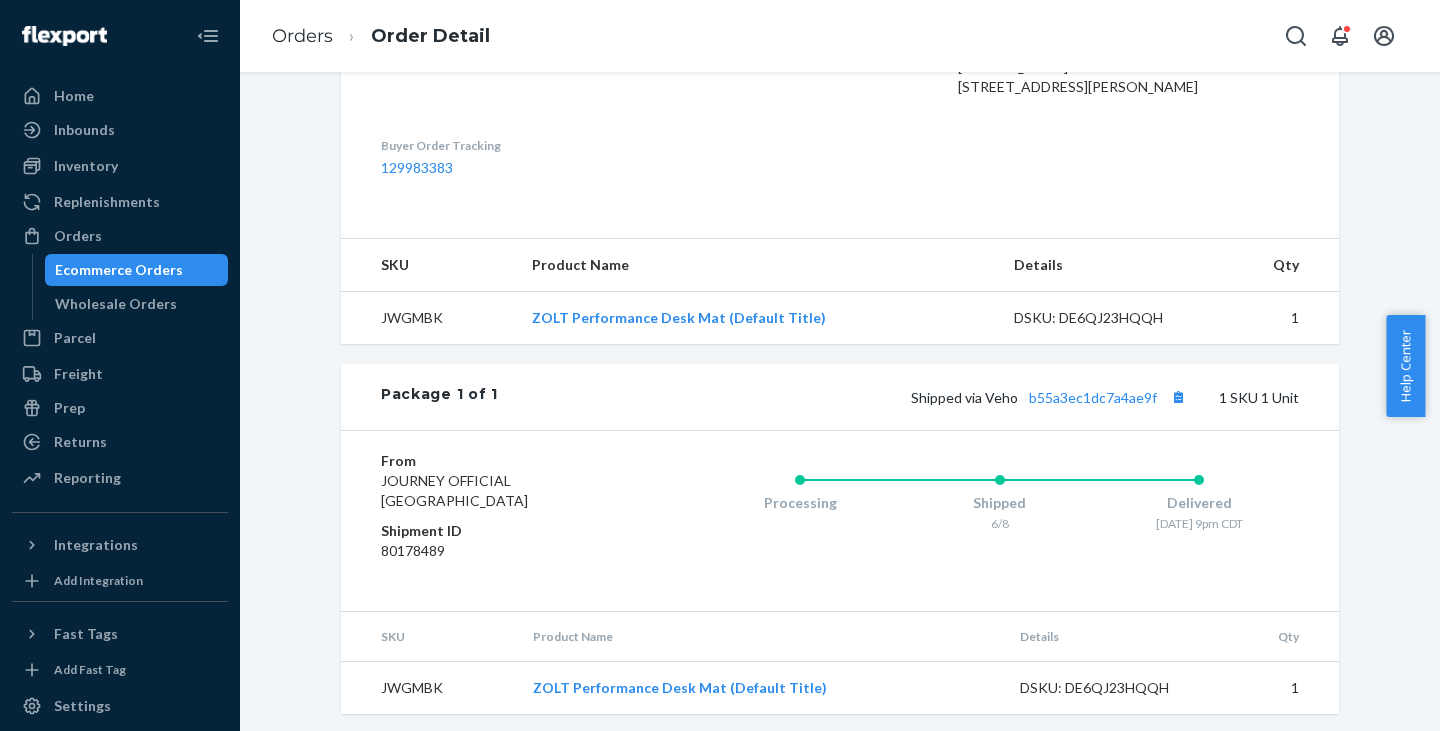 scroll, scrollTop: 600, scrollLeft: 0, axis: vertical 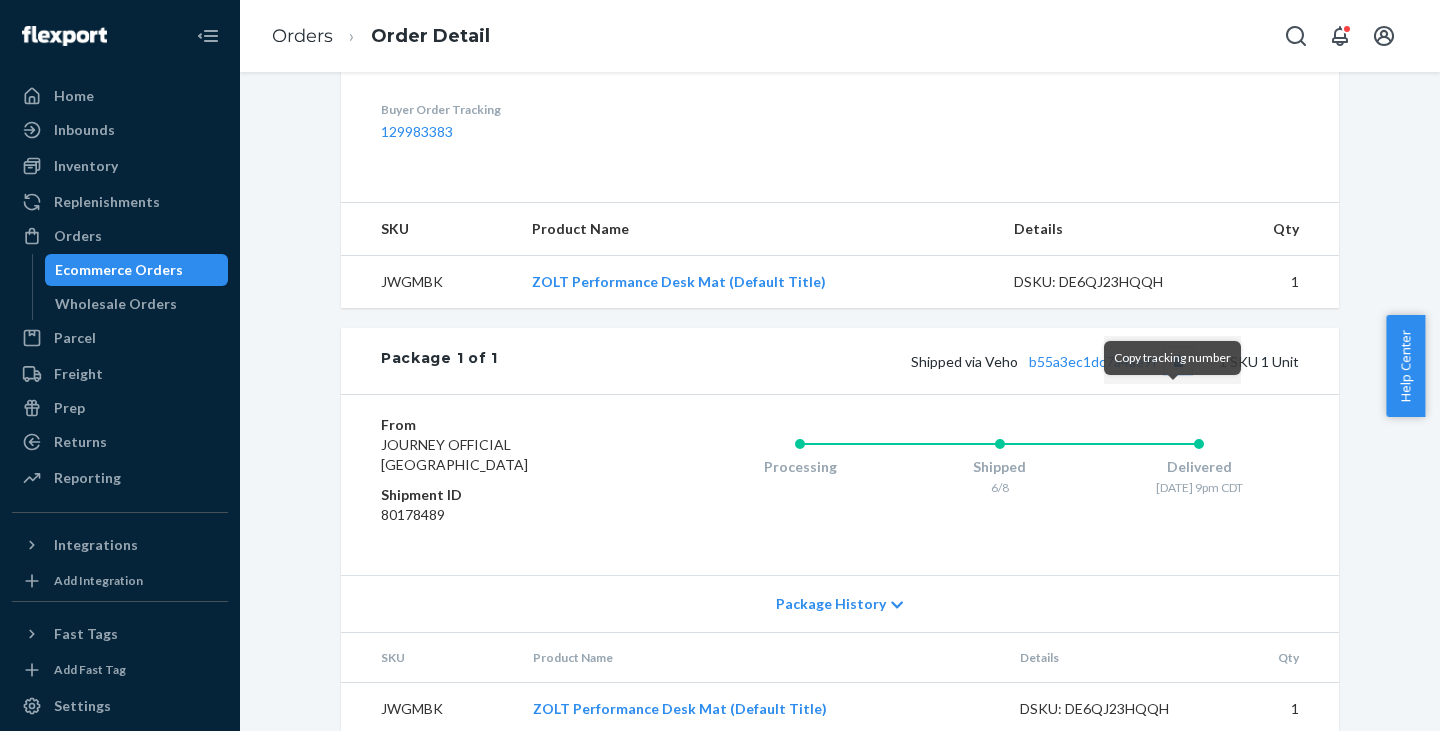 click at bounding box center [1178, 361] 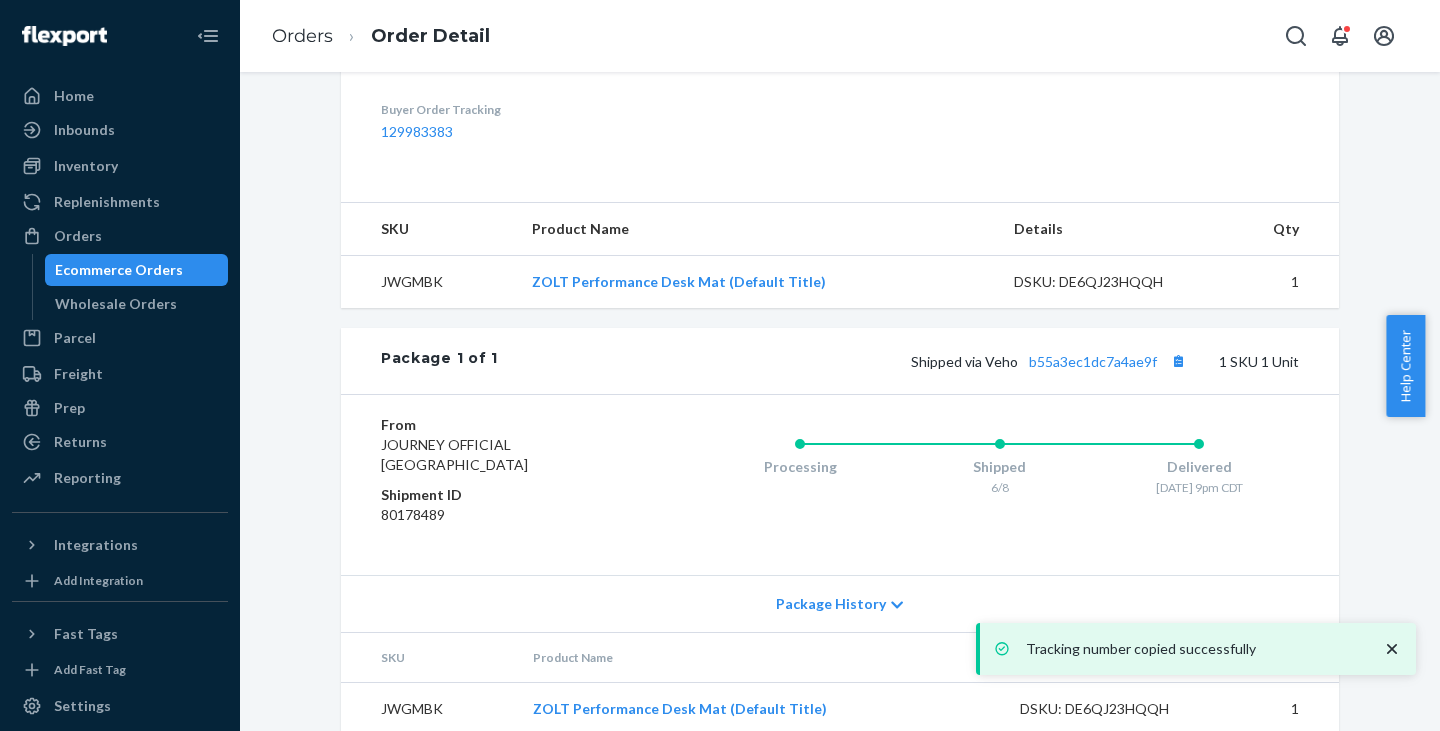 click on "Ecommerce Orders" at bounding box center (119, 270) 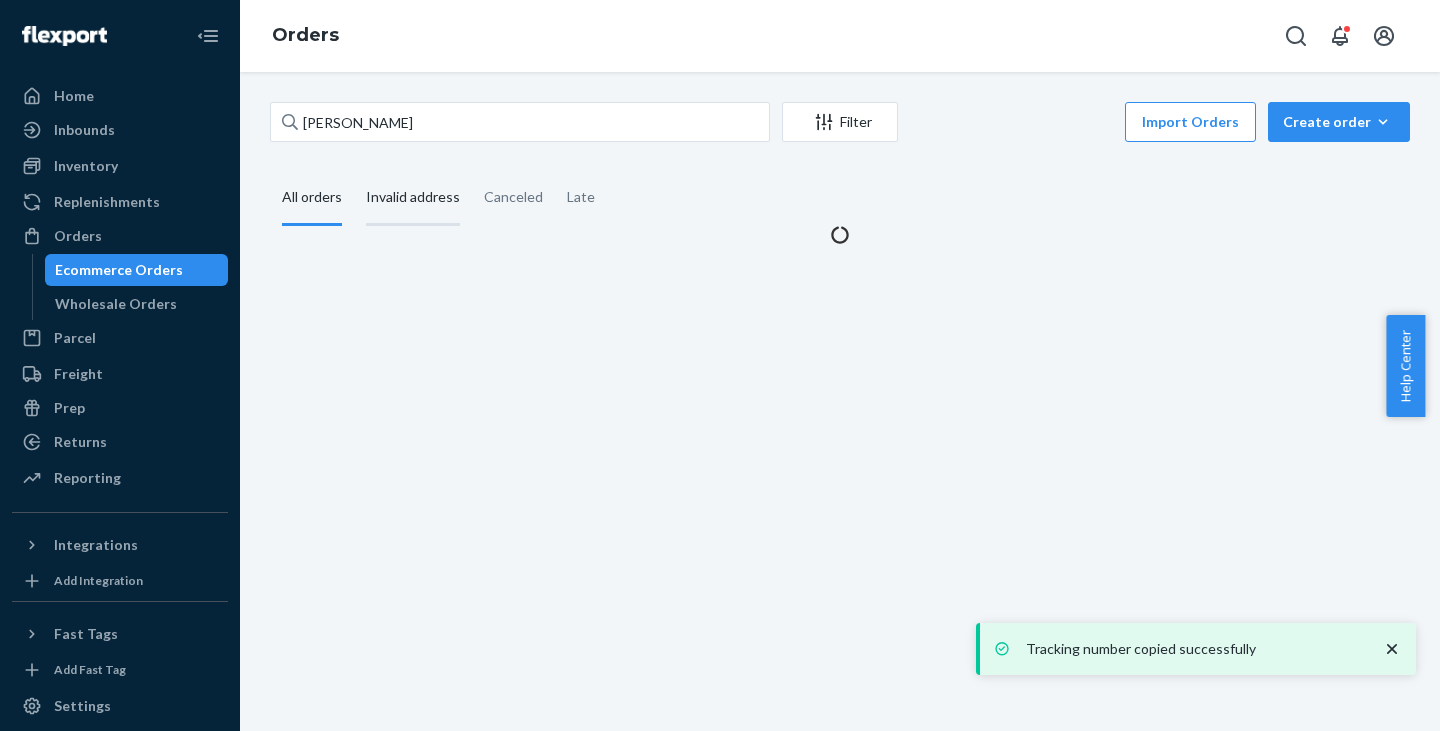 scroll, scrollTop: 0, scrollLeft: 0, axis: both 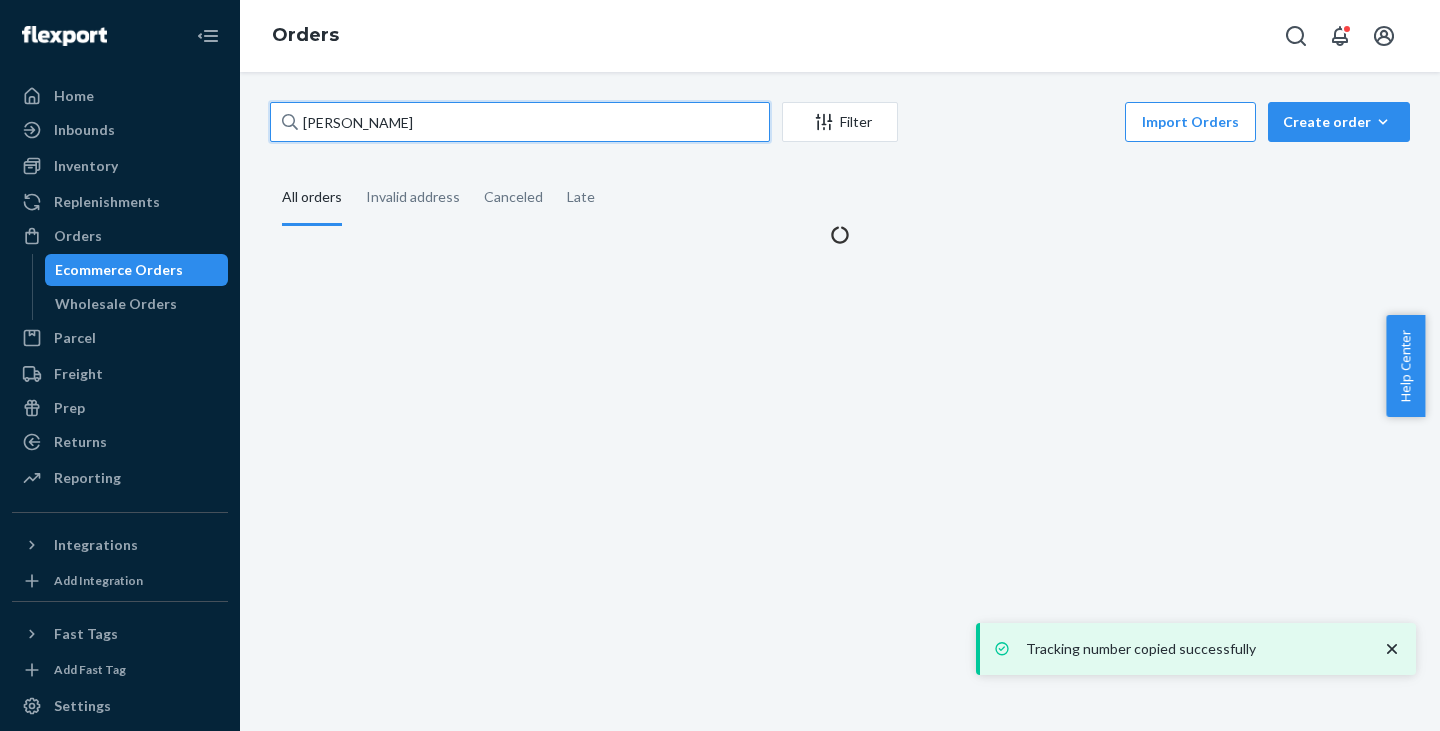 drag, startPoint x: 398, startPoint y: 134, endPoint x: 270, endPoint y: 120, distance: 128.76335 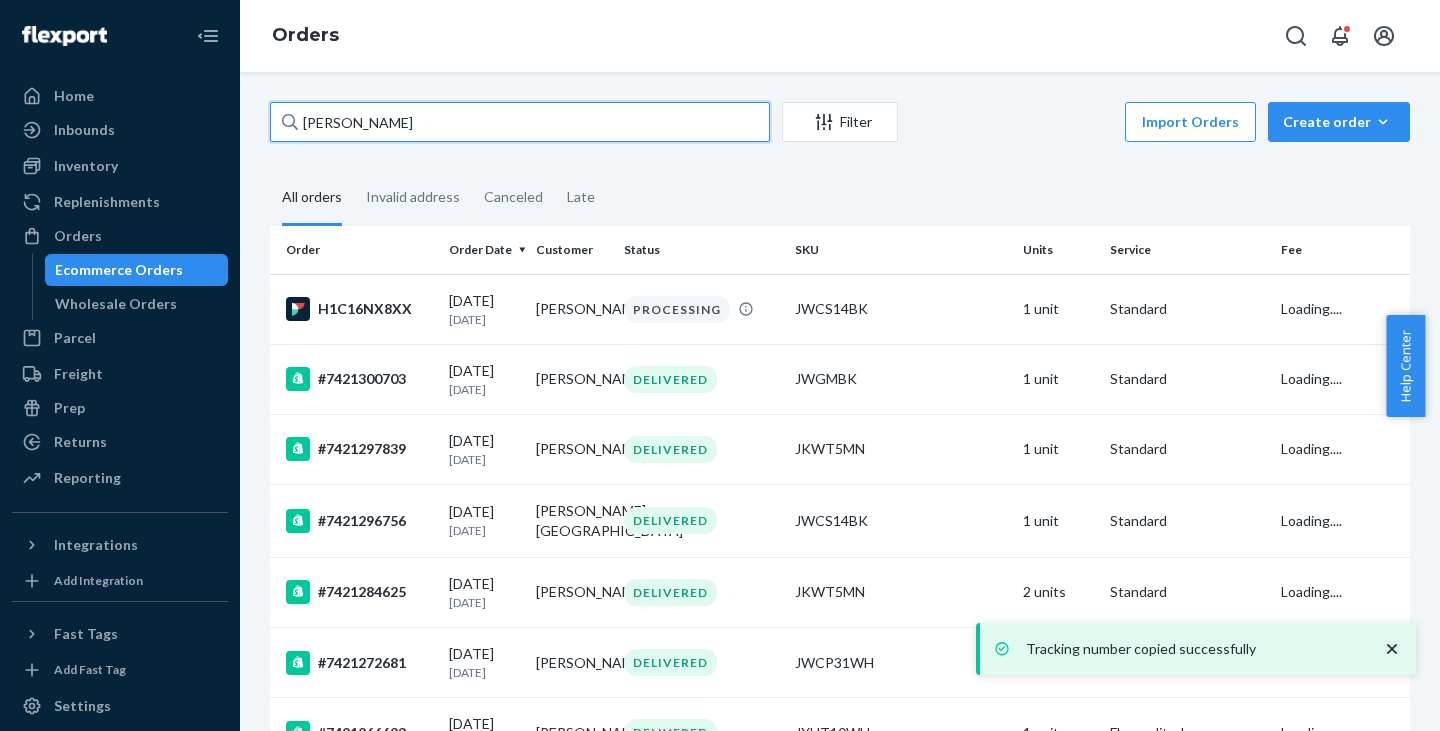 paste on "B29 DZ 2" 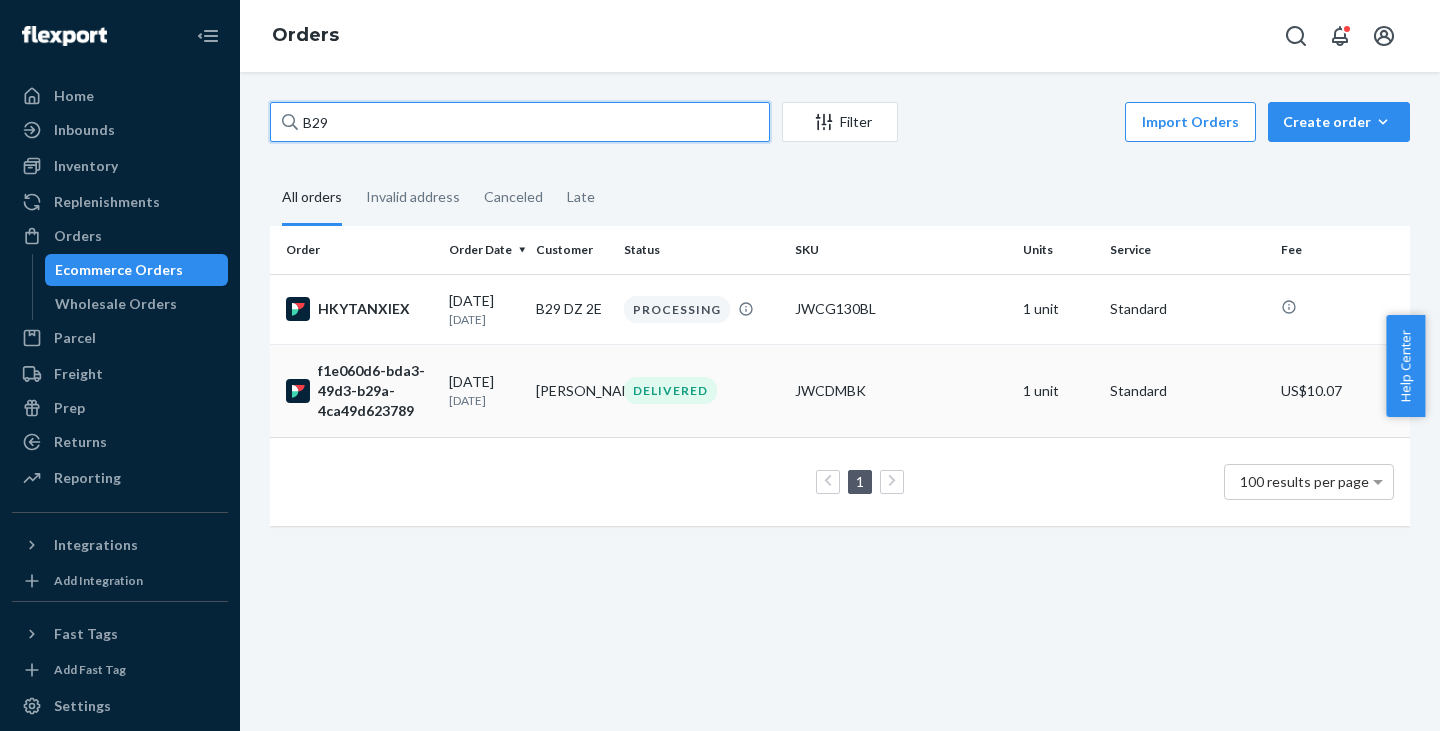 type on "B29" 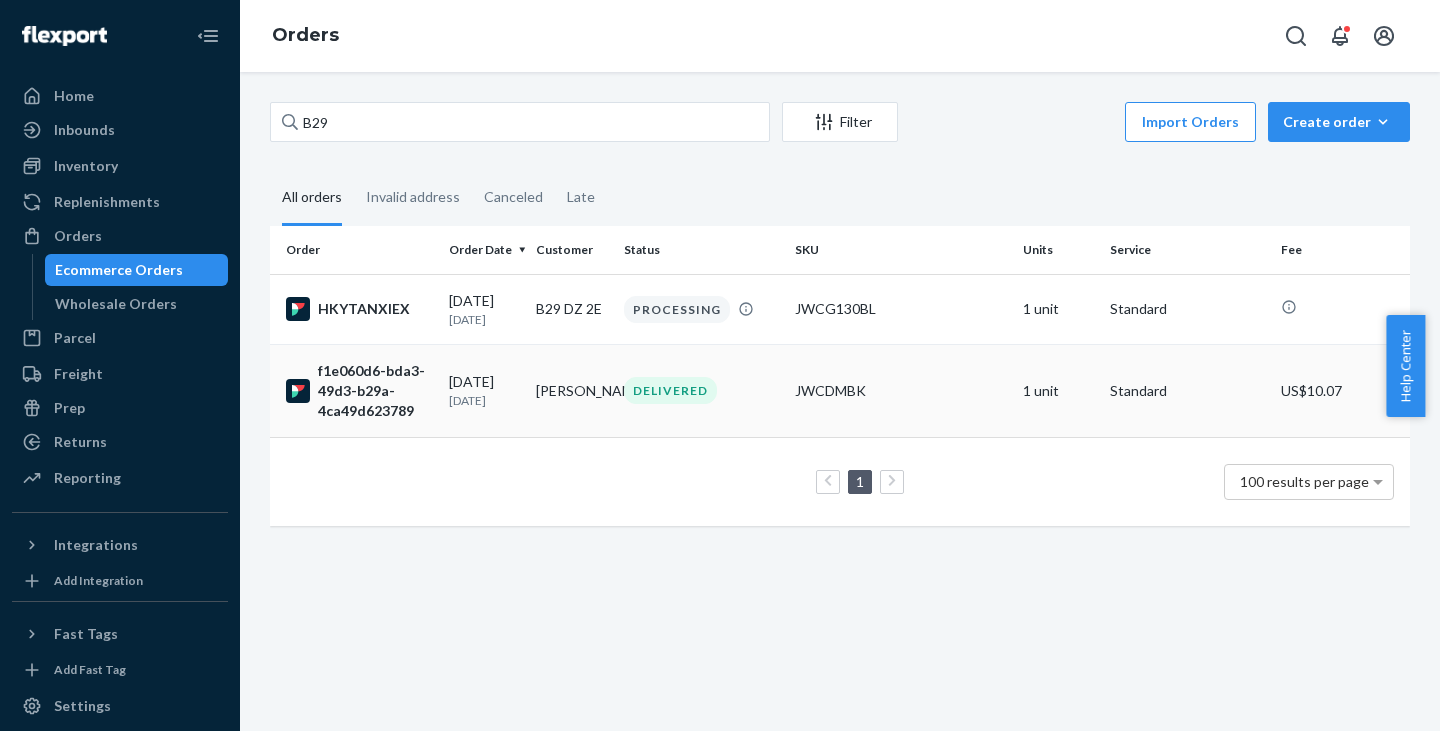 click on "[DATE] [DATE]" at bounding box center (484, 390) 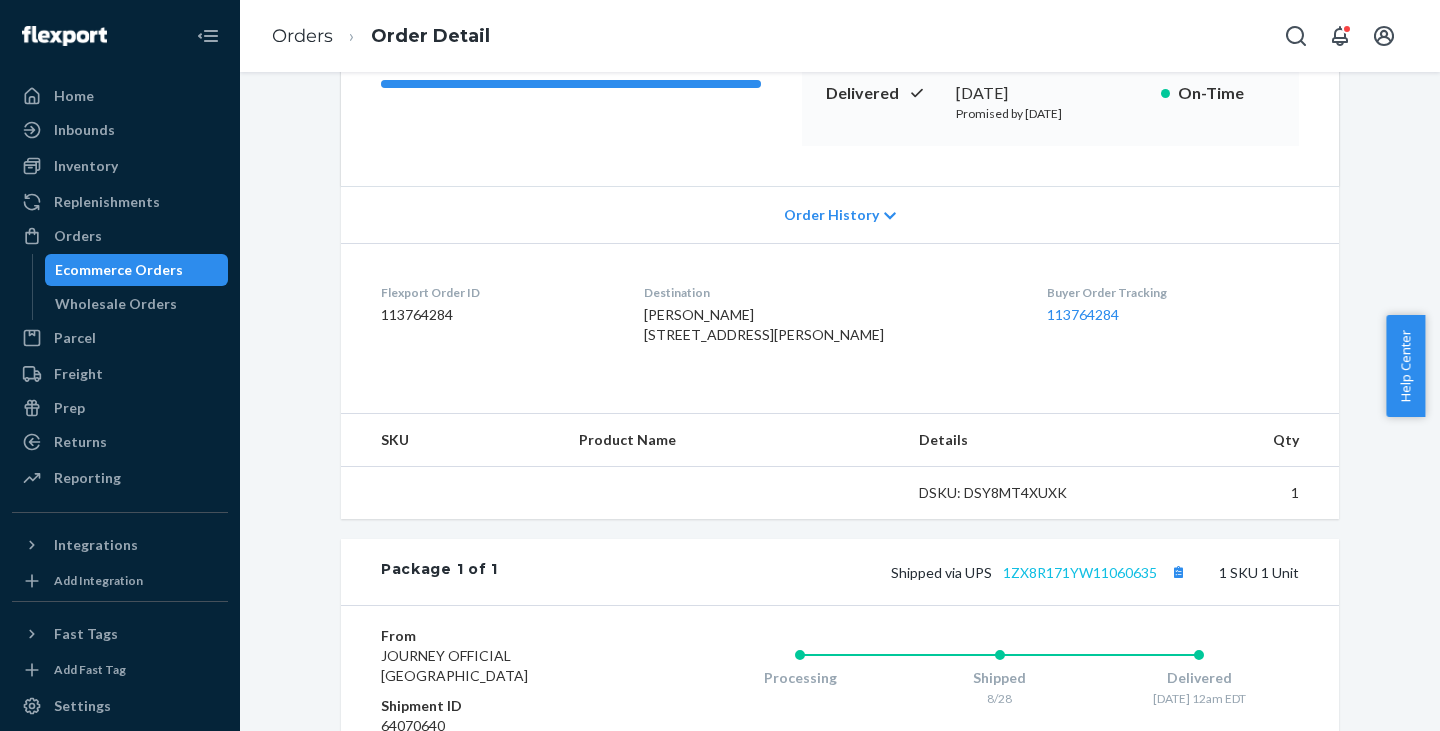 scroll, scrollTop: 400, scrollLeft: 0, axis: vertical 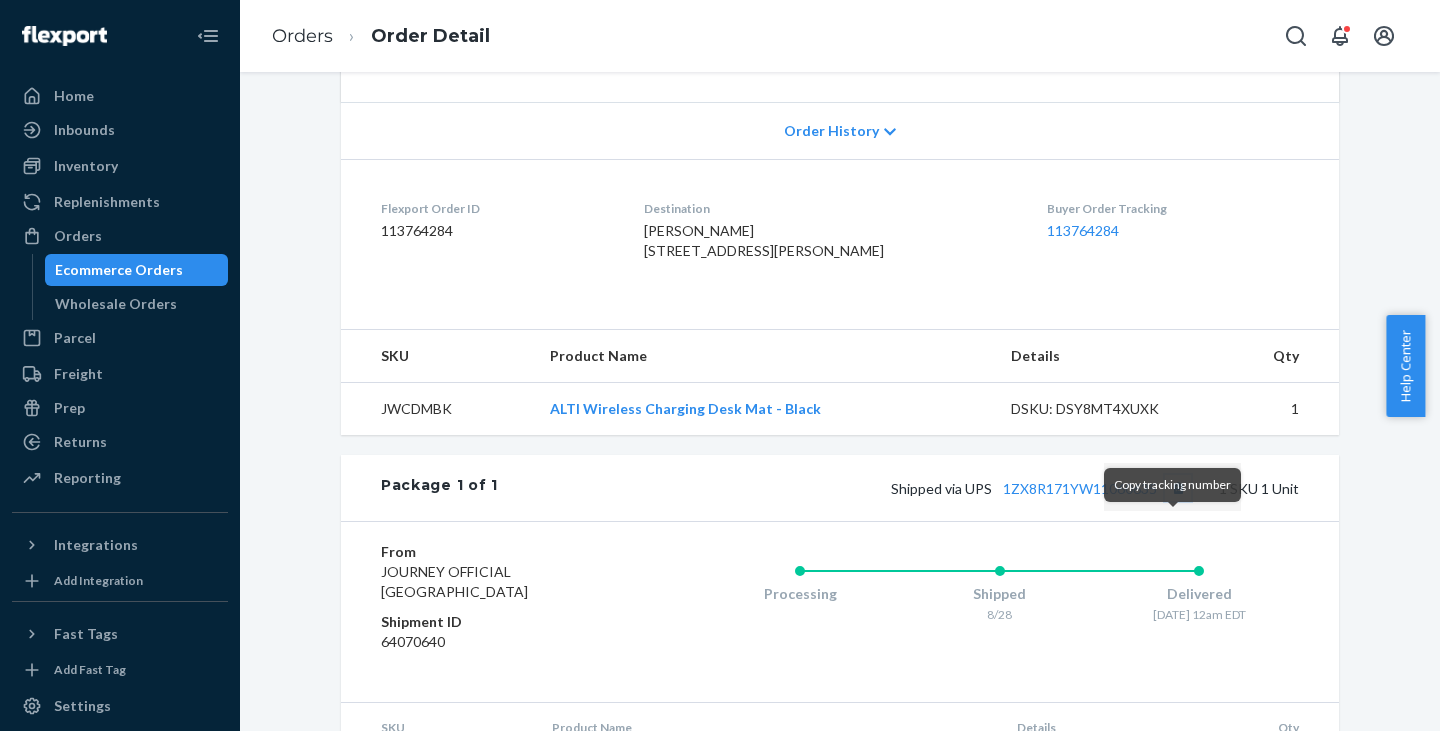 click at bounding box center [1178, 488] 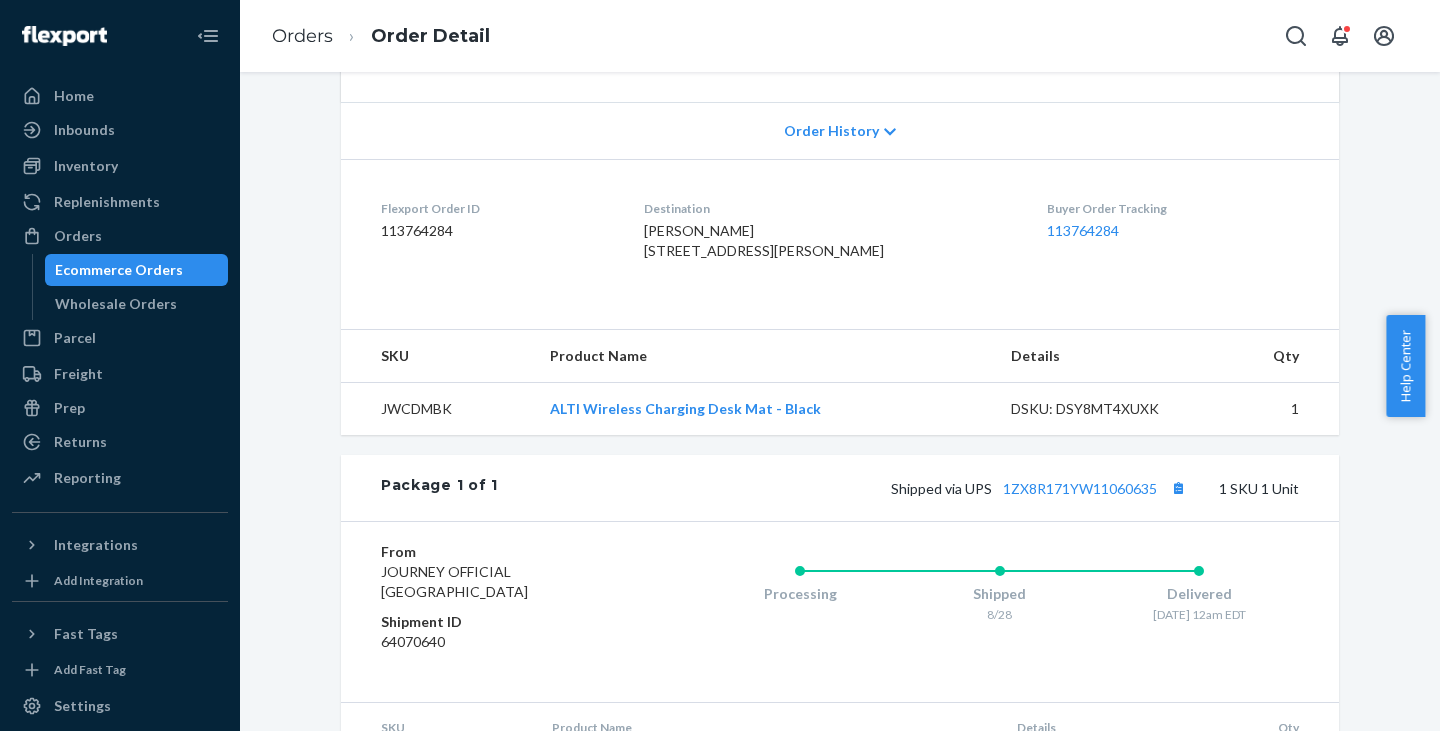 click on "Ecommerce Orders" at bounding box center (119, 270) 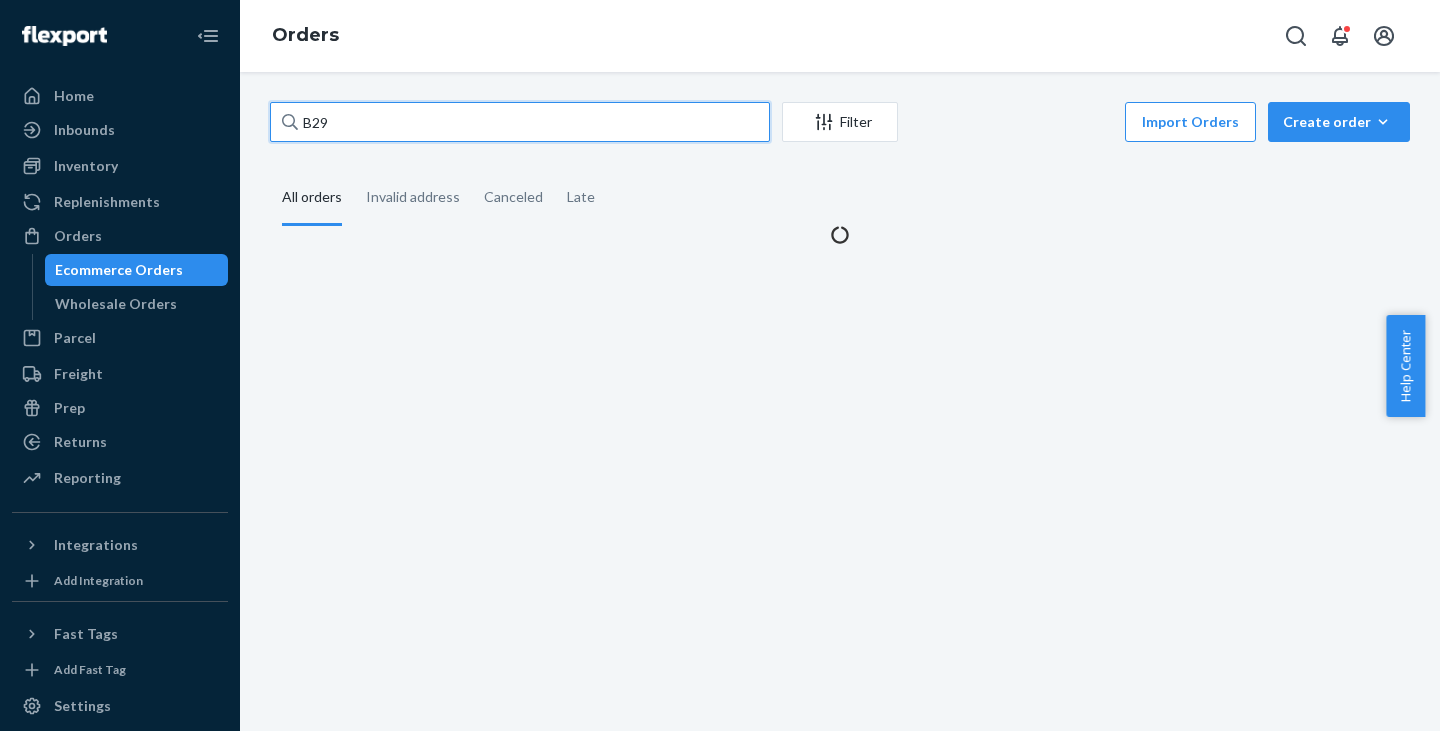 drag, startPoint x: 394, startPoint y: 118, endPoint x: 253, endPoint y: 117, distance: 141.00354 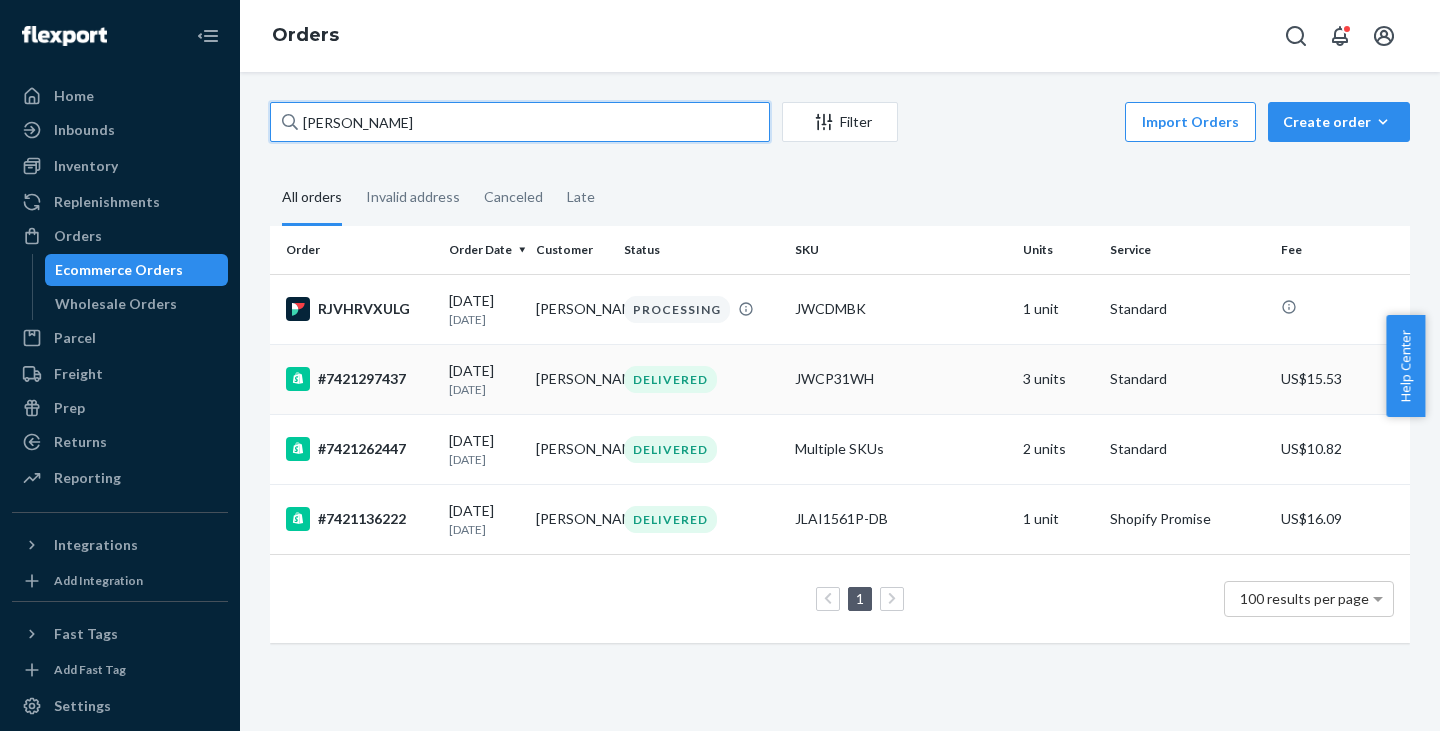 type on "[PERSON_NAME]" 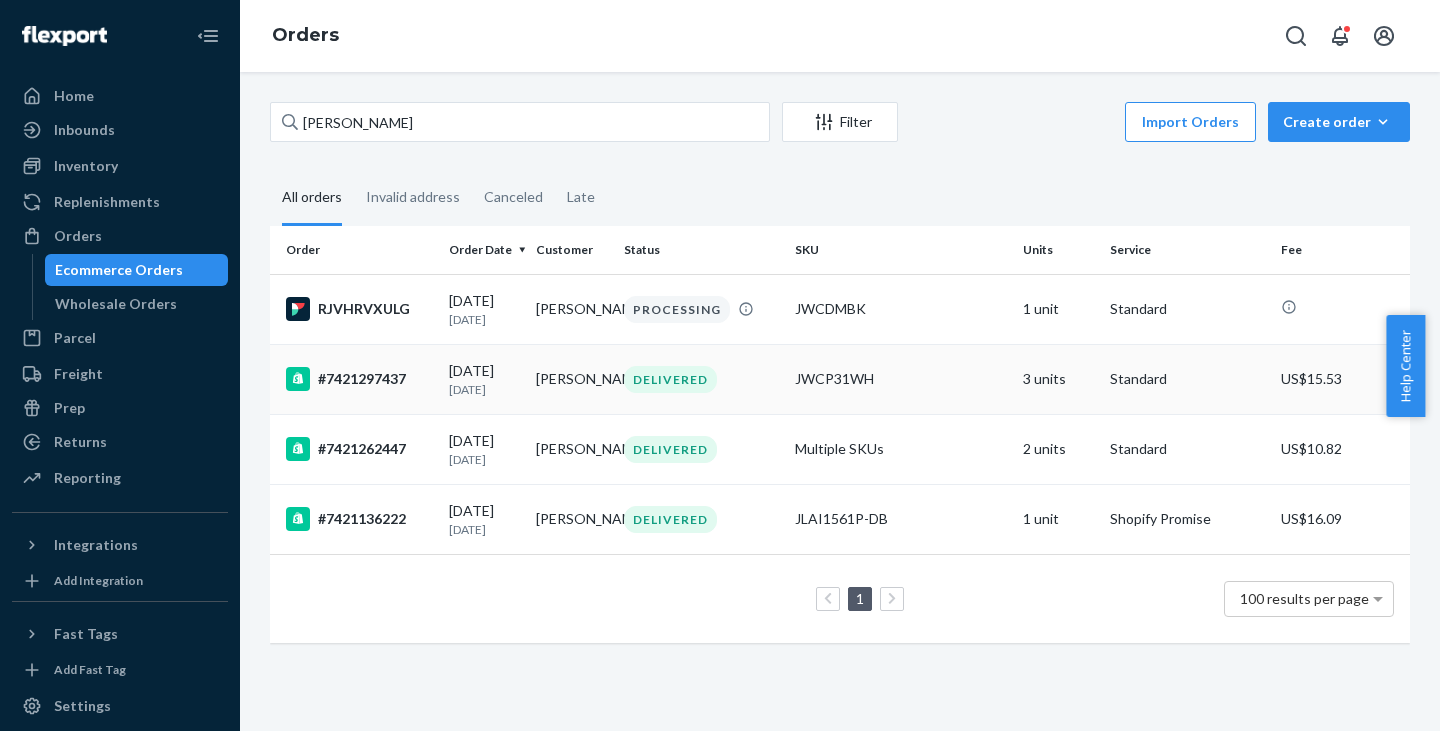 click on "[DATE]" at bounding box center (484, 389) 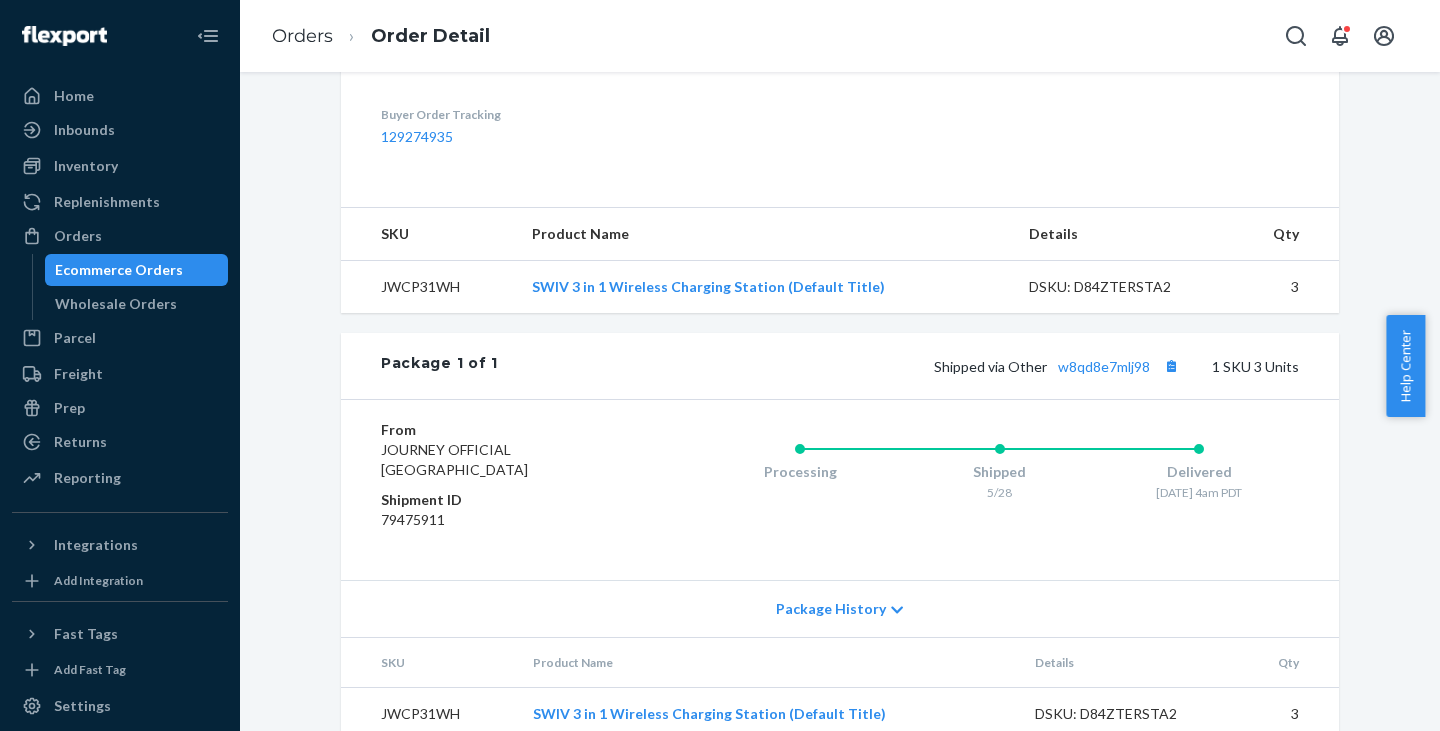 scroll, scrollTop: 600, scrollLeft: 0, axis: vertical 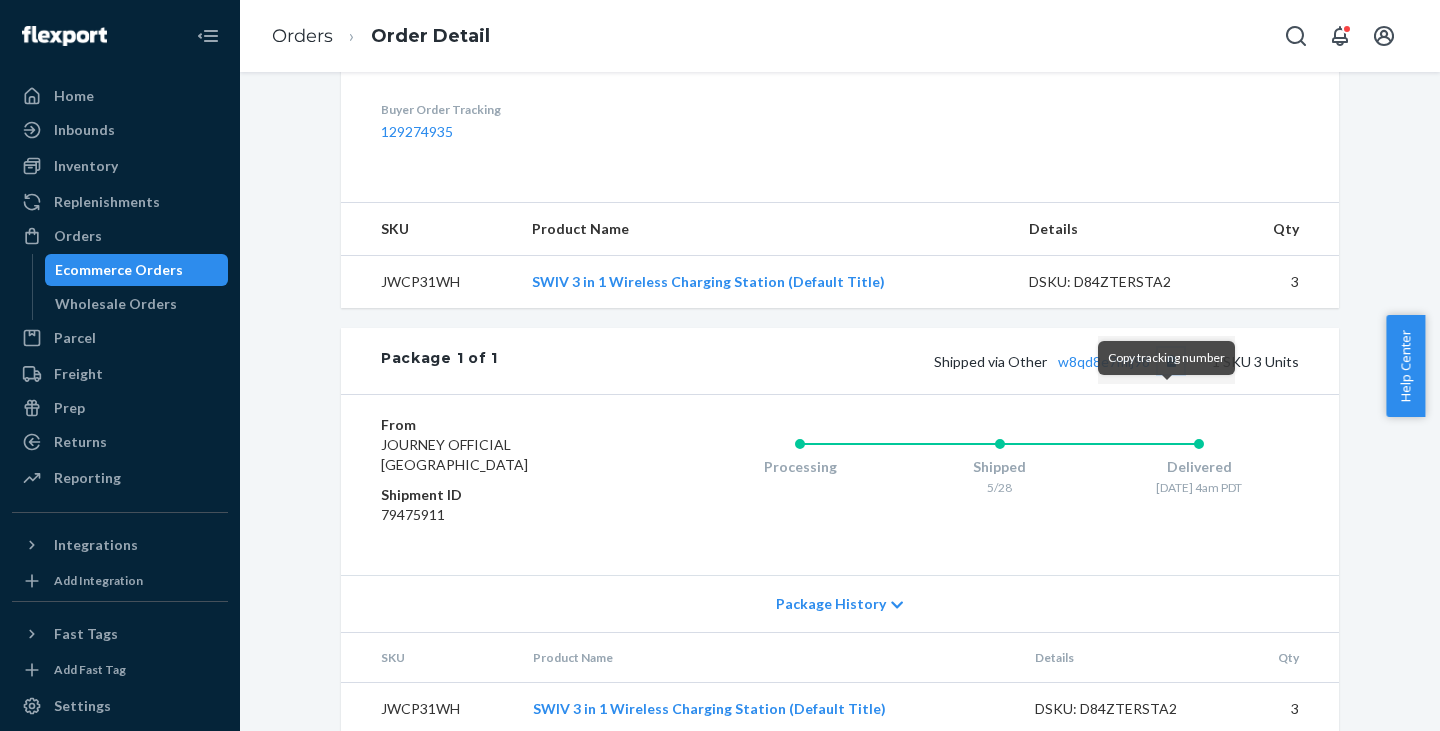 click at bounding box center (1171, 361) 